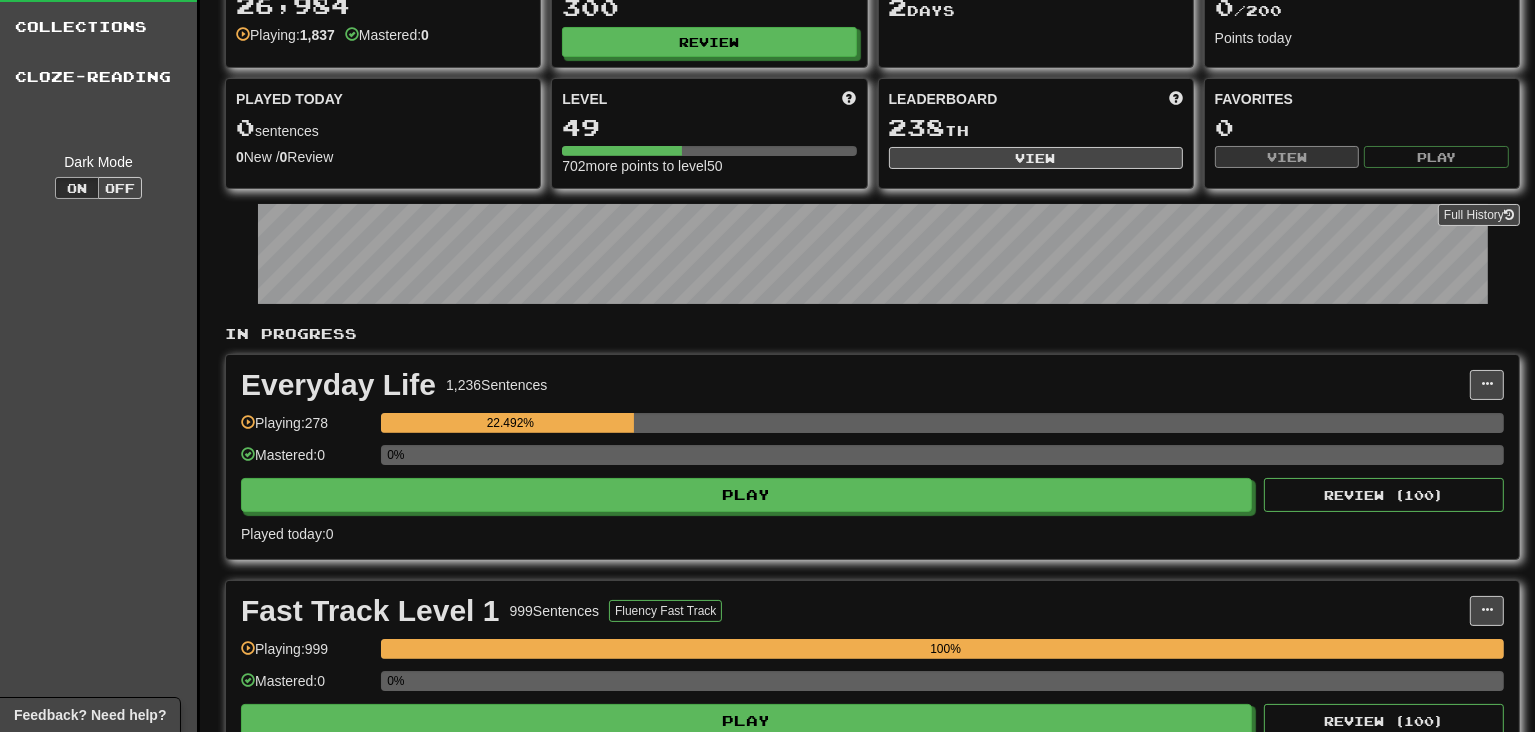 scroll, scrollTop: 0, scrollLeft: 0, axis: both 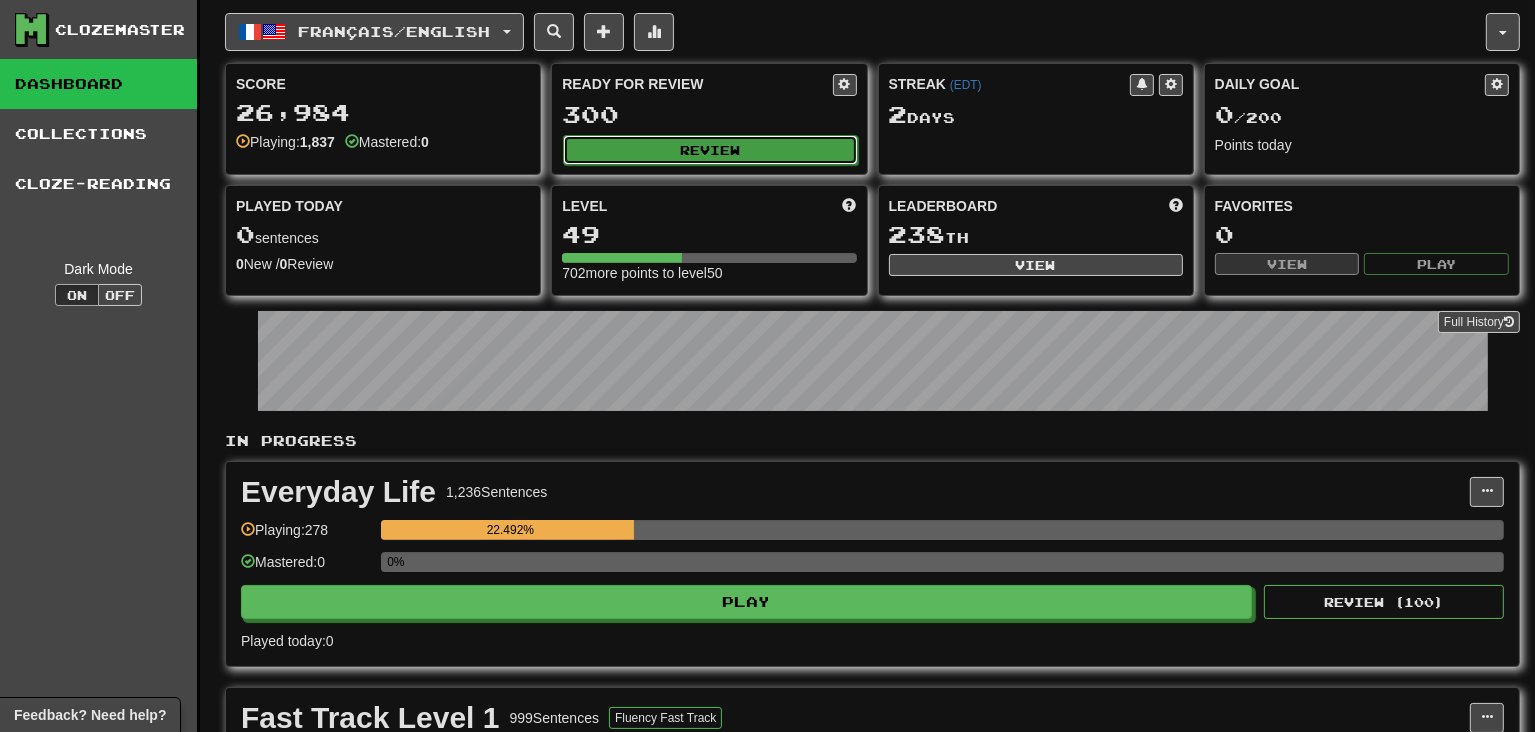 click on "Review" at bounding box center [710, 150] 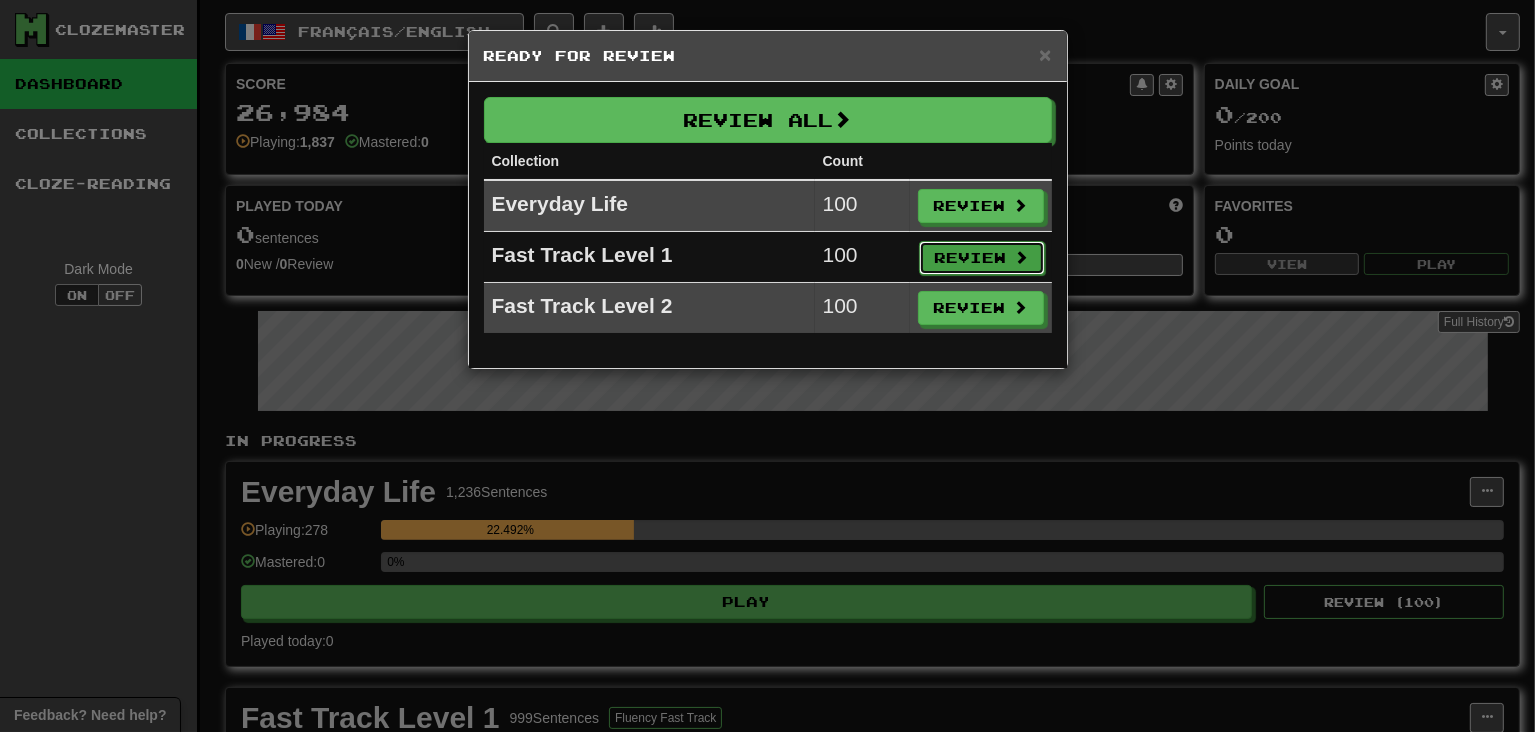 click on "Review" at bounding box center (982, 258) 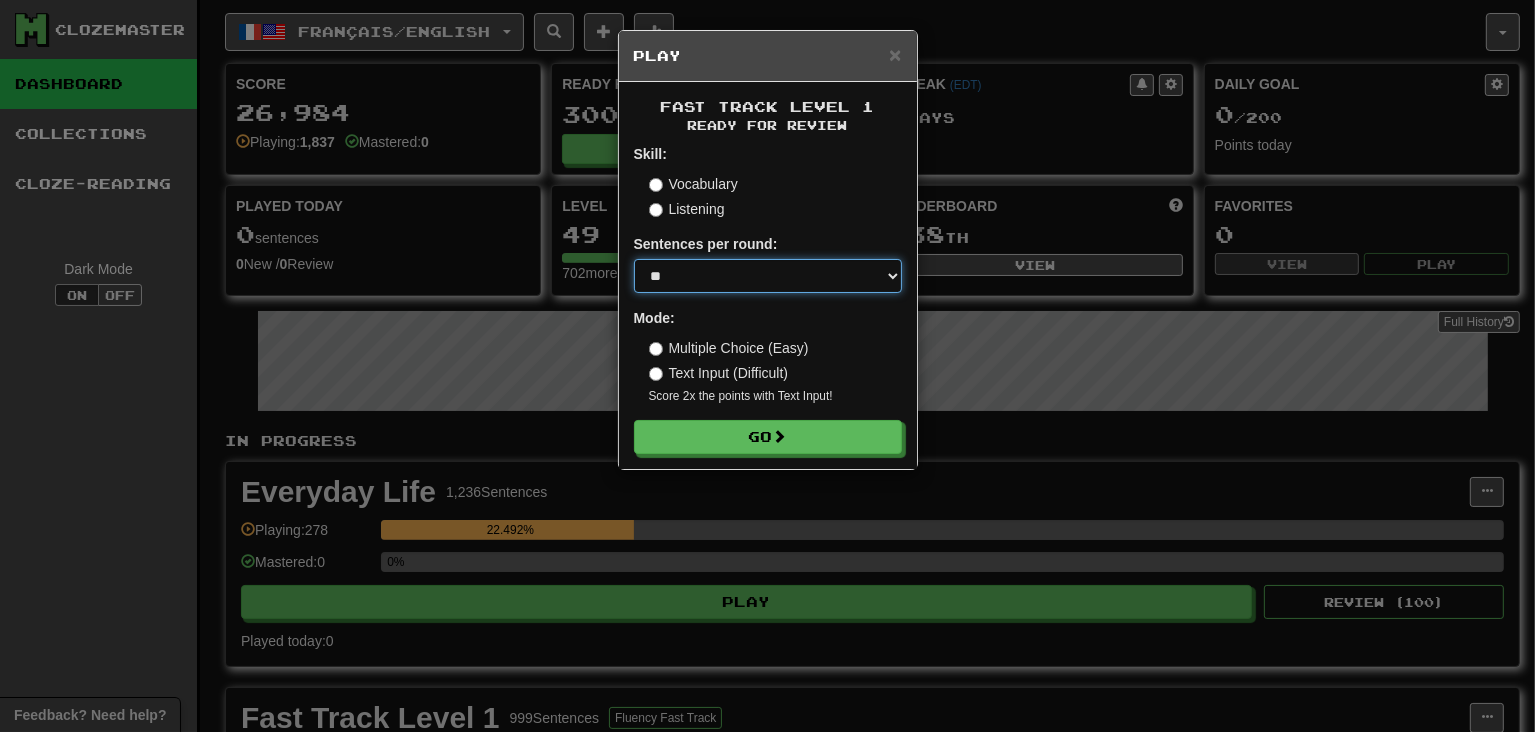 select on "**" 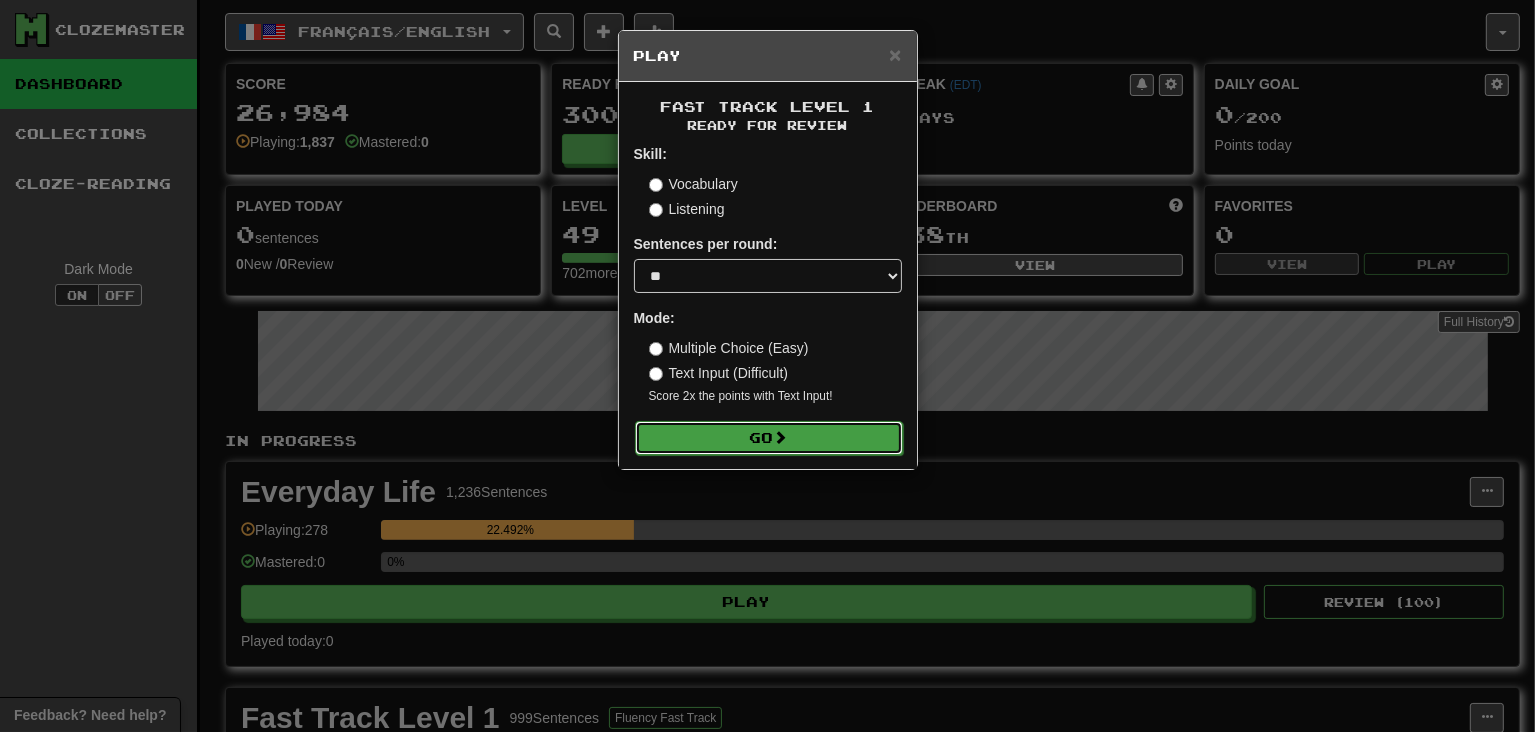 click at bounding box center (781, 437) 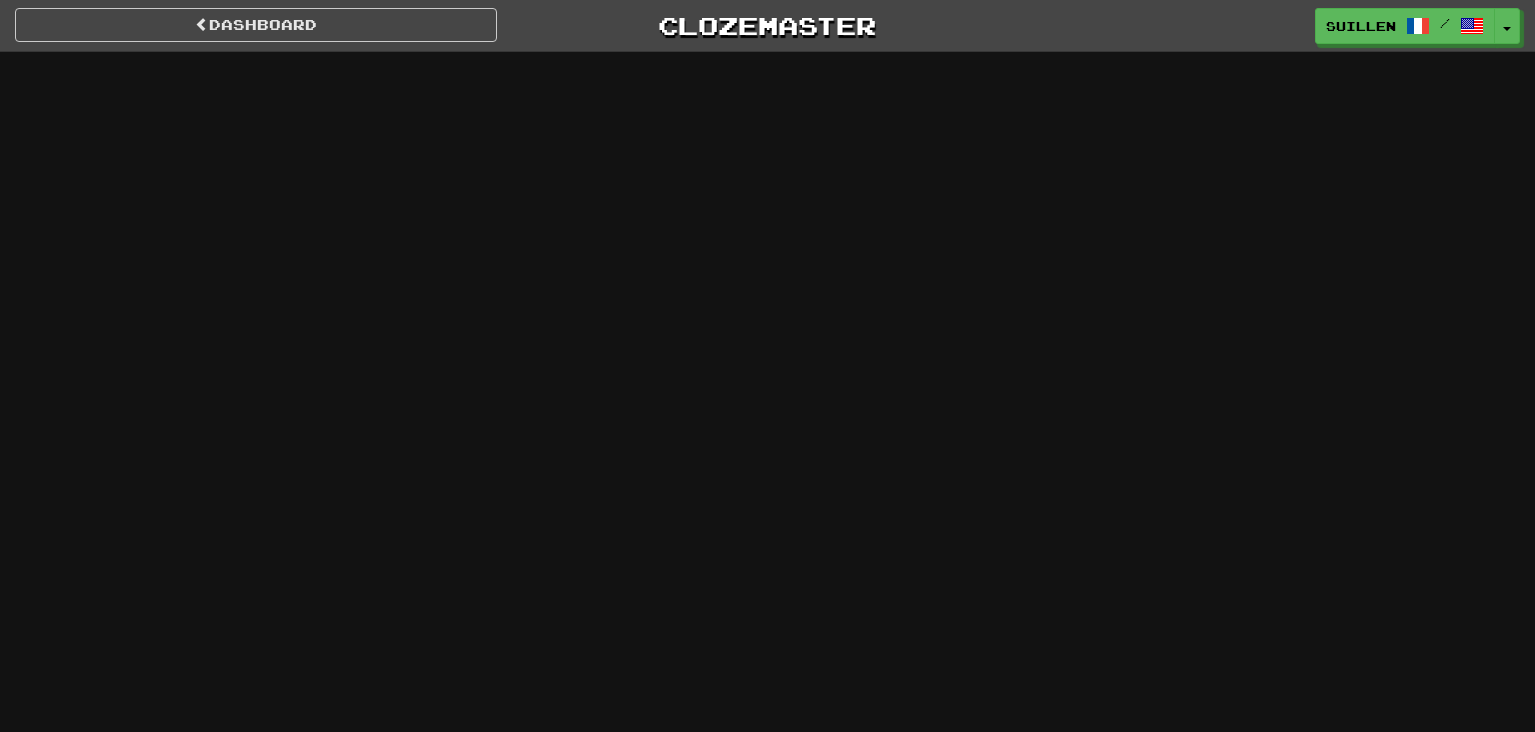 scroll, scrollTop: 0, scrollLeft: 0, axis: both 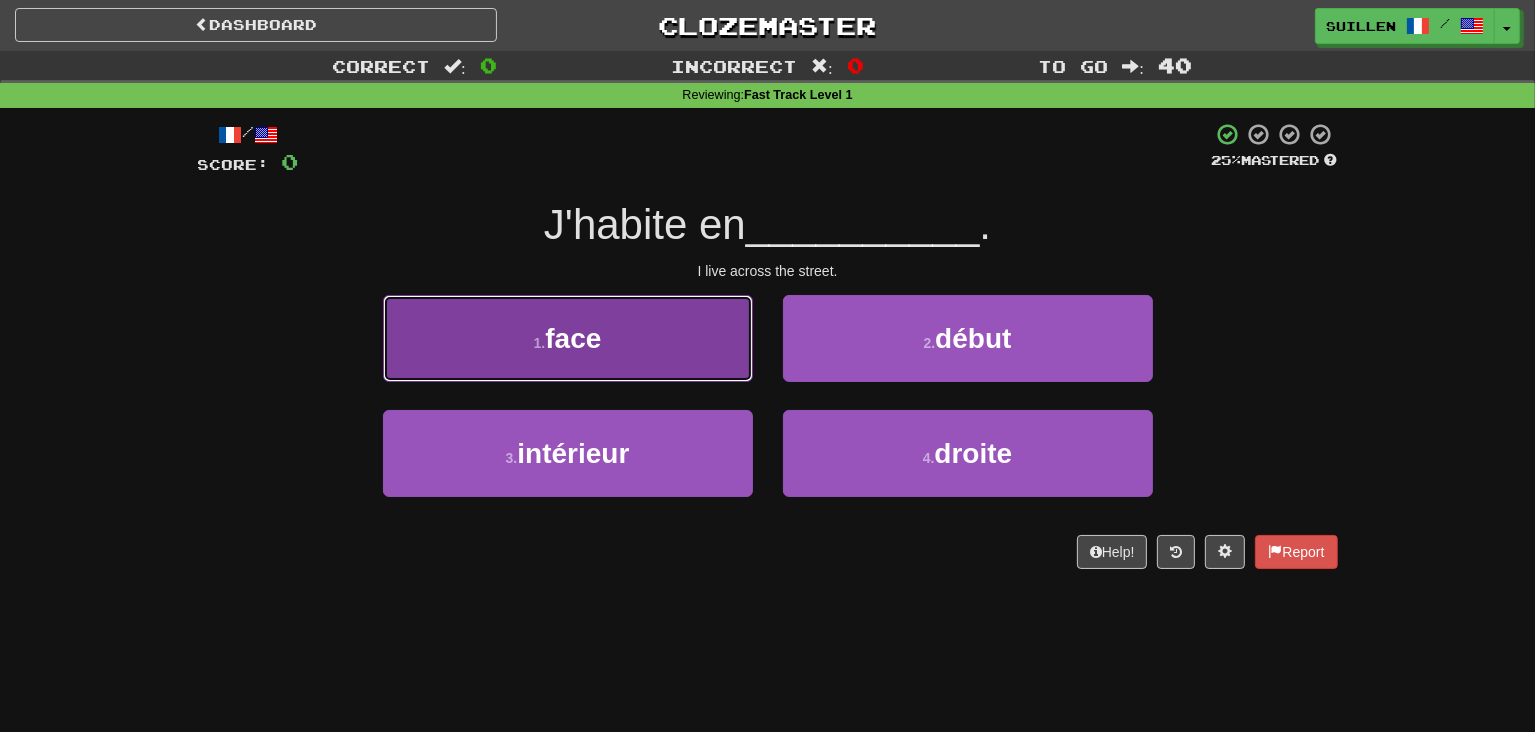 click on "1 .  face" at bounding box center [568, 338] 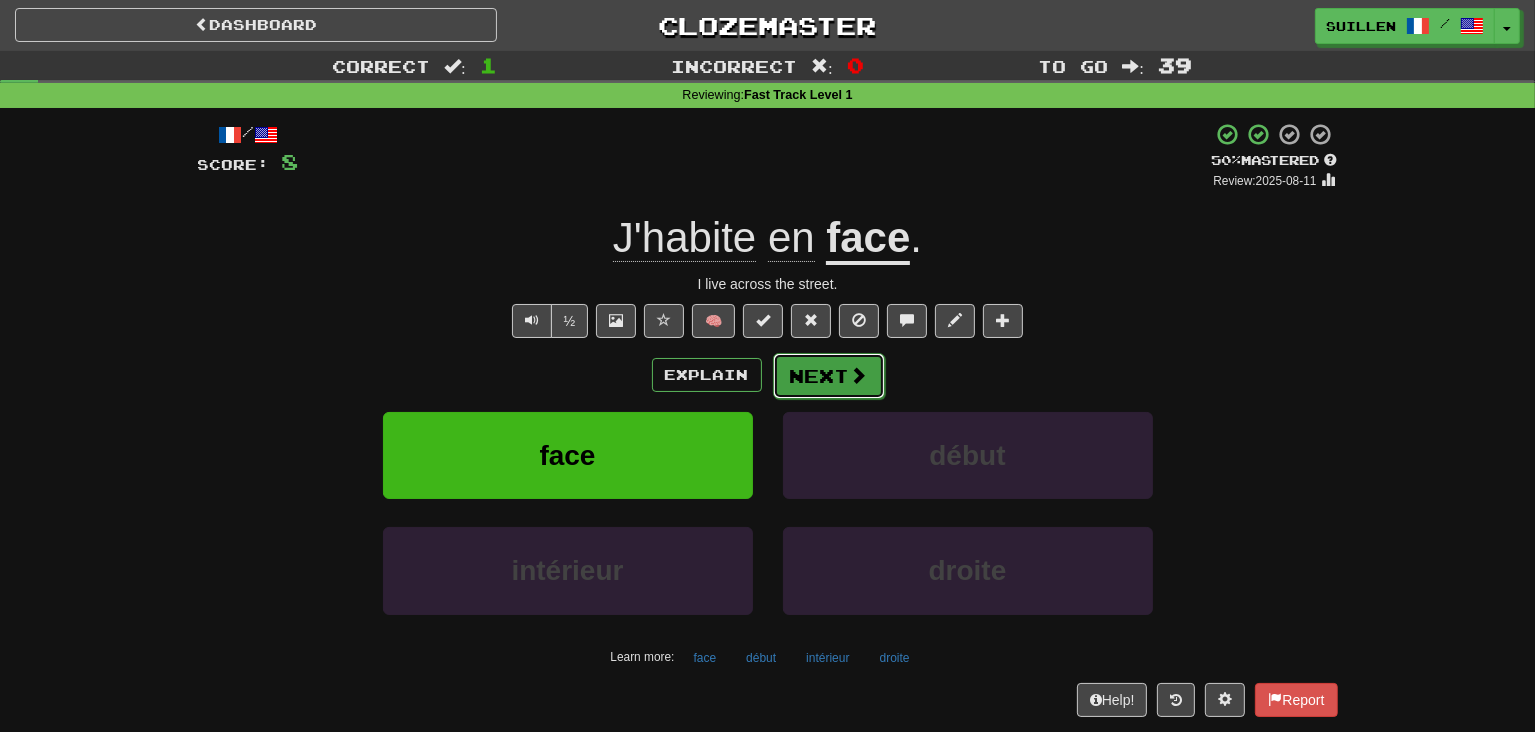 click at bounding box center (859, 375) 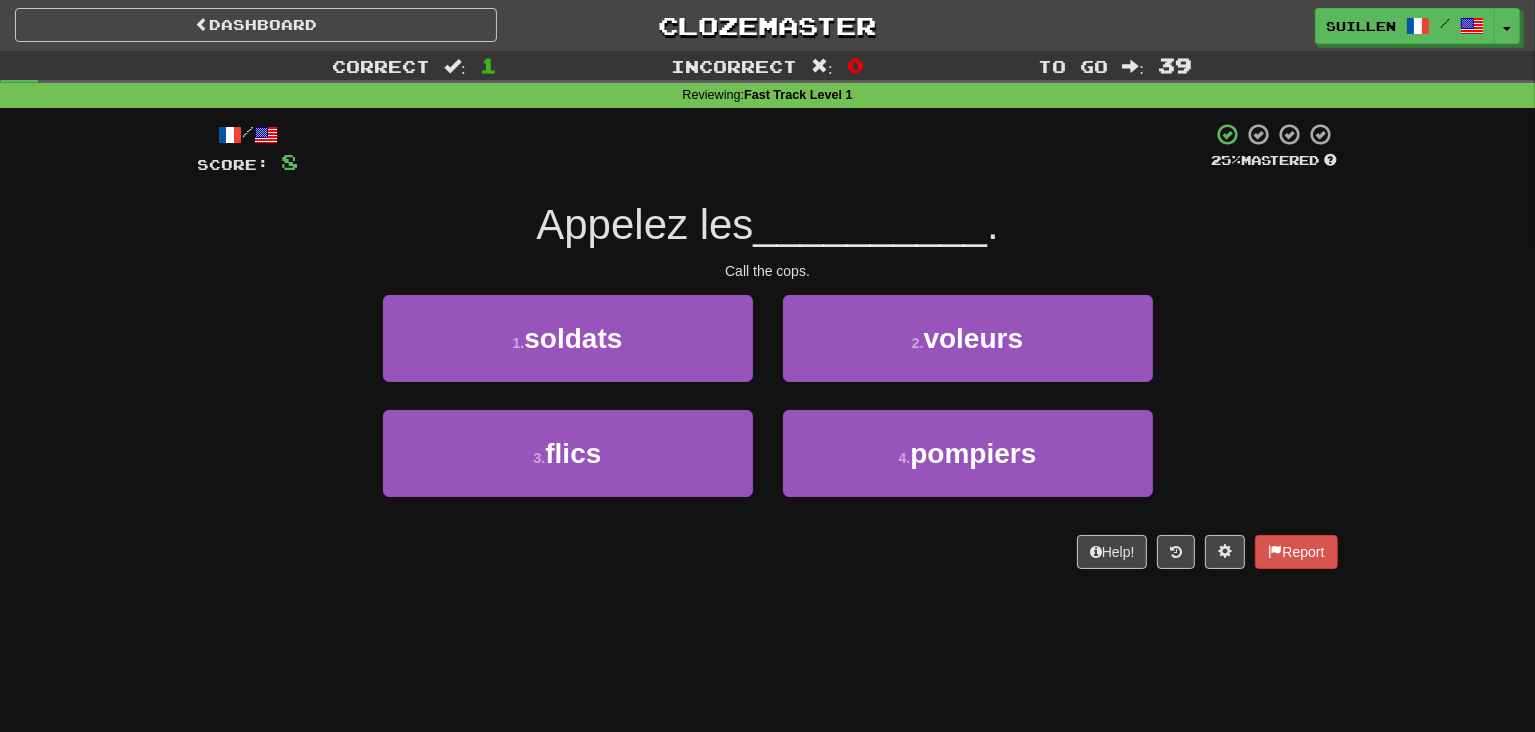click on "3 .  flics" at bounding box center [568, 467] 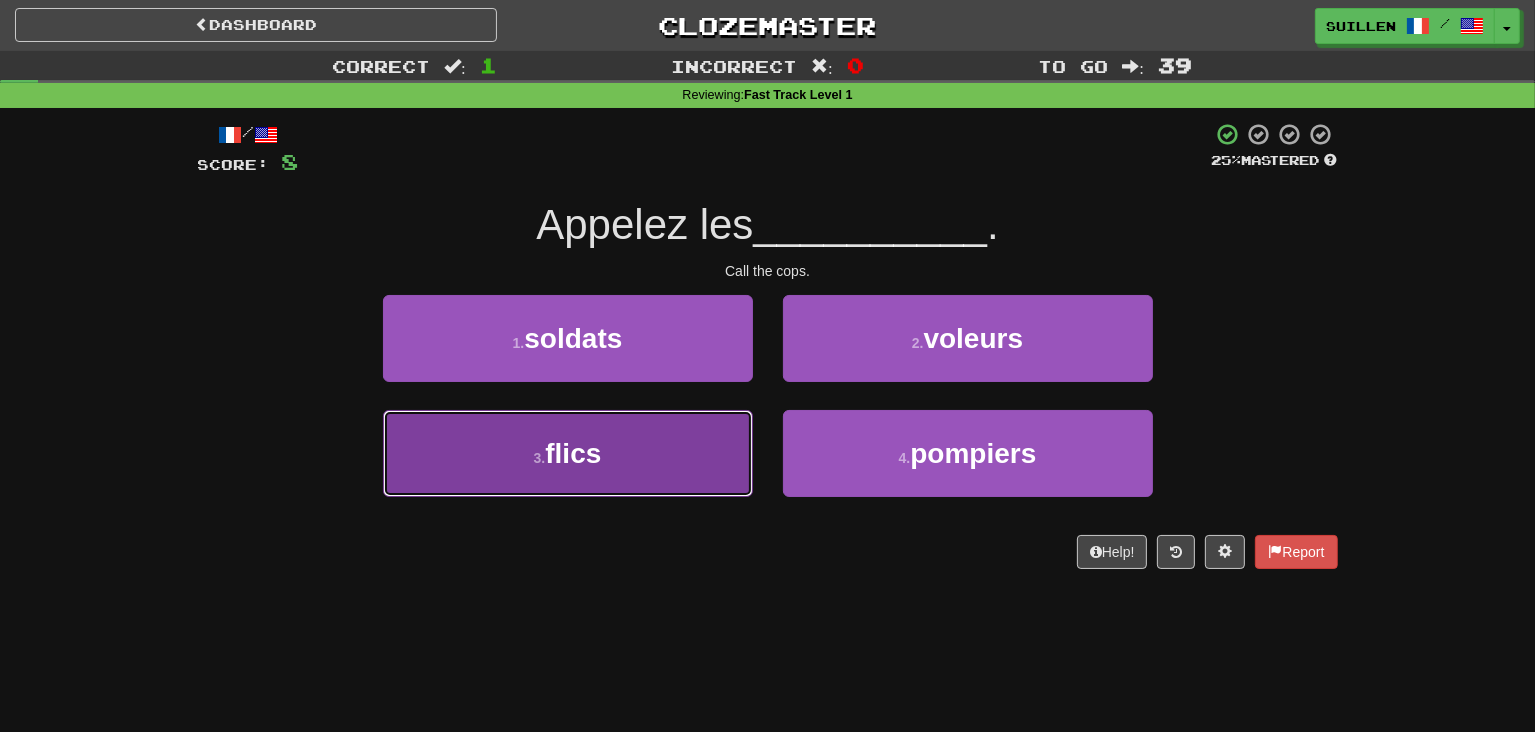 click on "3 .  flics" at bounding box center [568, 453] 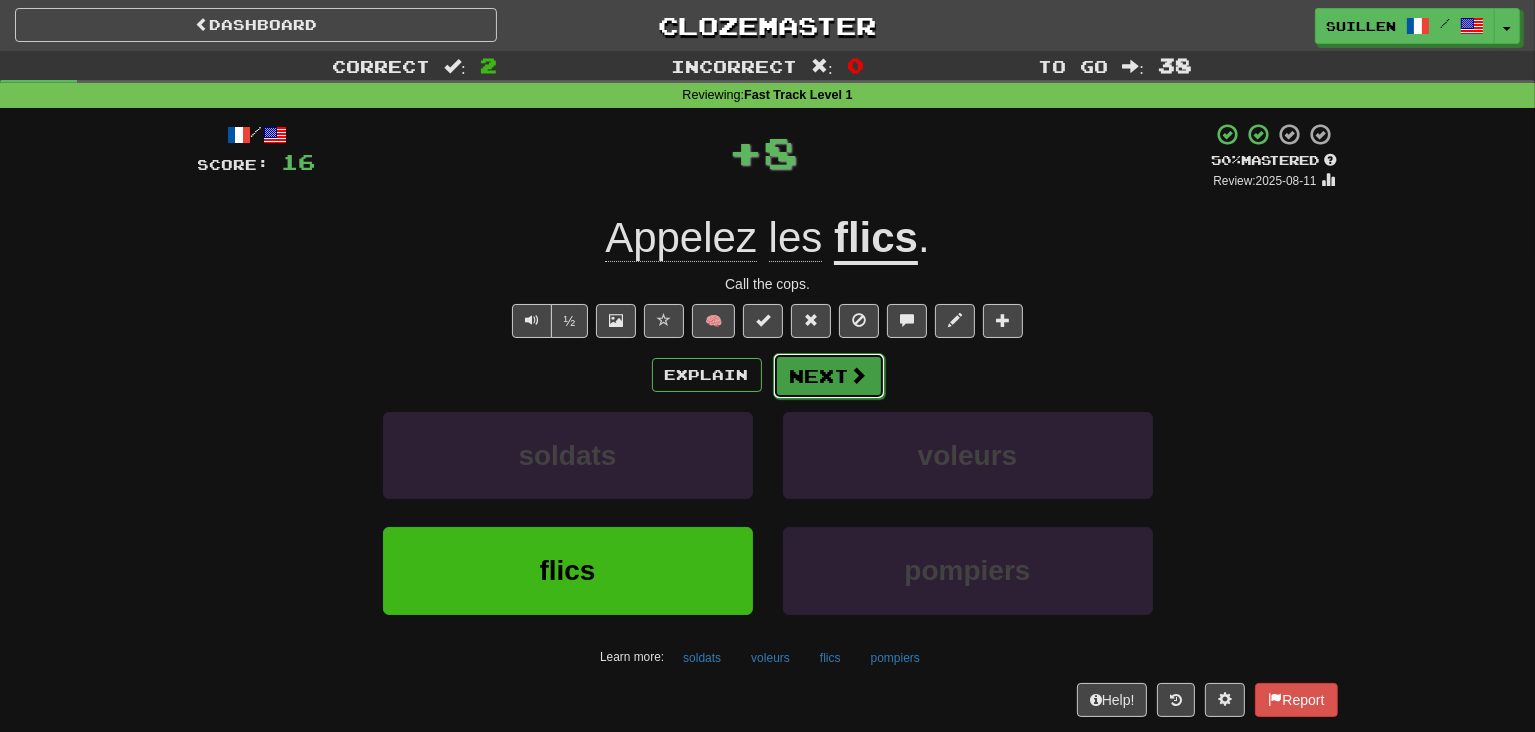 click on "Next" at bounding box center (829, 376) 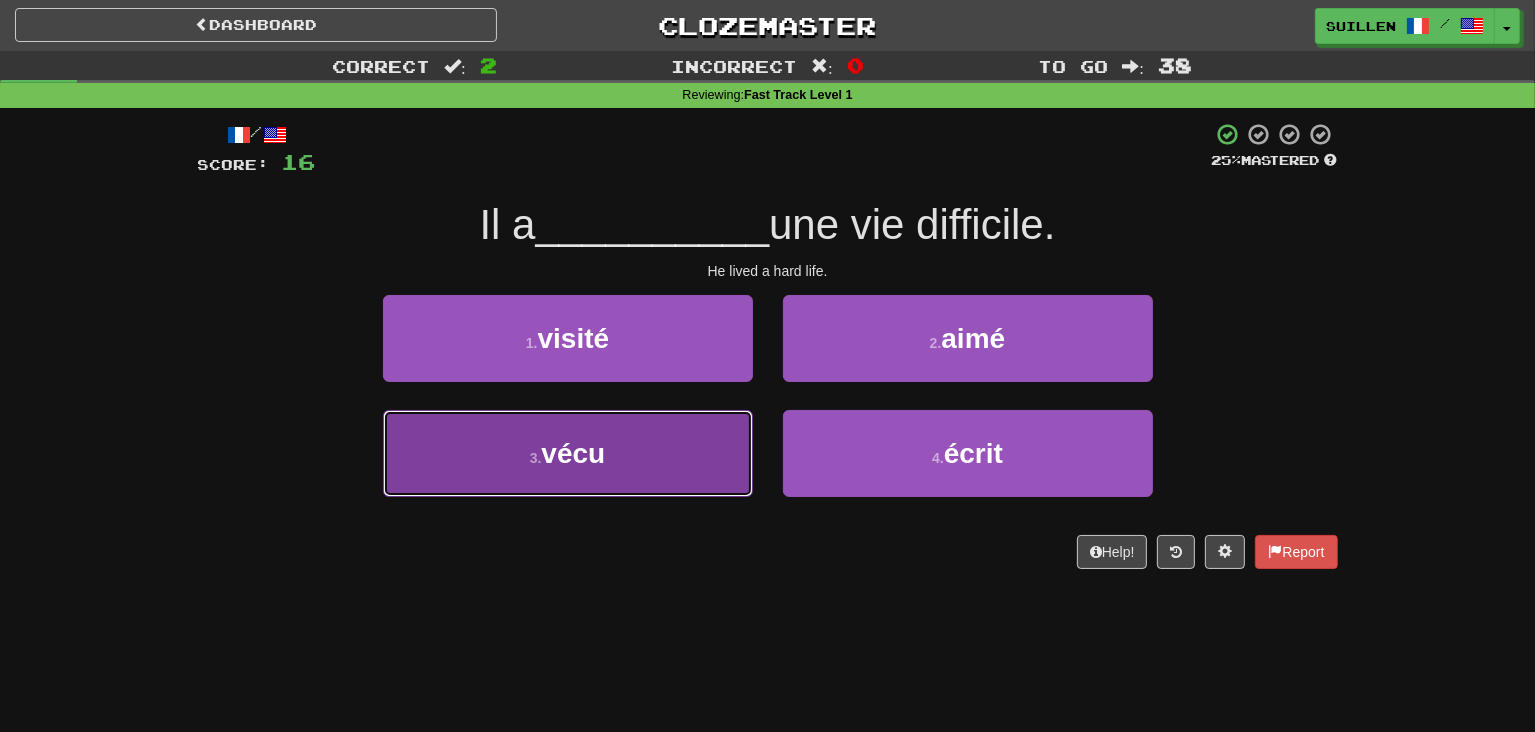 click on "3 .  vécu" at bounding box center (568, 453) 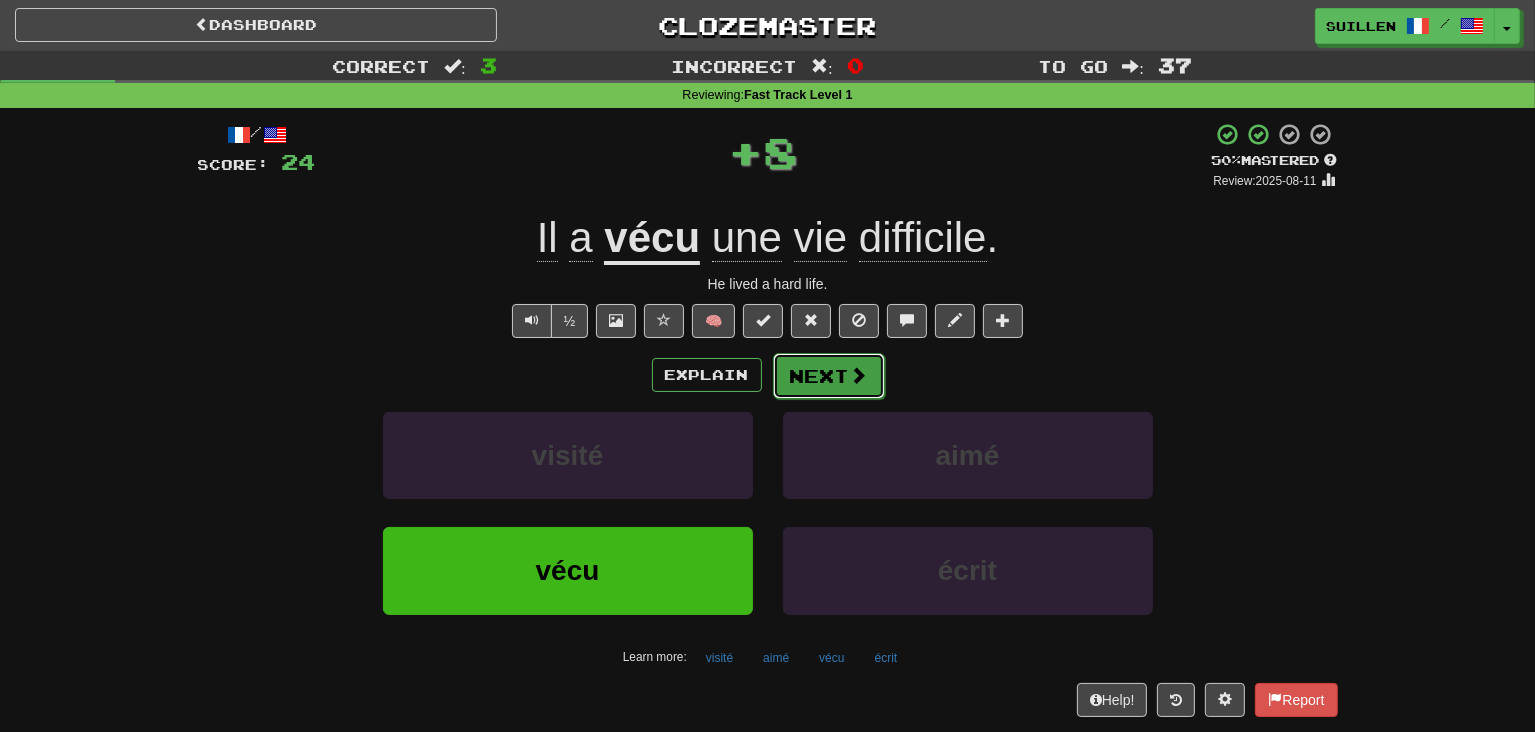 click on "Next" at bounding box center [829, 376] 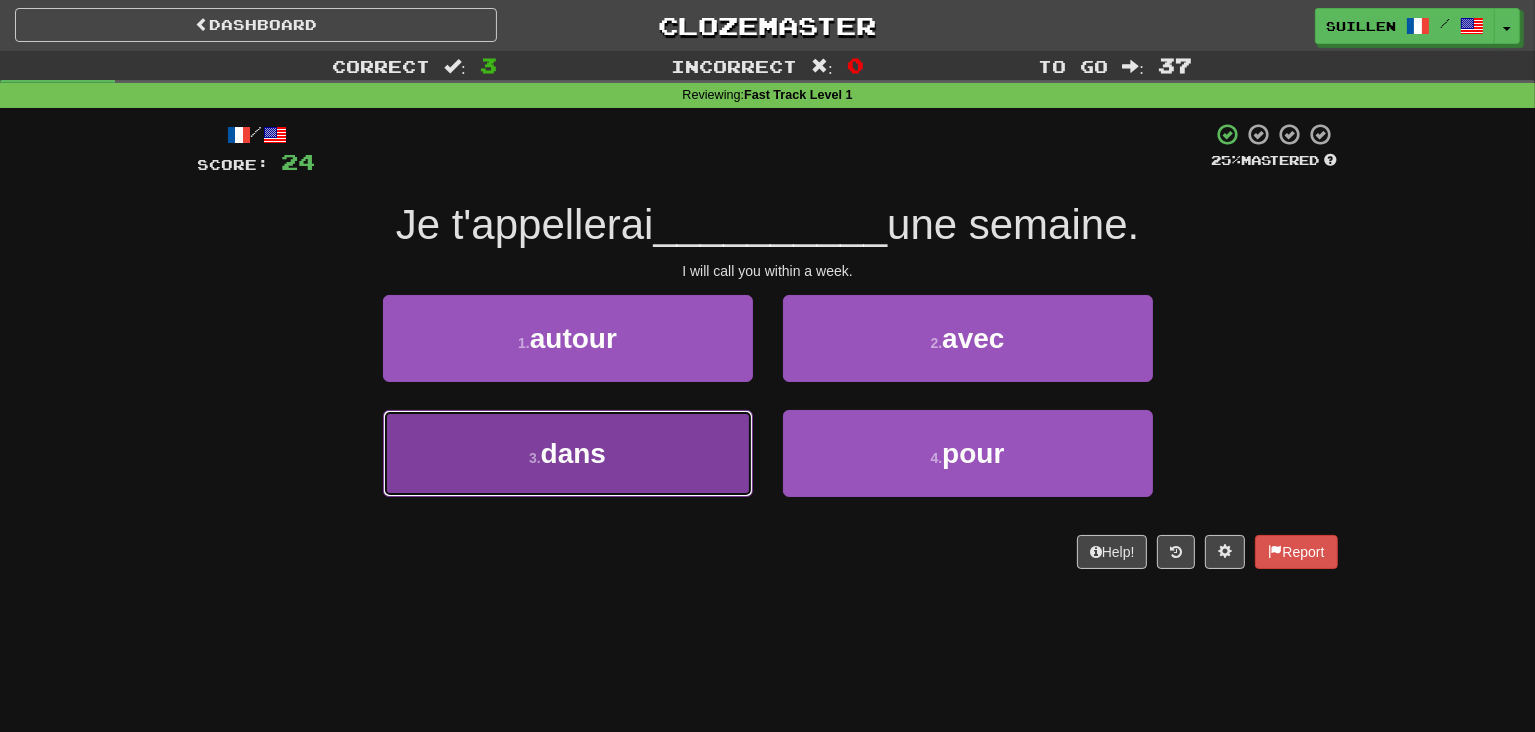 click on "3 .  dans" at bounding box center (568, 453) 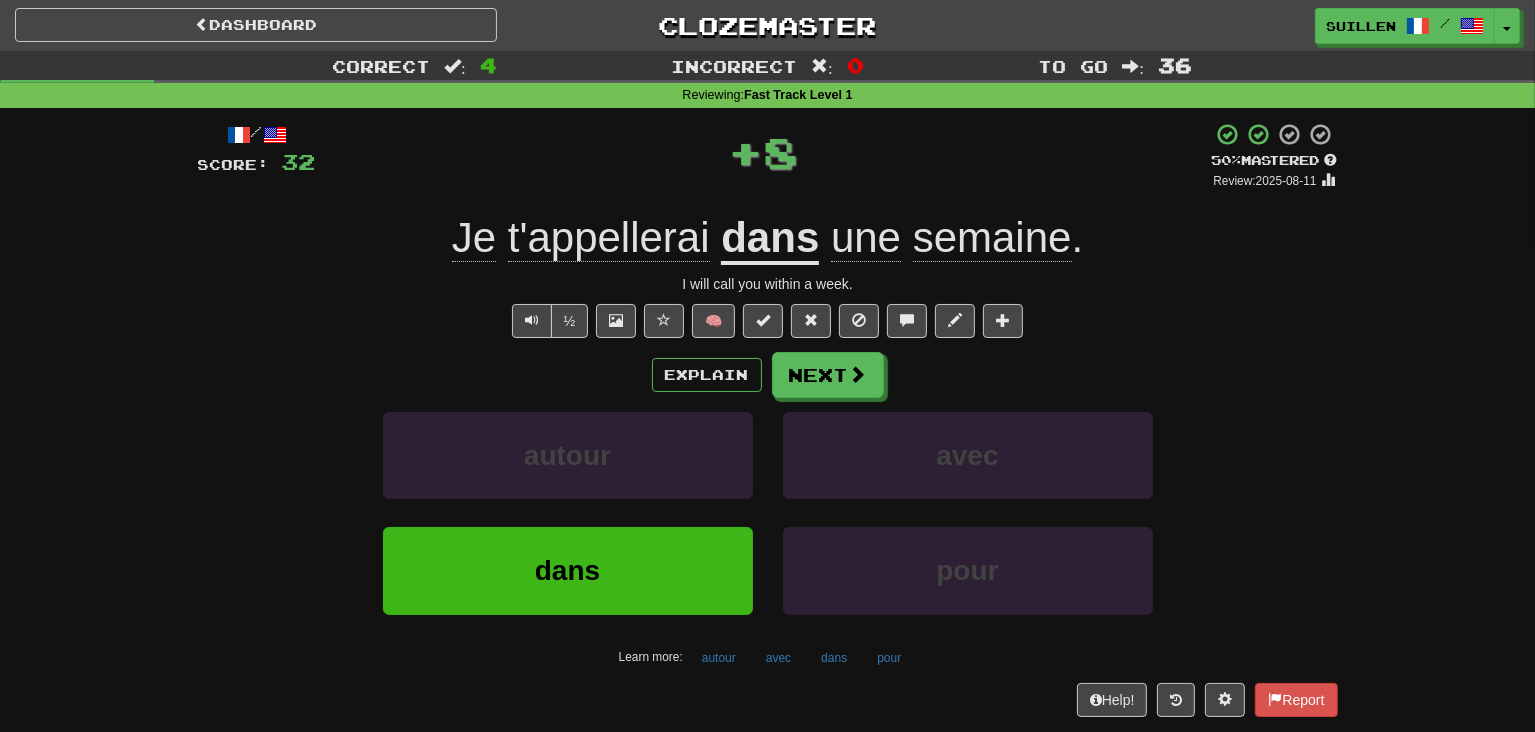 click on "dans" at bounding box center [770, 239] 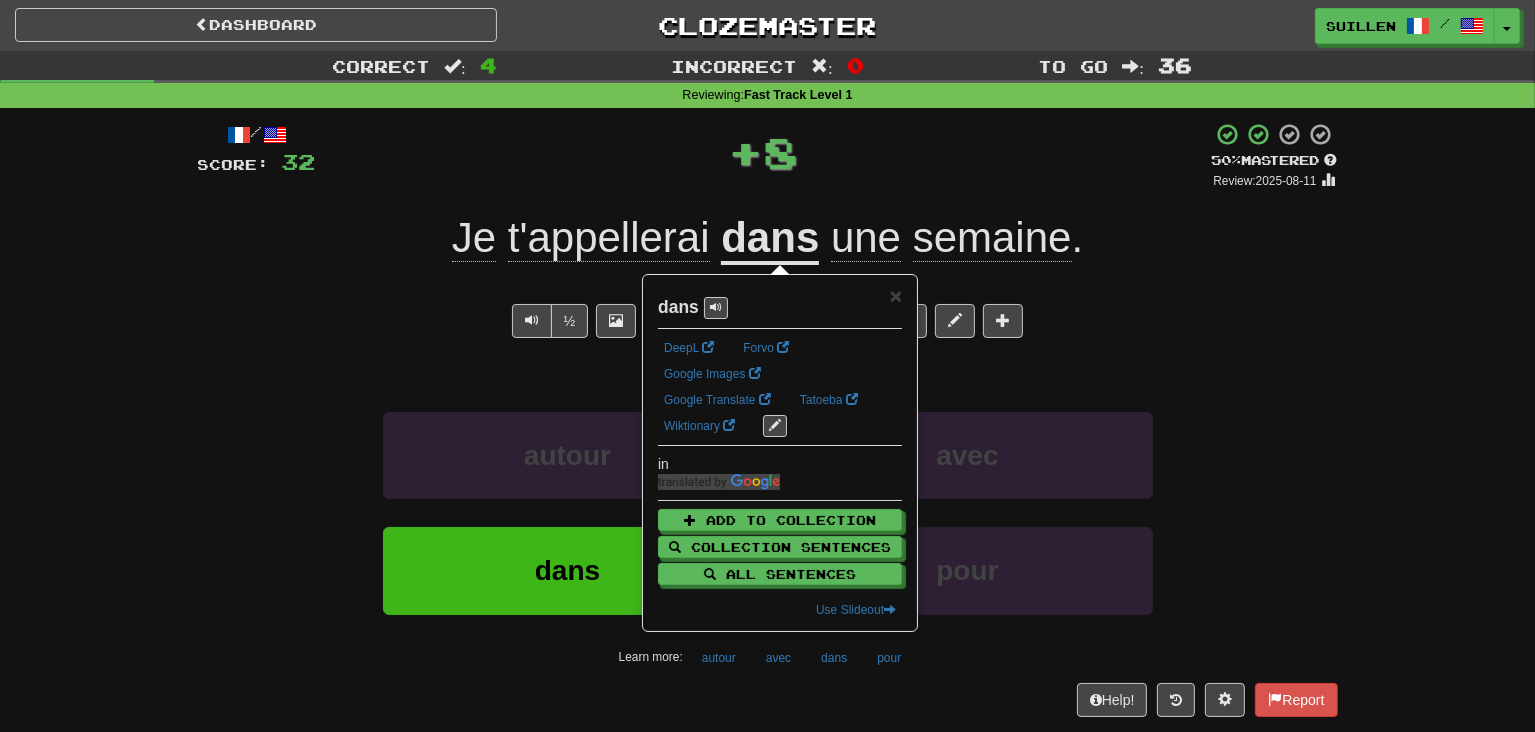 click on "½ 🧠" at bounding box center [768, 321] 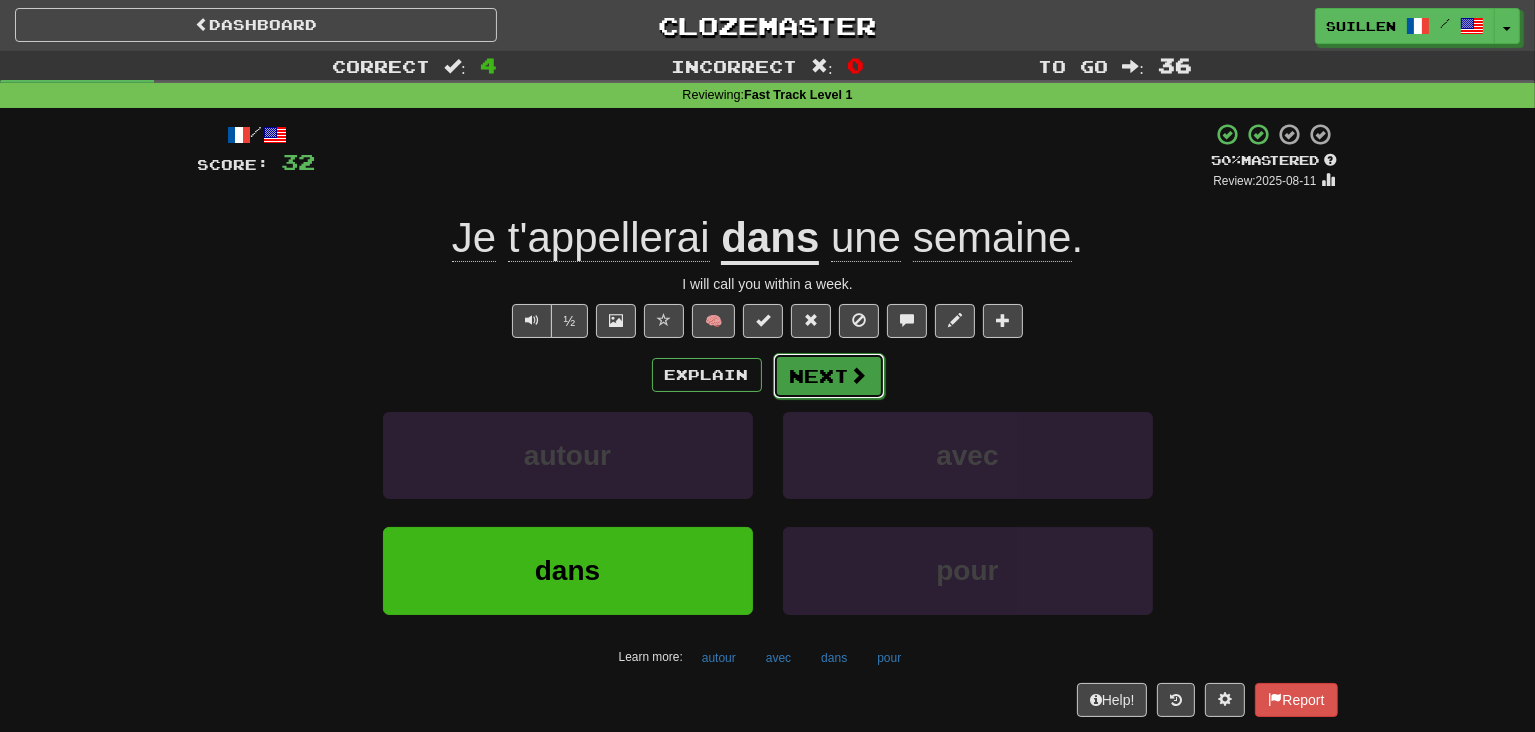 click on "Next" at bounding box center (829, 376) 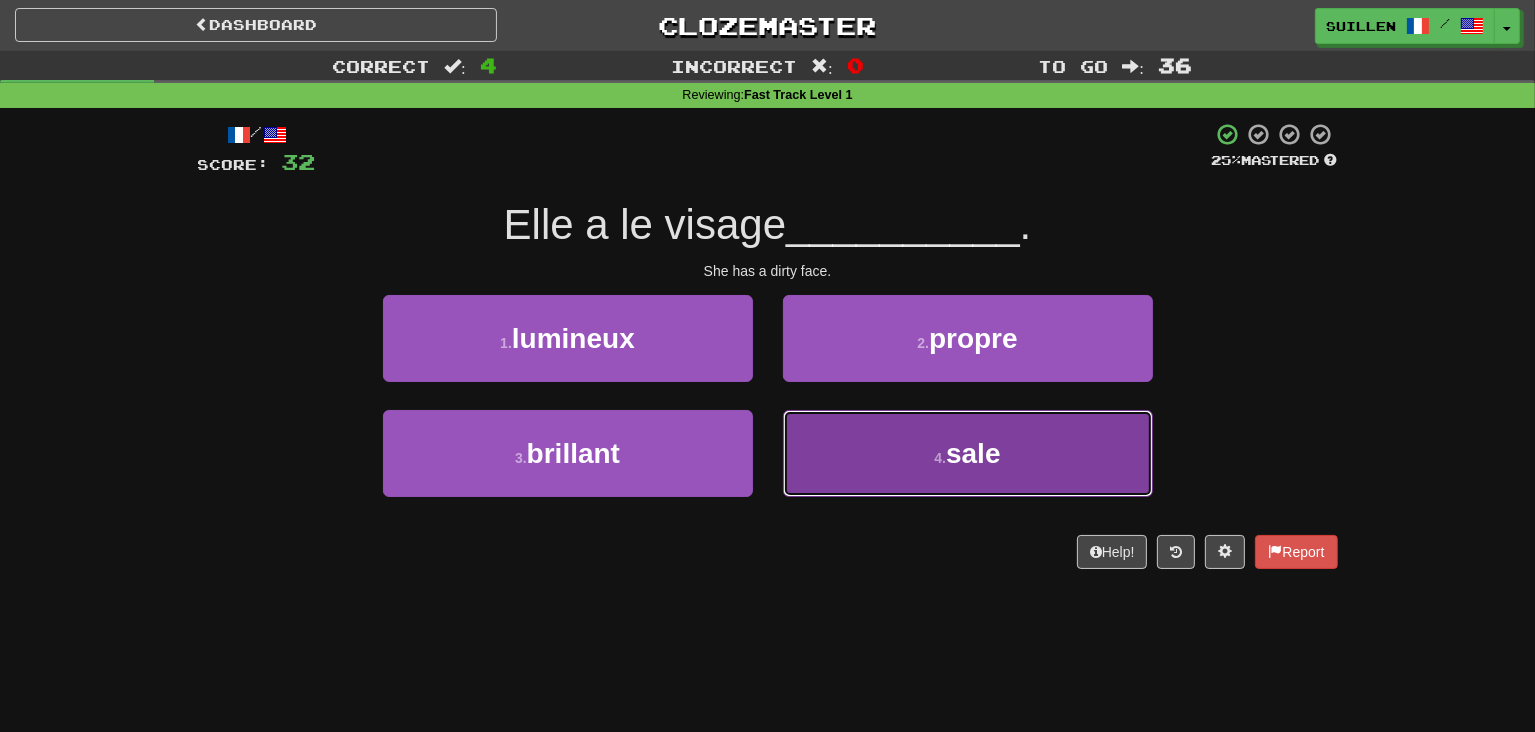 click on "4 .  sale" at bounding box center [968, 453] 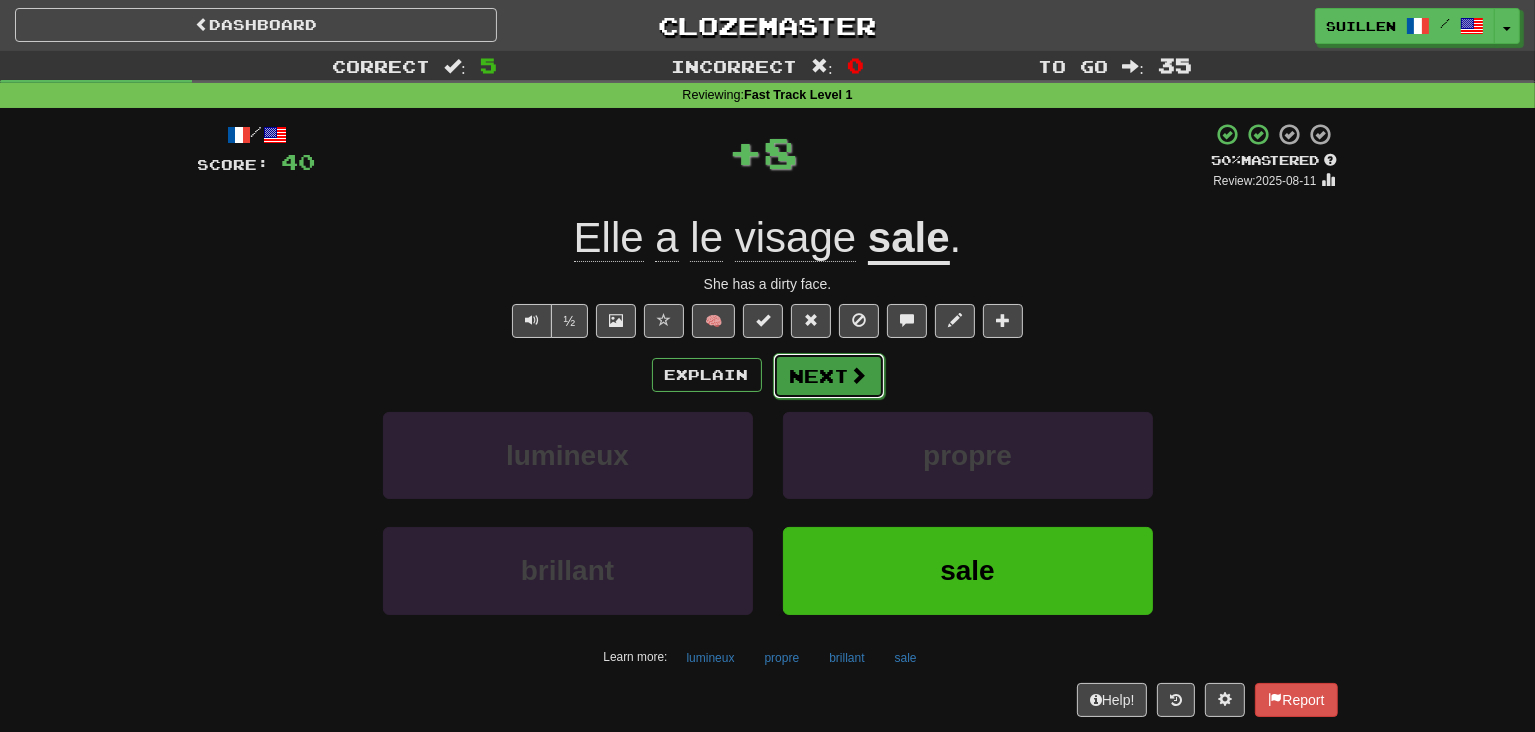click on "Next" at bounding box center (829, 376) 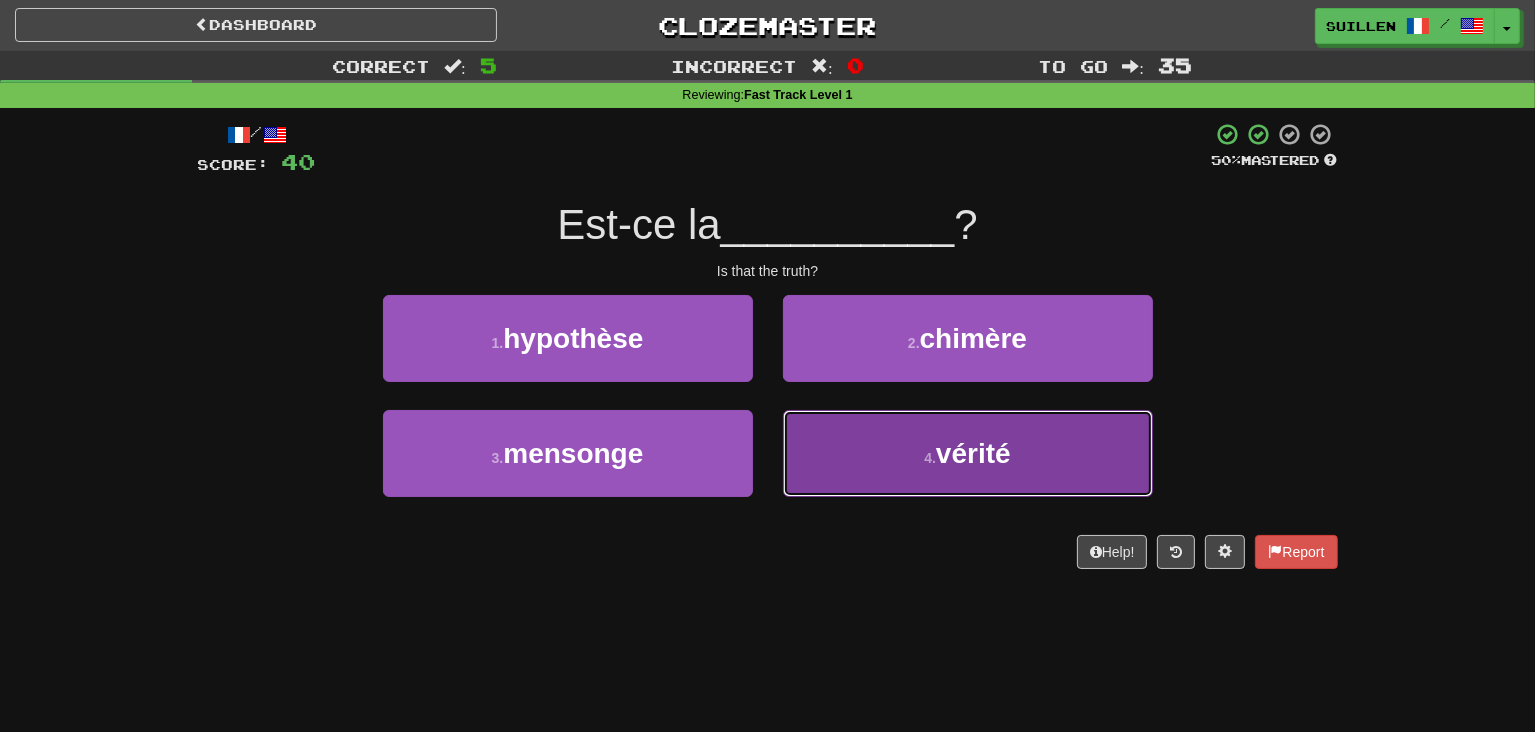 click on "4 .  vérité" at bounding box center [968, 453] 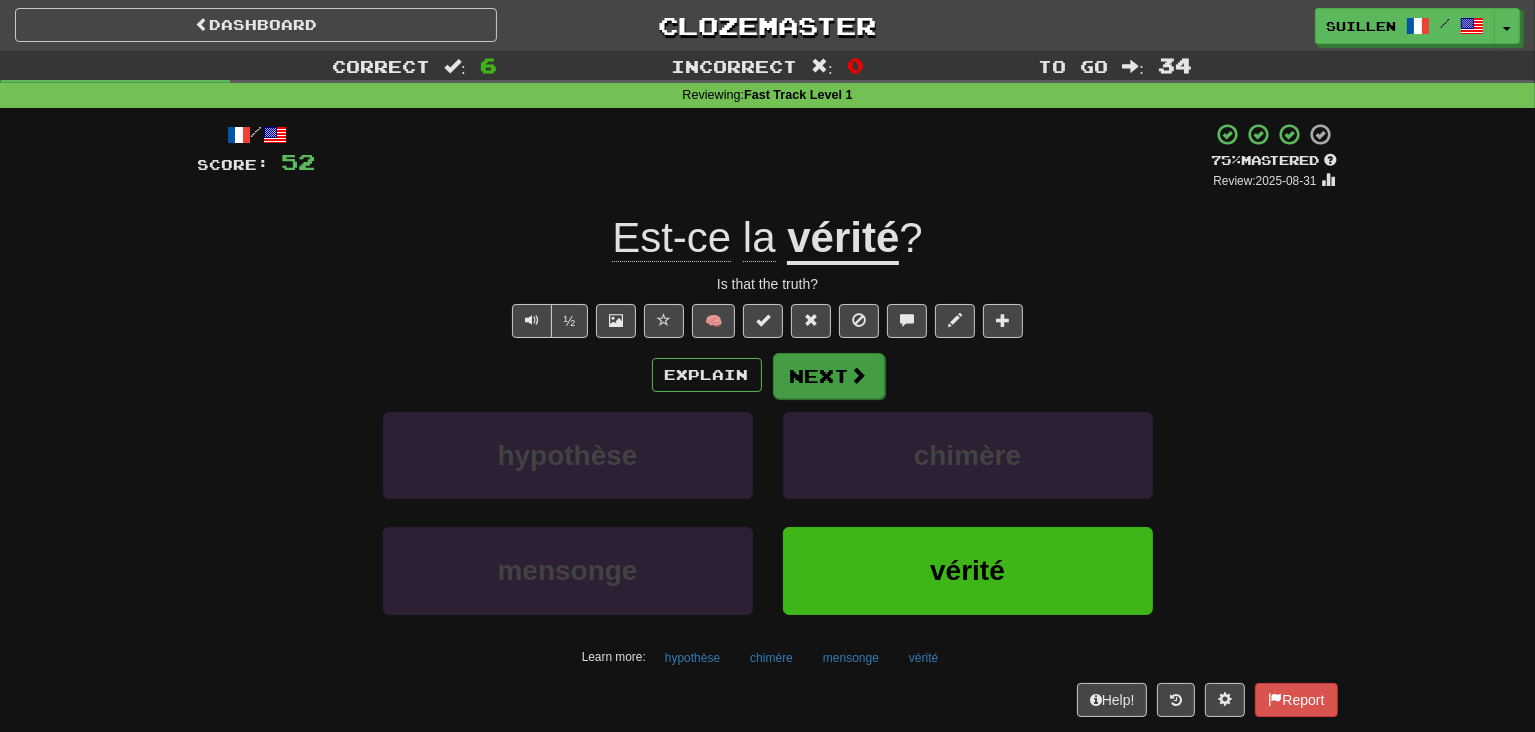 click on "Next" at bounding box center (829, 376) 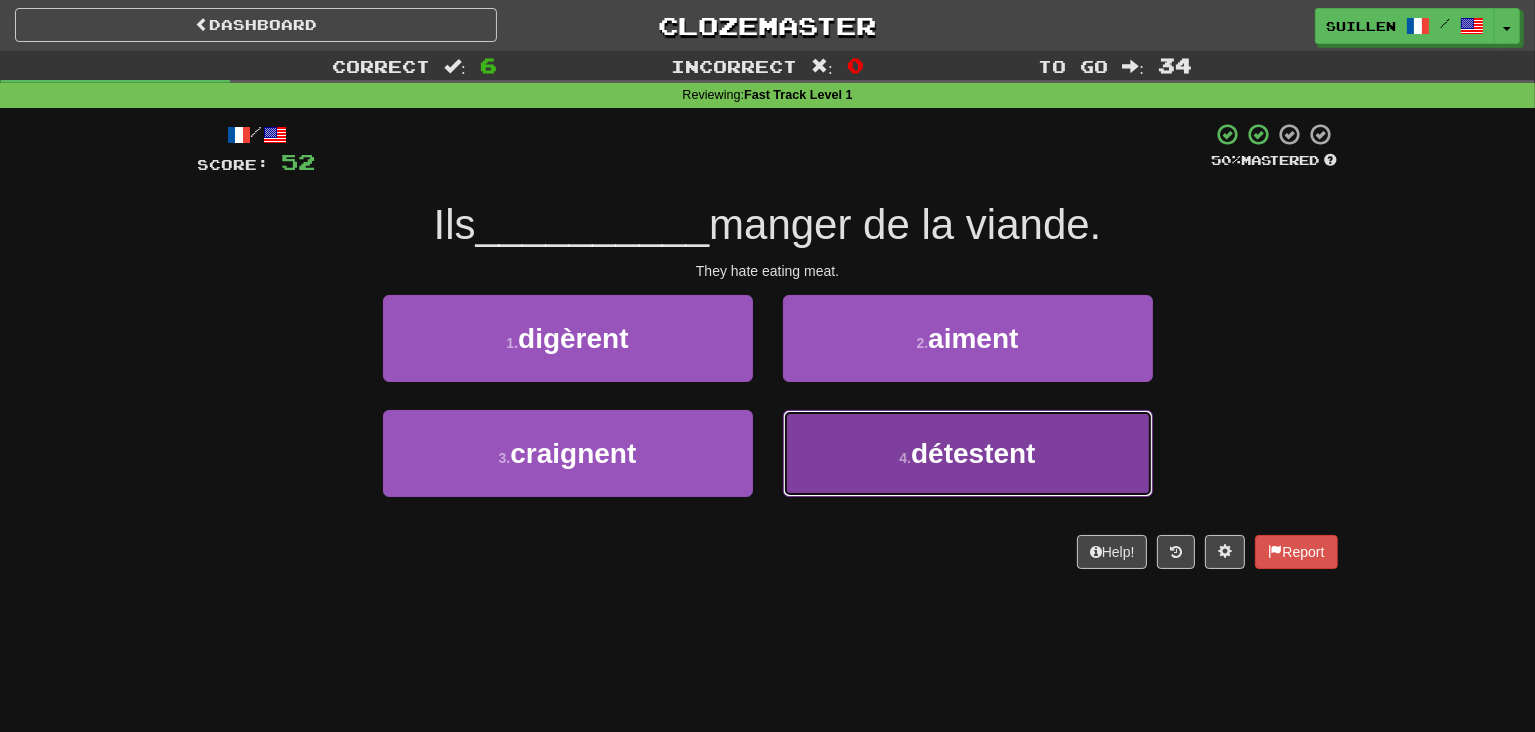 click on "4 .  détestent" at bounding box center (968, 453) 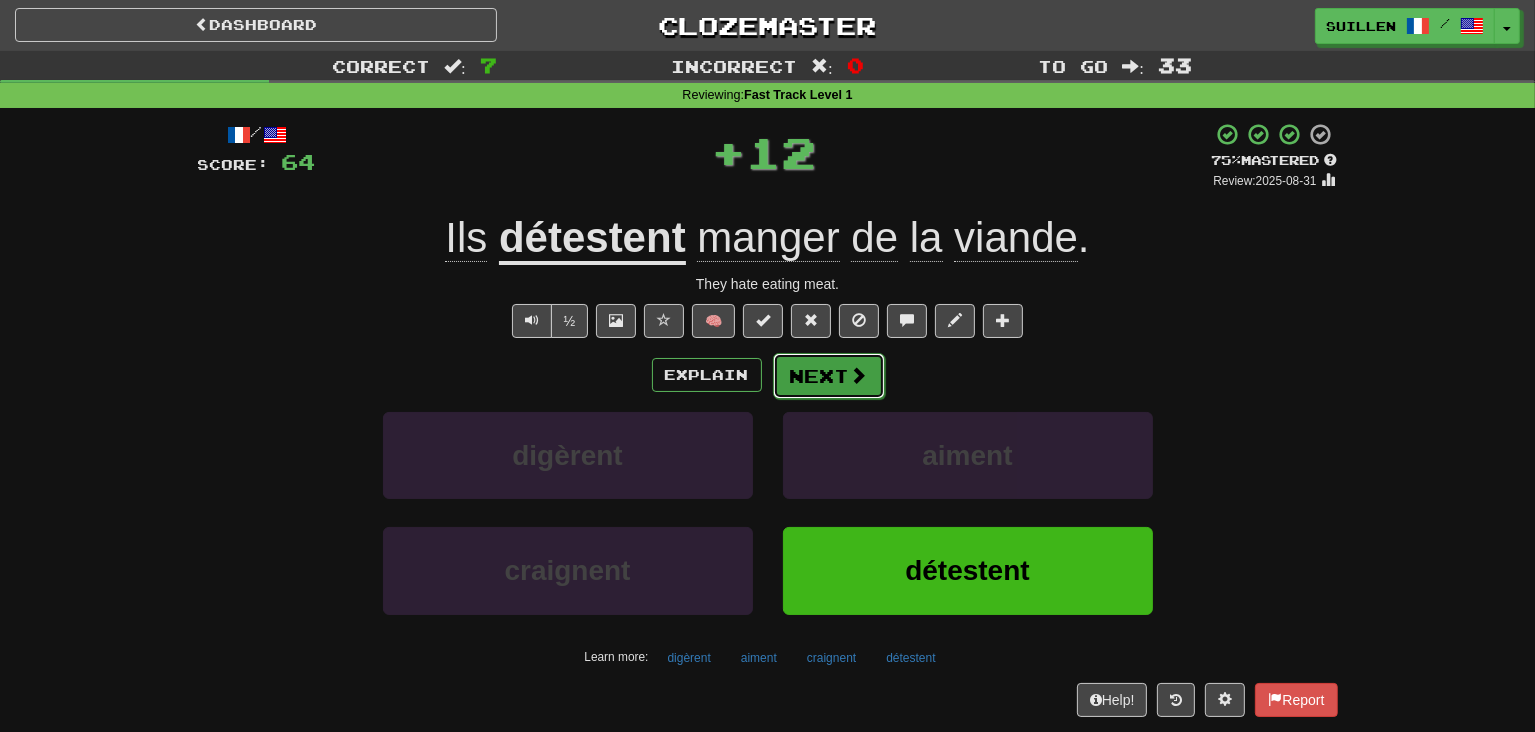 click on "Next" at bounding box center [829, 376] 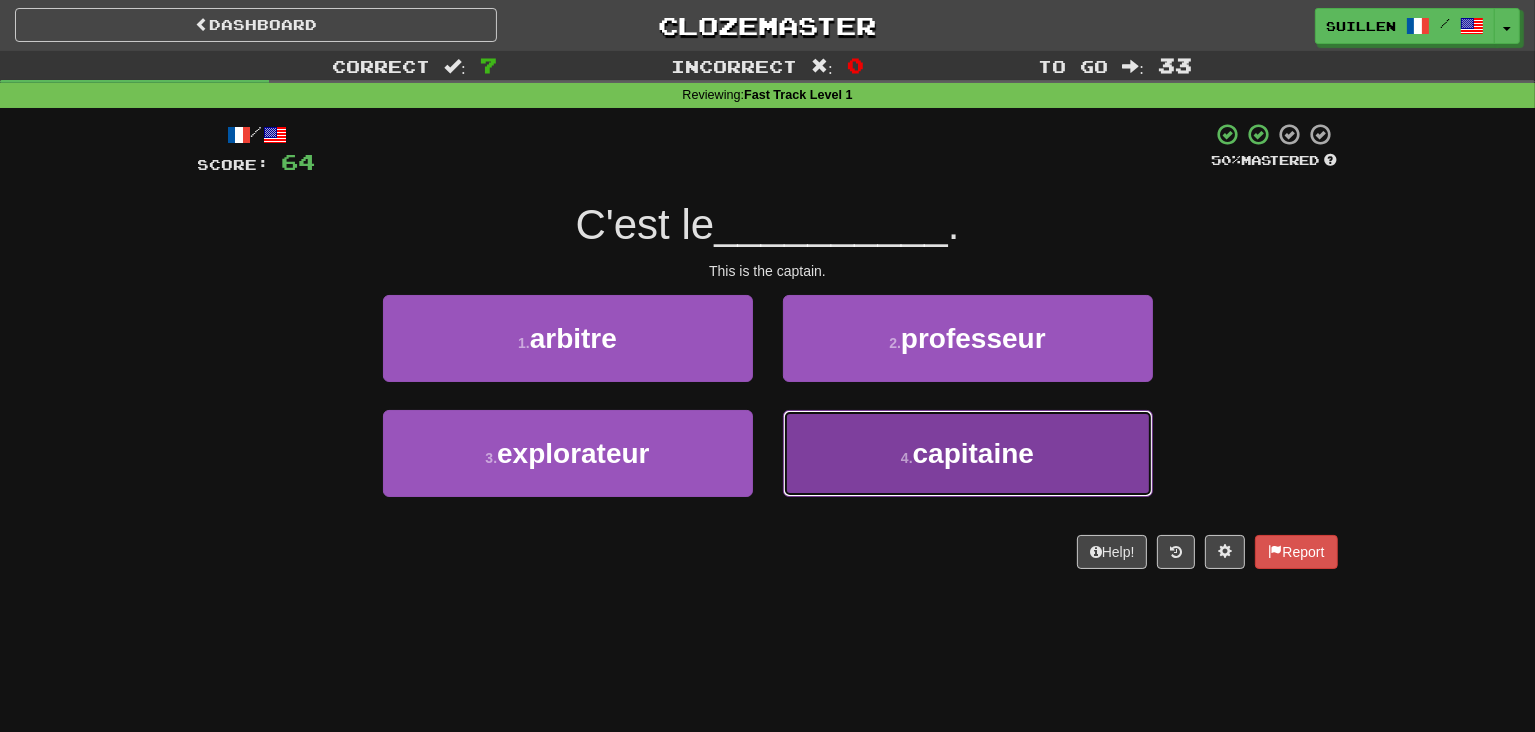 click on "4 .  capitaine" at bounding box center [968, 453] 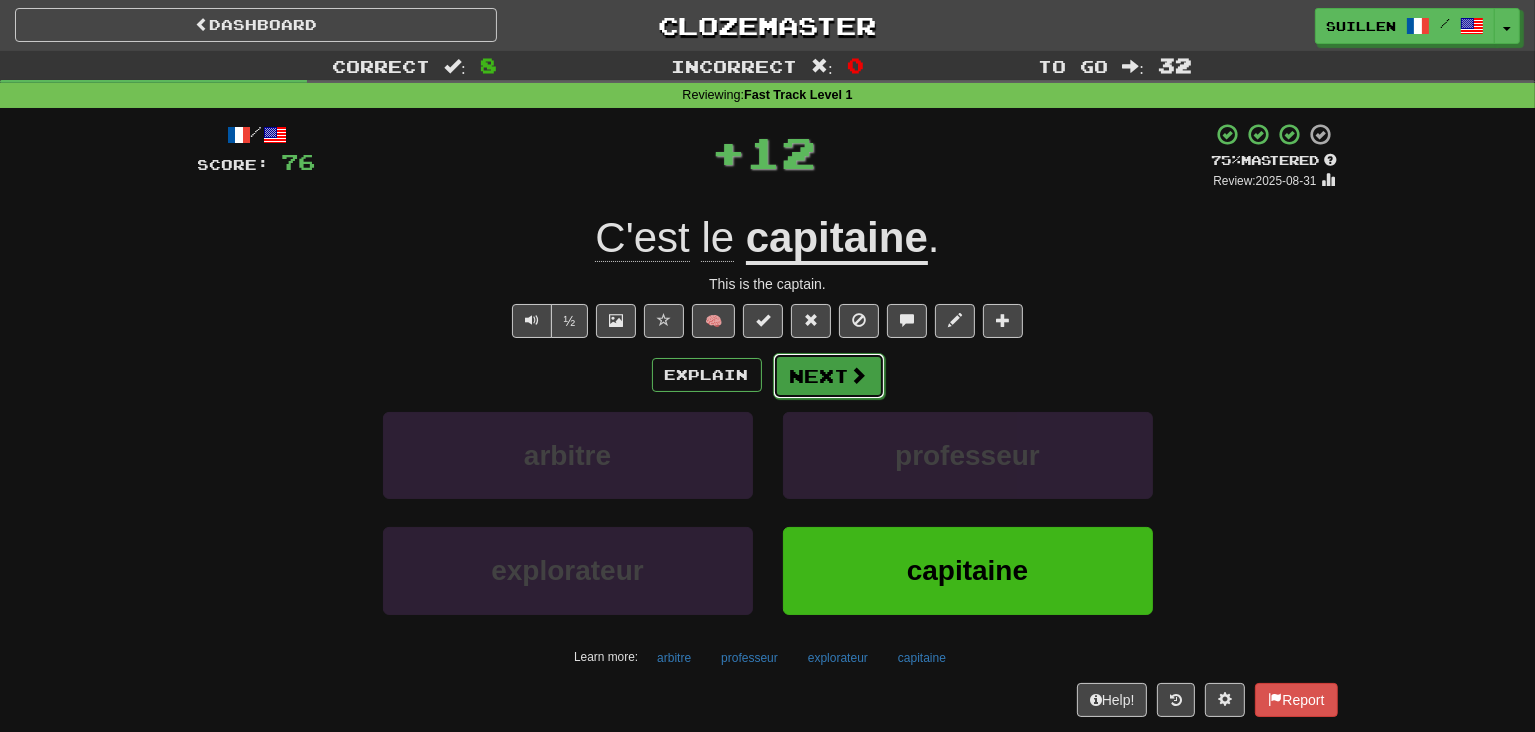 click on "Next" at bounding box center (829, 376) 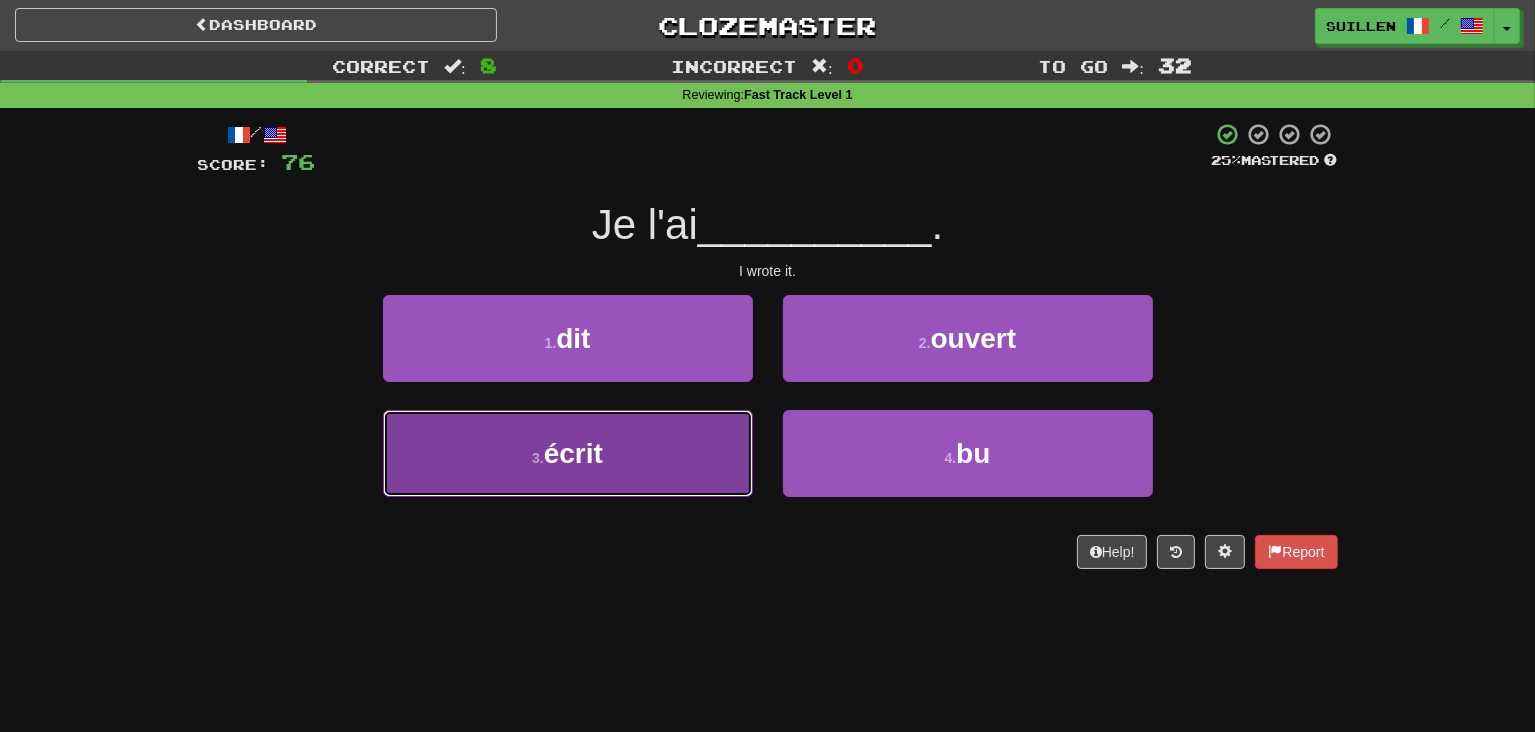 click on "3 .  écrit" at bounding box center [568, 453] 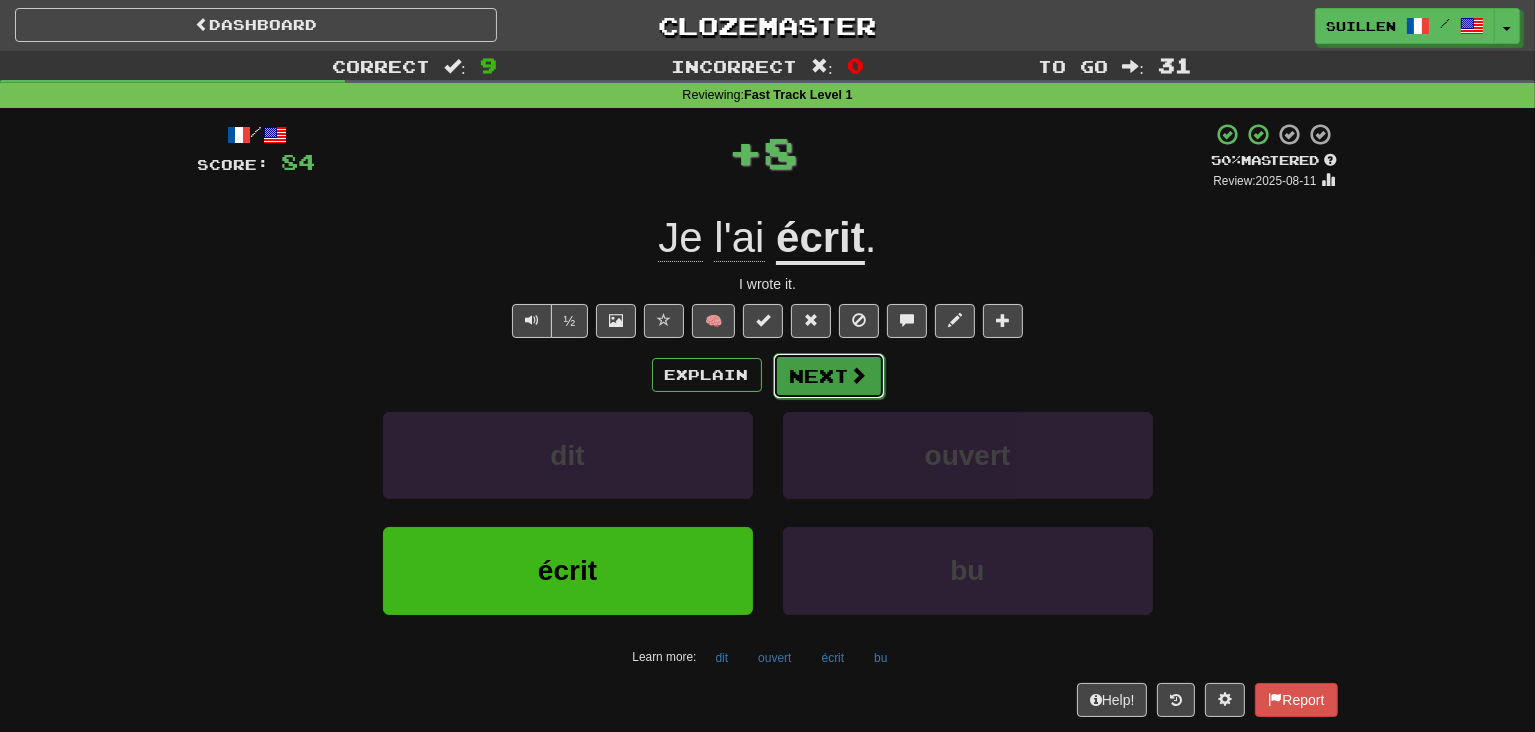 click on "Next" at bounding box center [829, 376] 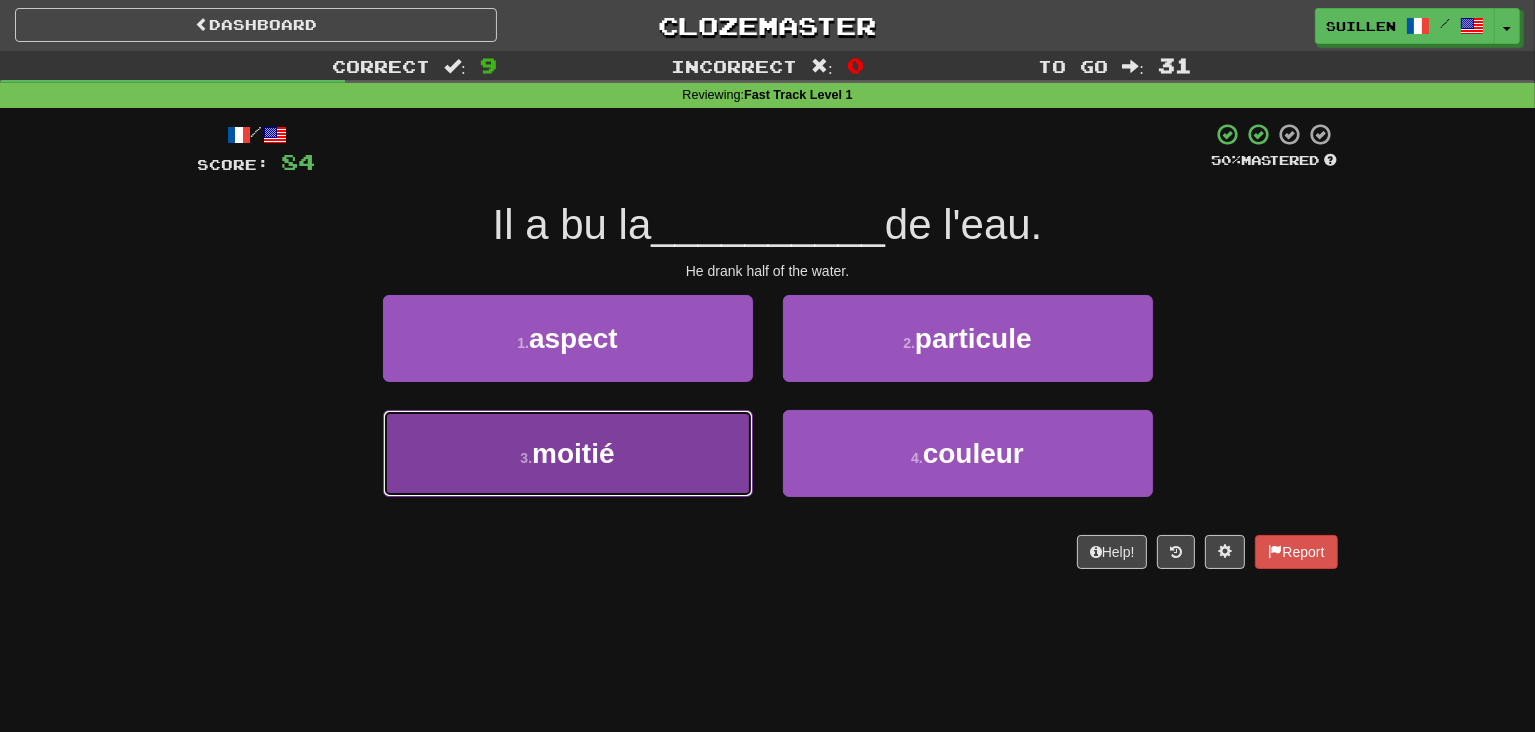 click on "3 .  moitié" at bounding box center (568, 453) 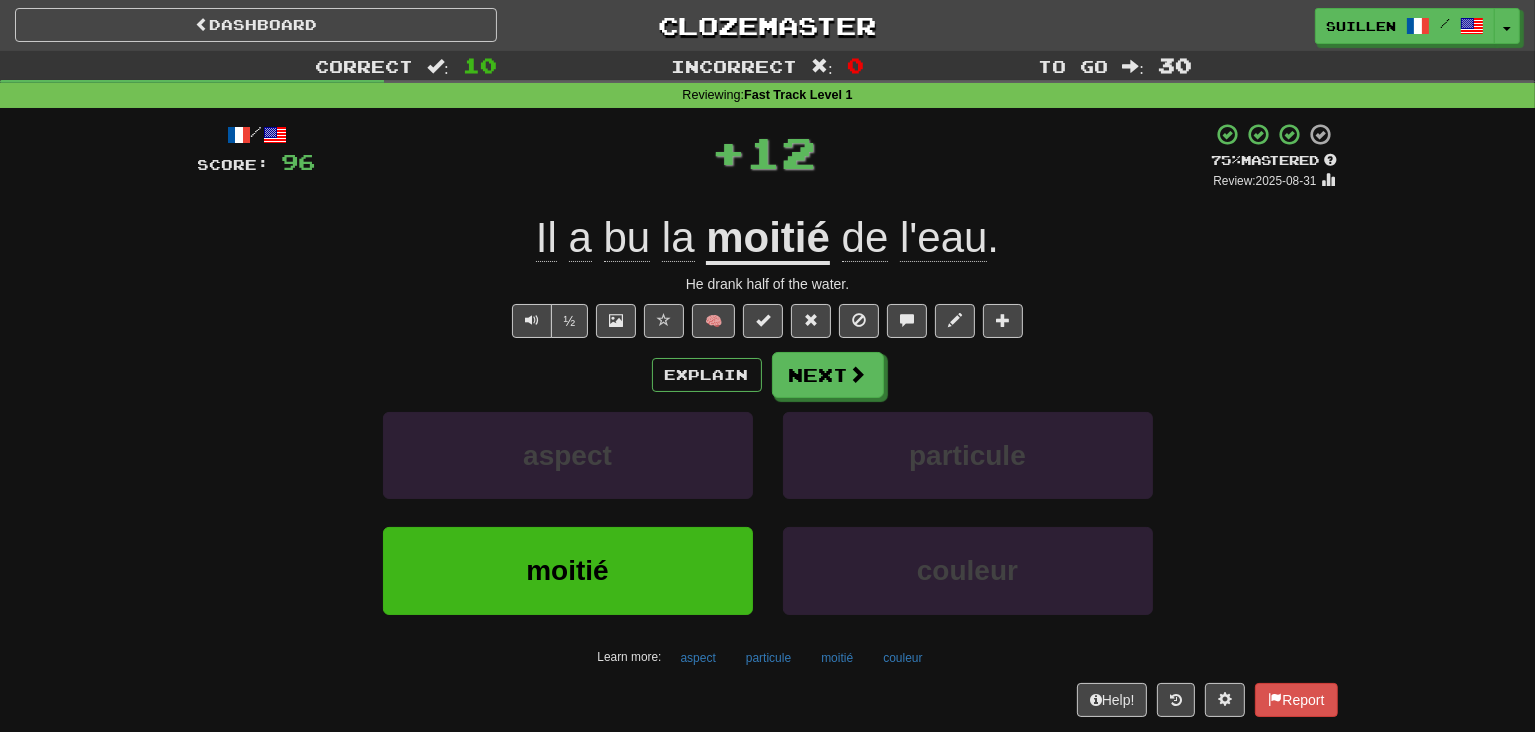 click on "moitié" at bounding box center [768, 239] 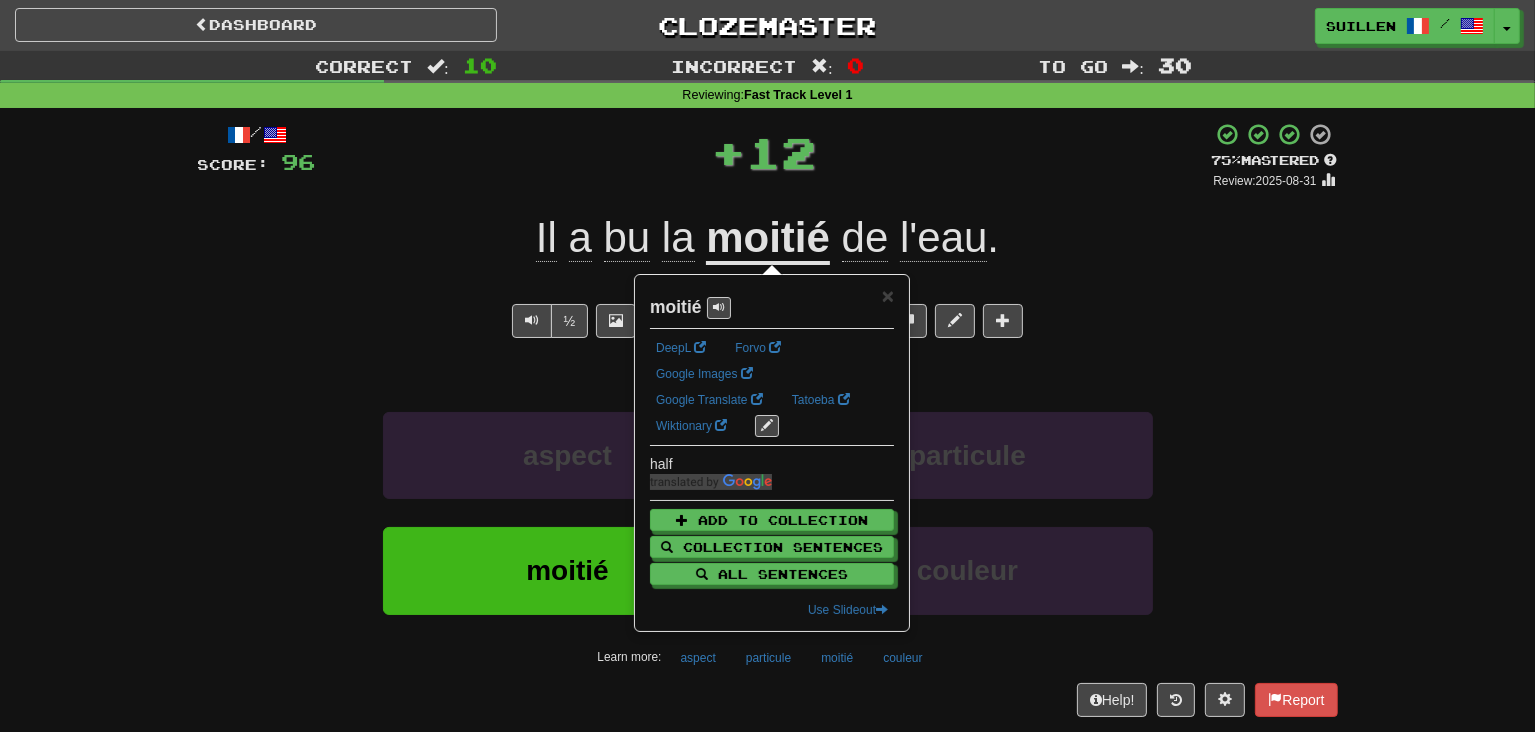 click on "+ 12" at bounding box center [764, 156] 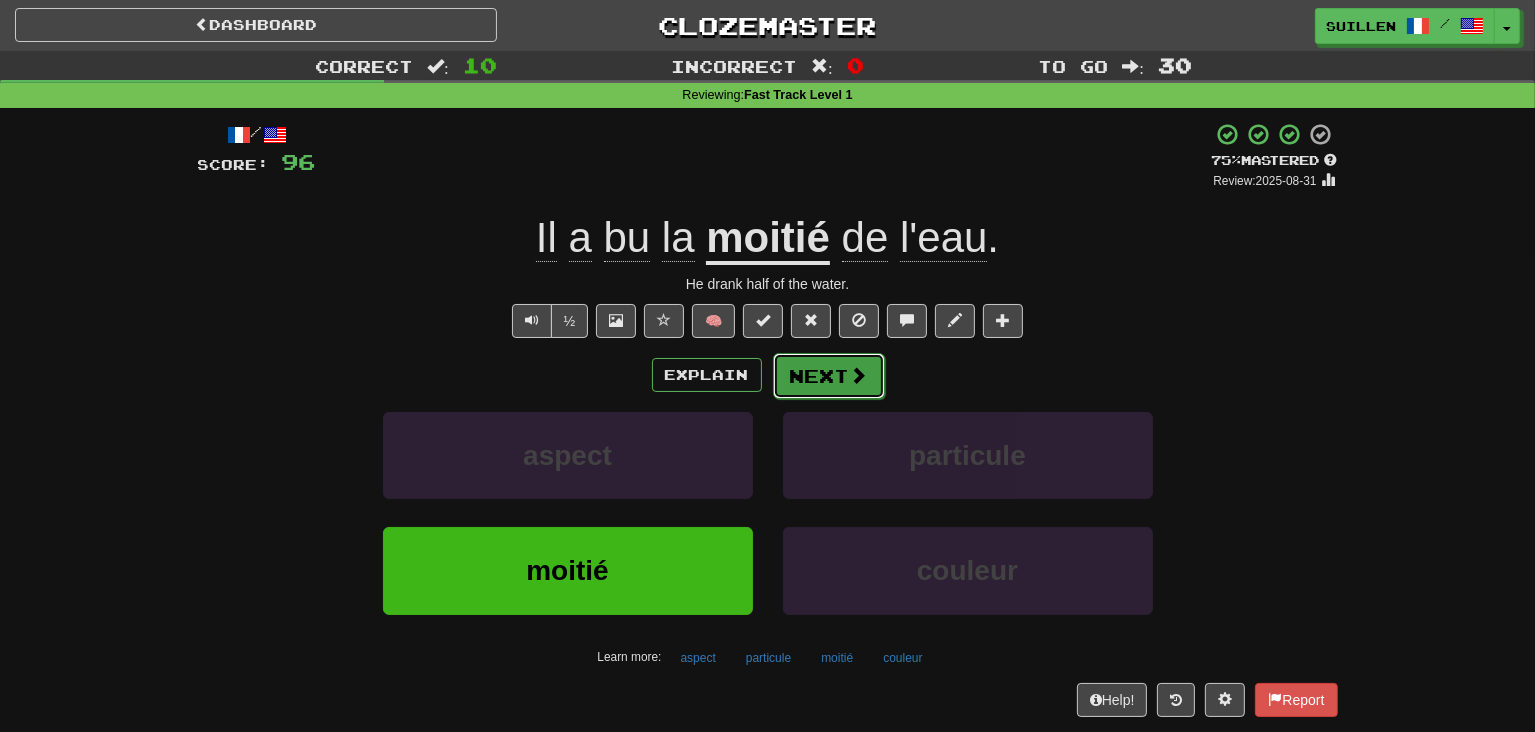 click on "Next" at bounding box center [829, 376] 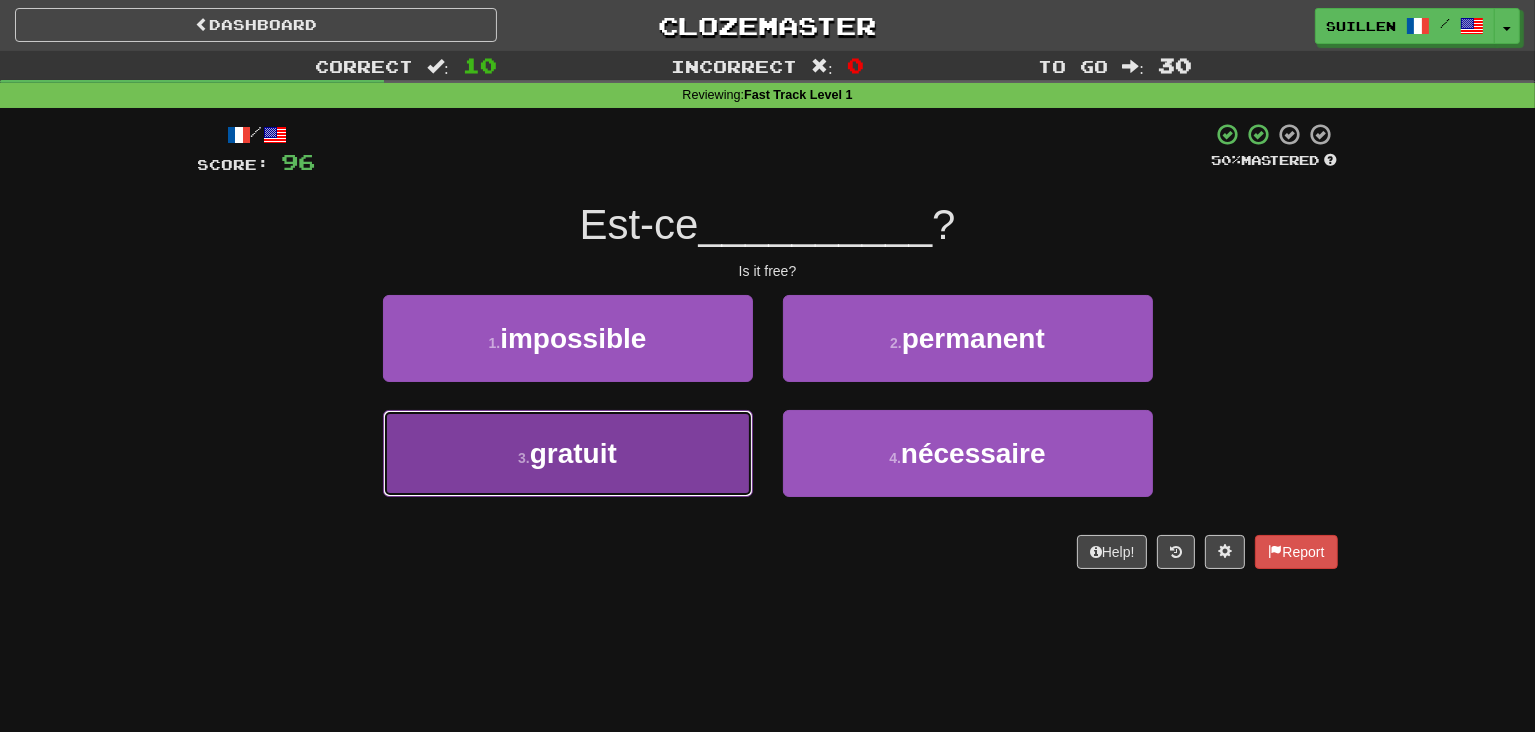 click on "3 .  gratuit" at bounding box center (568, 453) 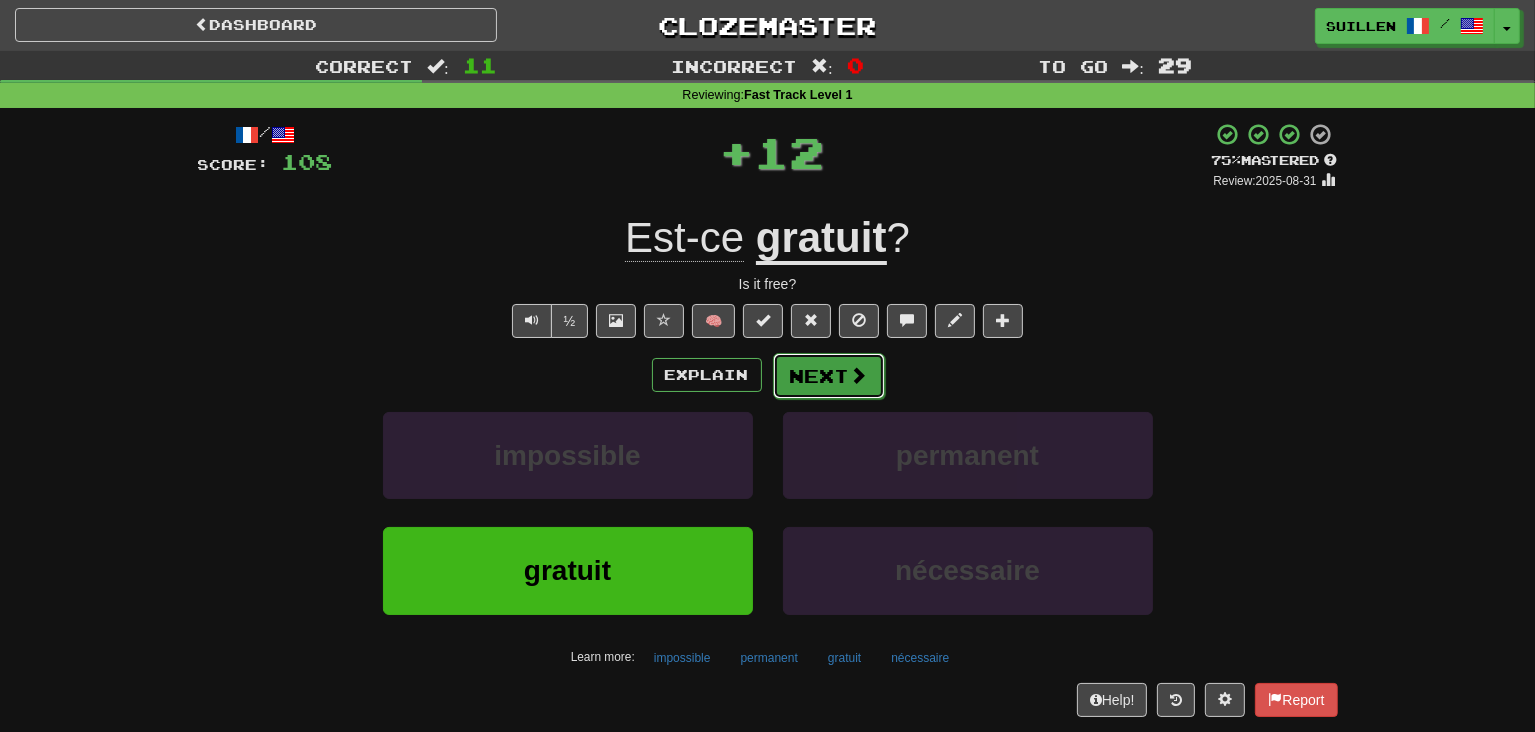 click on "Next" at bounding box center [829, 376] 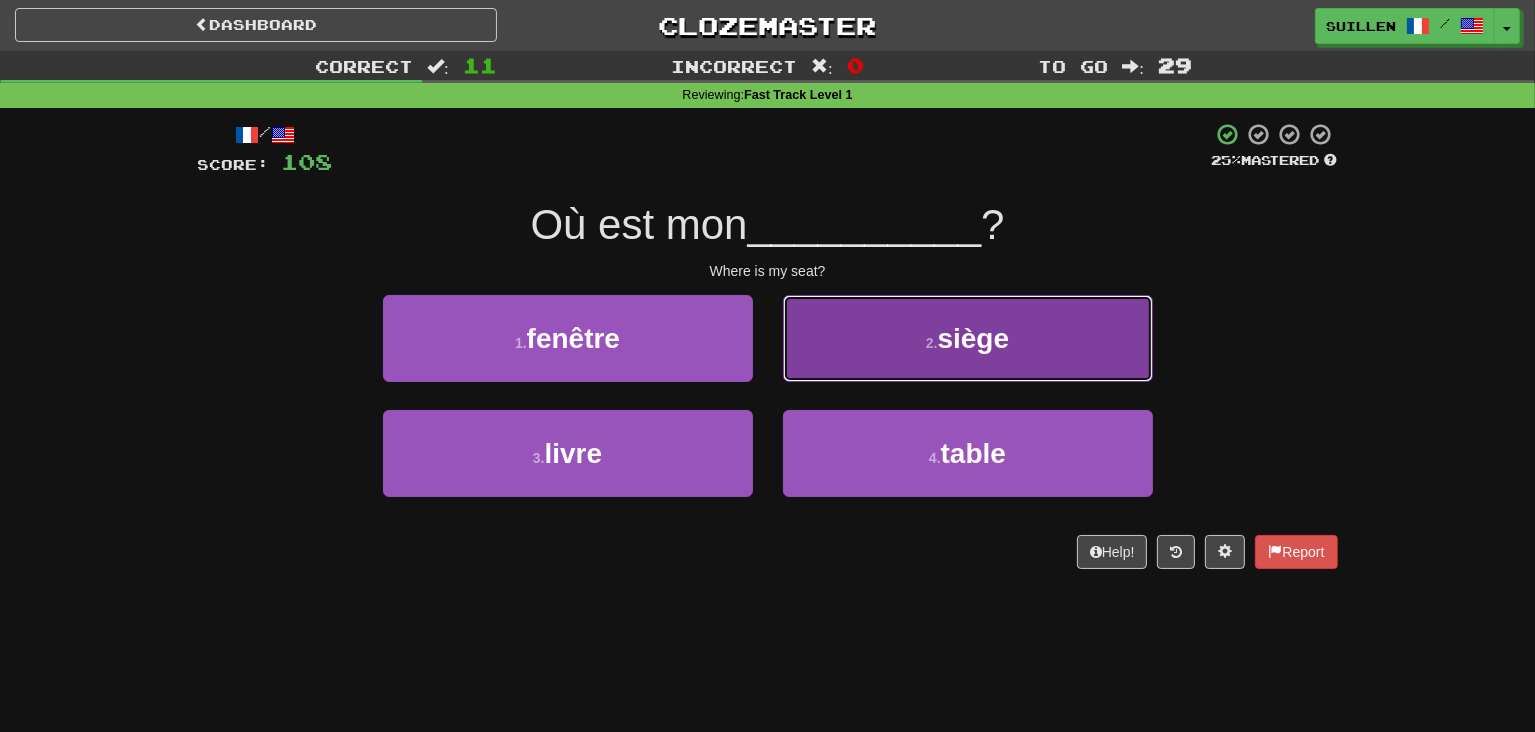 click on "2 .  siège" at bounding box center [968, 338] 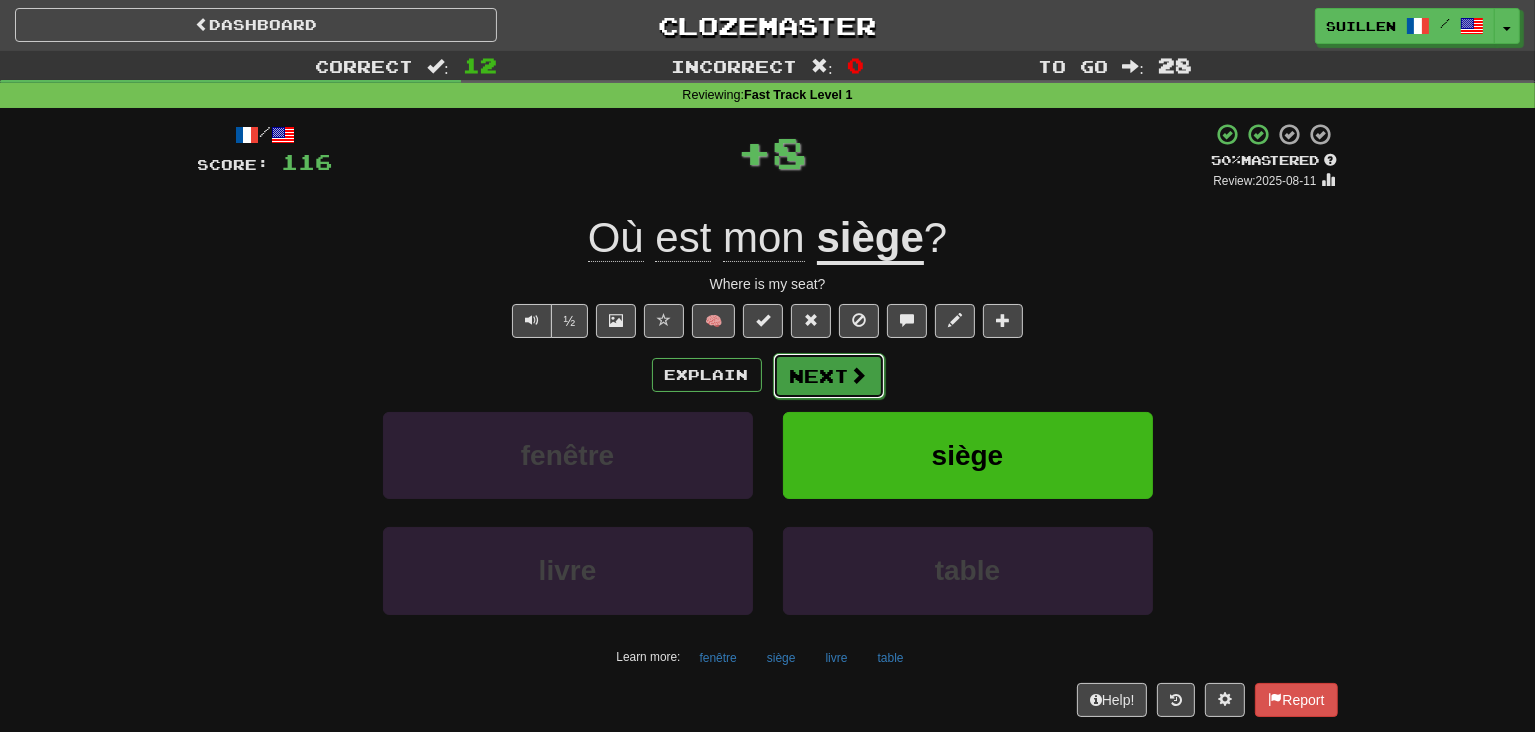 click on "Next" at bounding box center [829, 376] 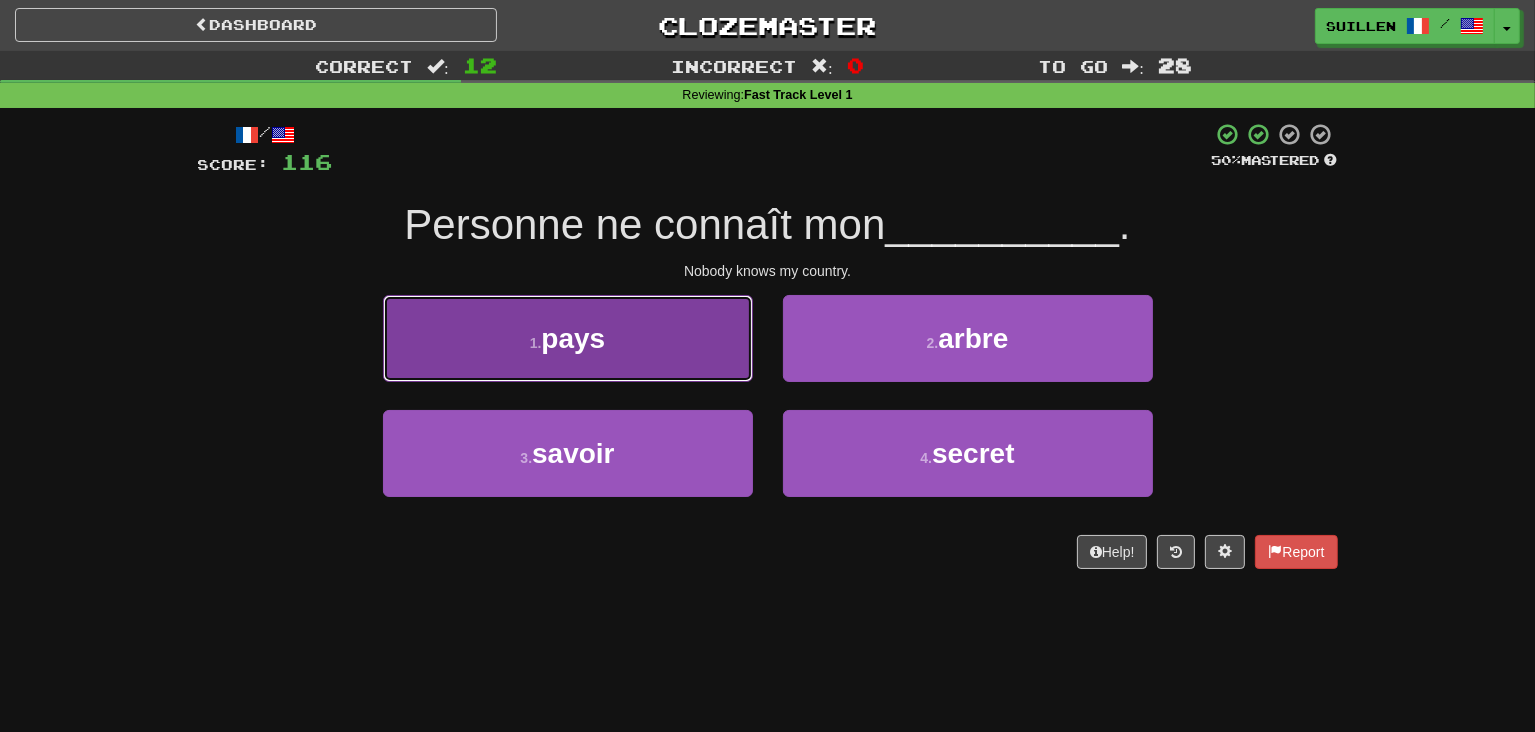 click on "1 .  pays" at bounding box center (568, 338) 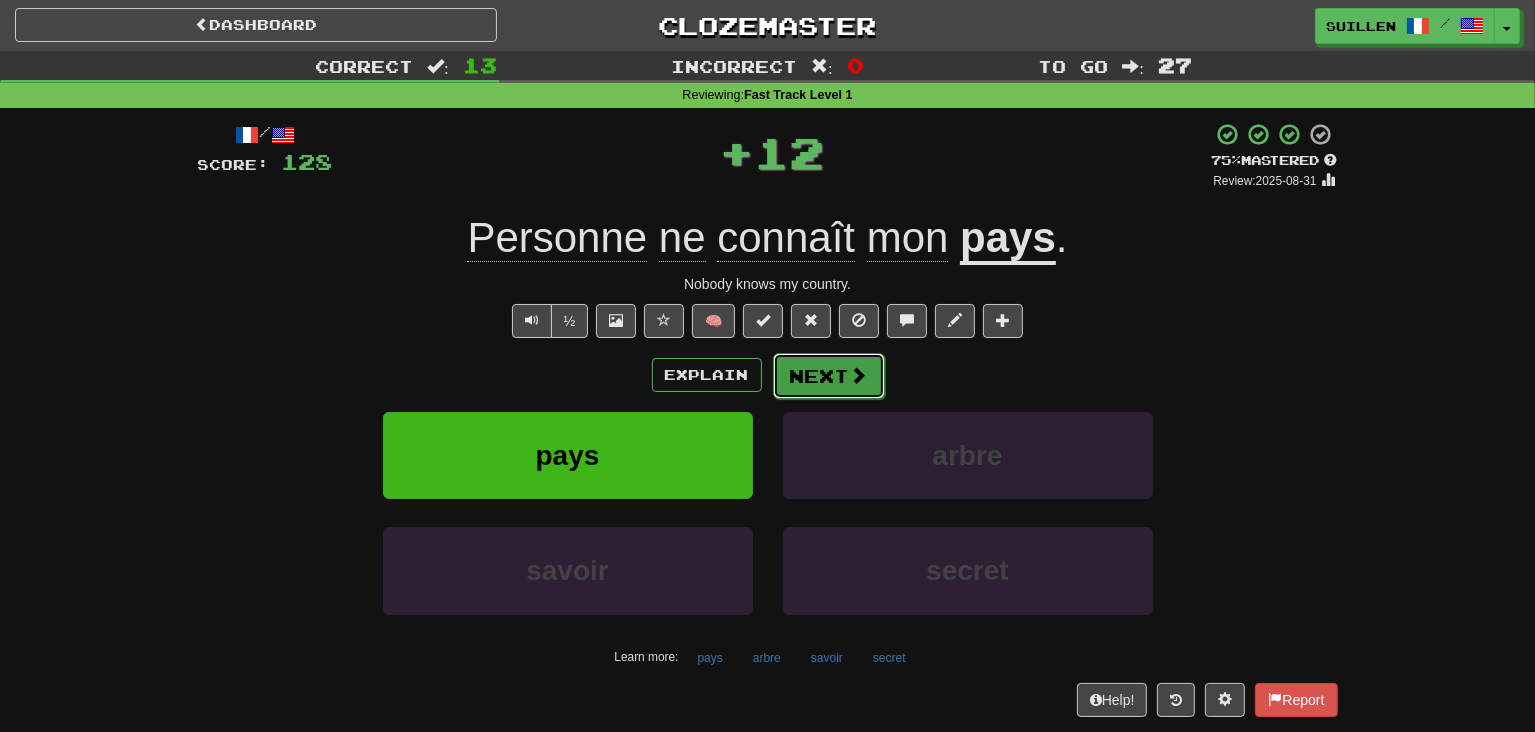 click on "Next" at bounding box center [829, 376] 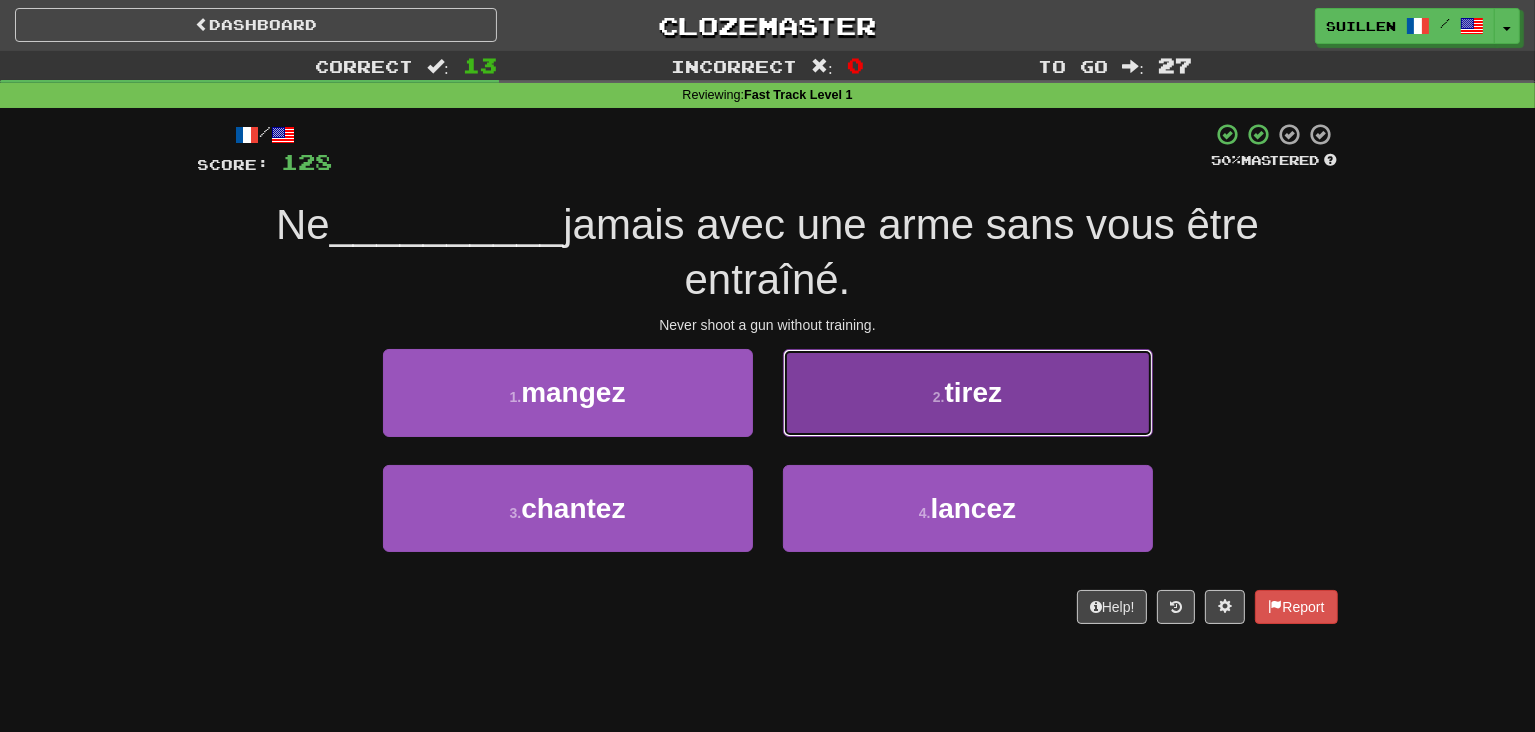 click on "2 .  tirez" at bounding box center (968, 392) 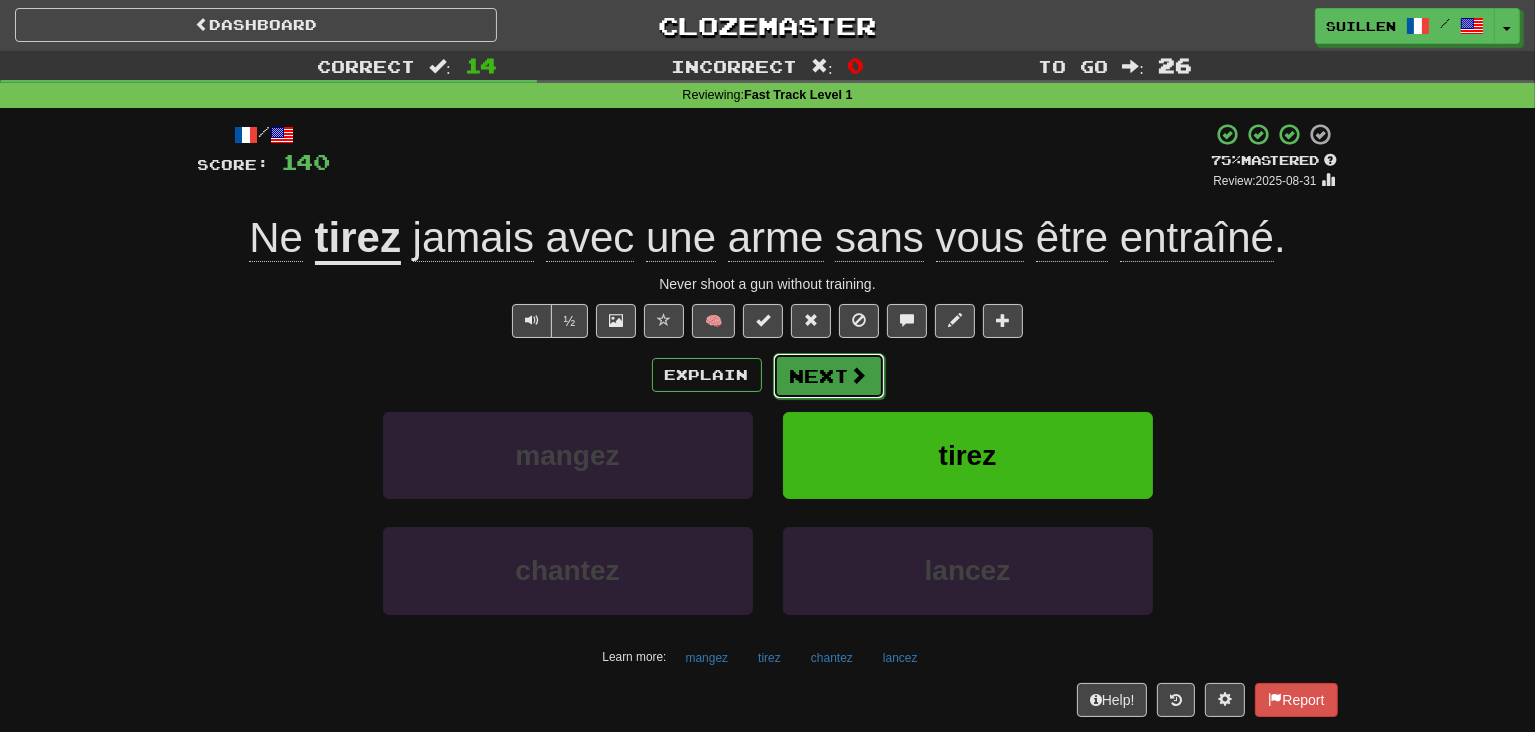 click on "Next" at bounding box center [829, 376] 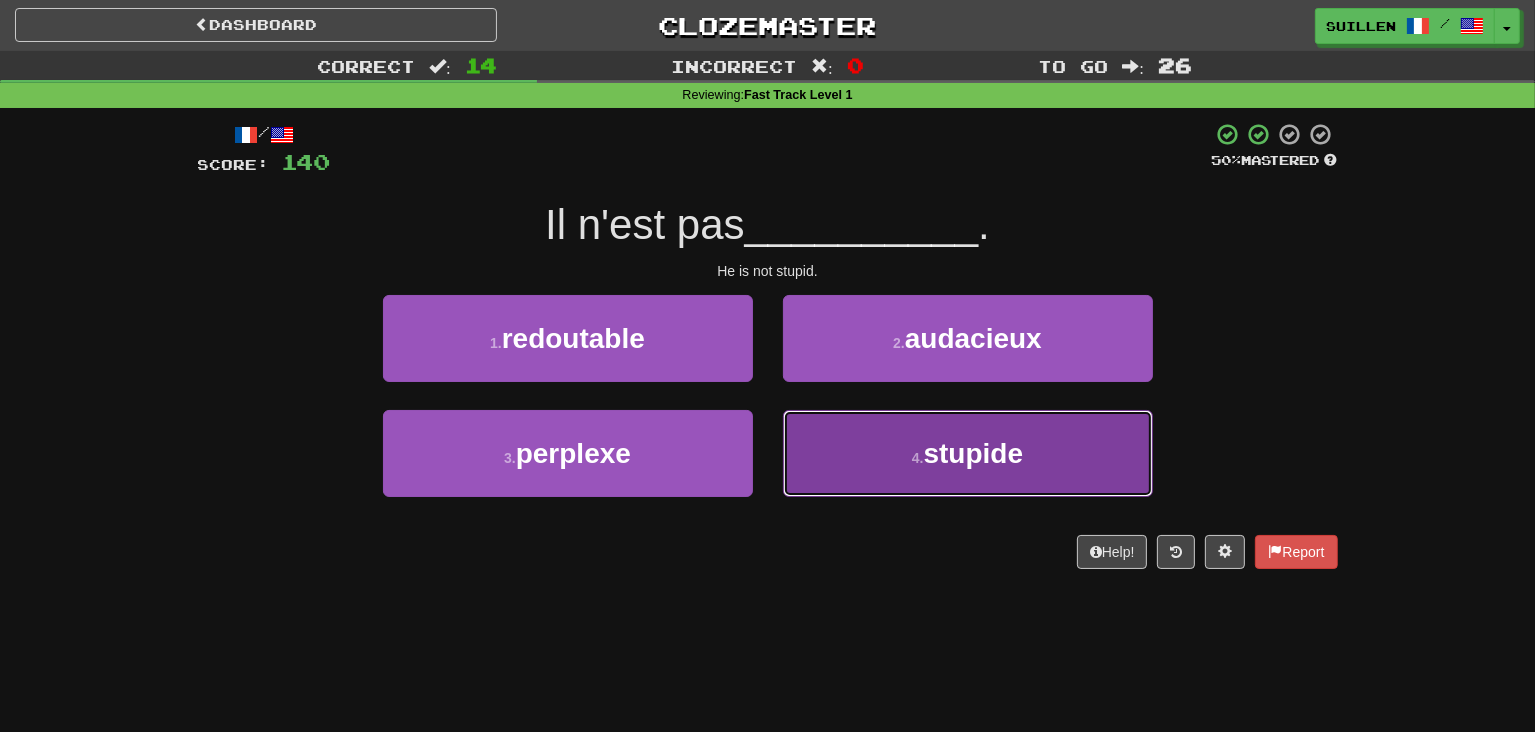 click on "4 .  stupide" at bounding box center (968, 453) 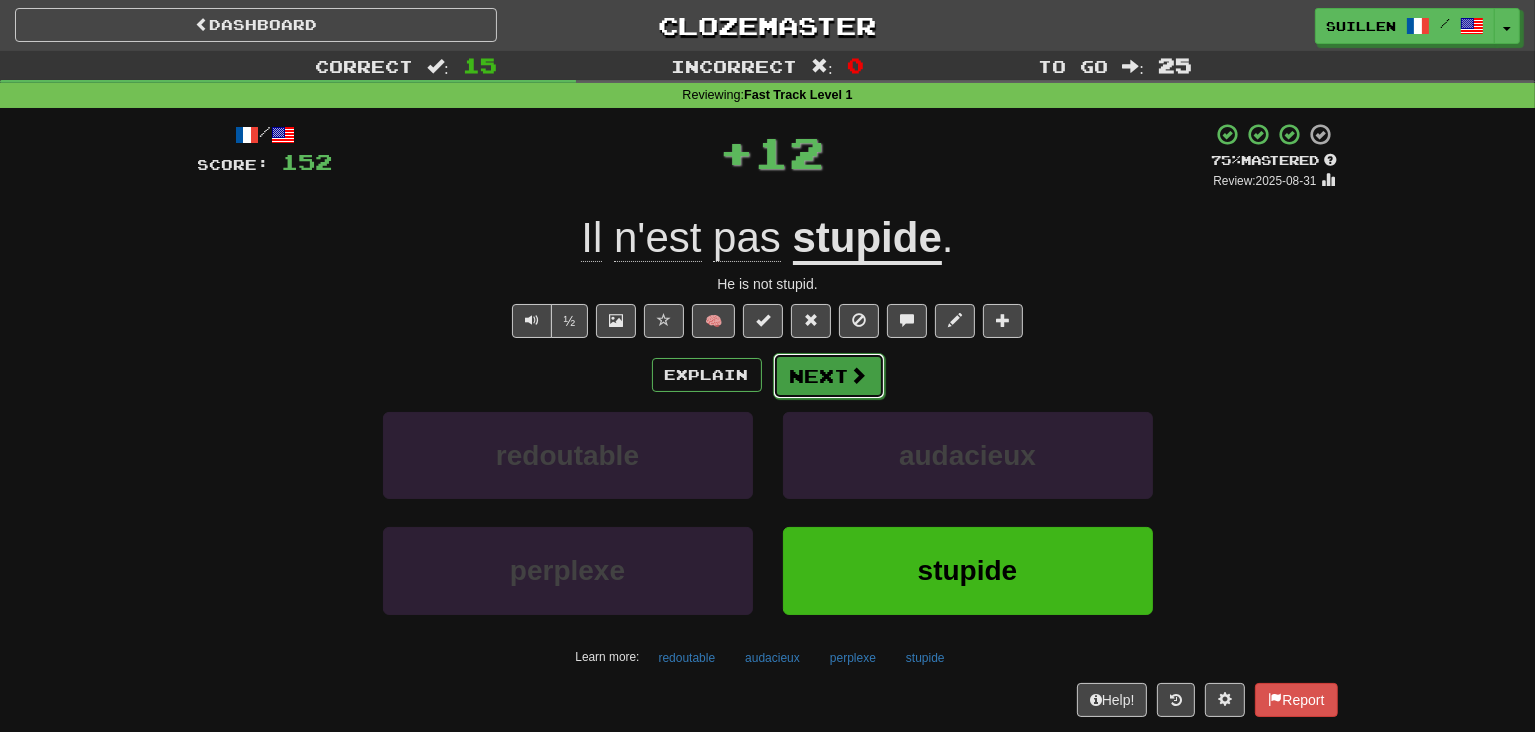 click on "Next" at bounding box center [829, 376] 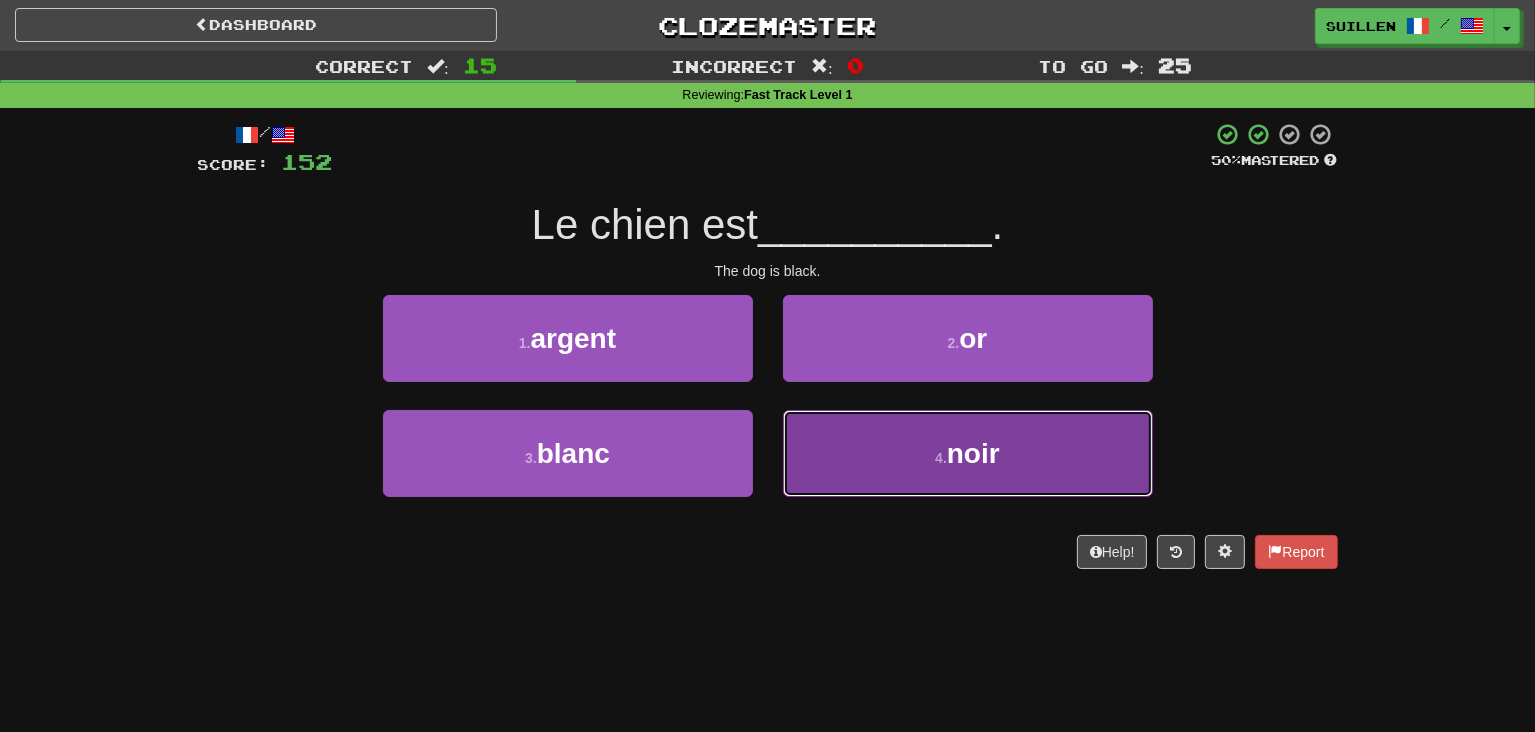 click on "4 .  noir" at bounding box center (968, 453) 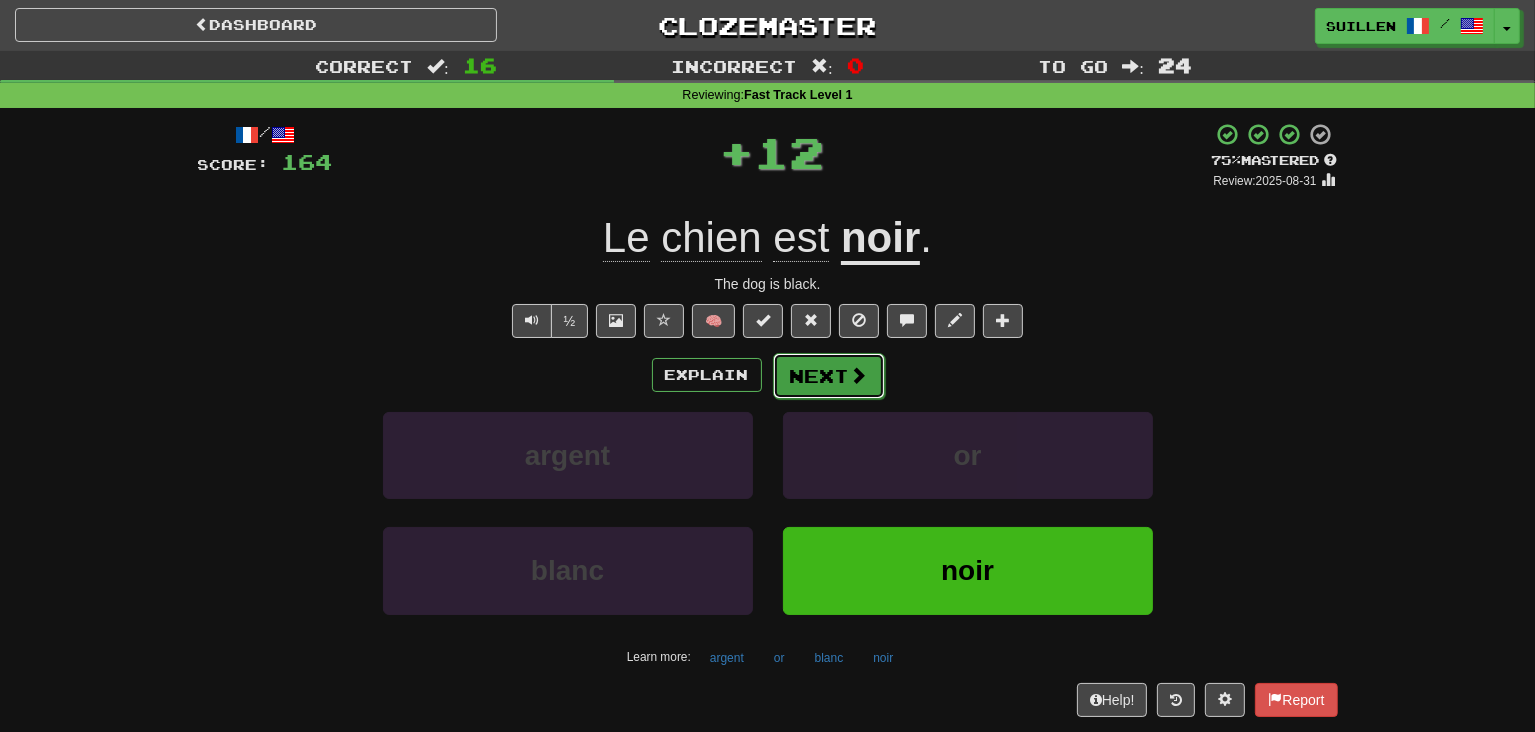 click on "Next" at bounding box center (829, 376) 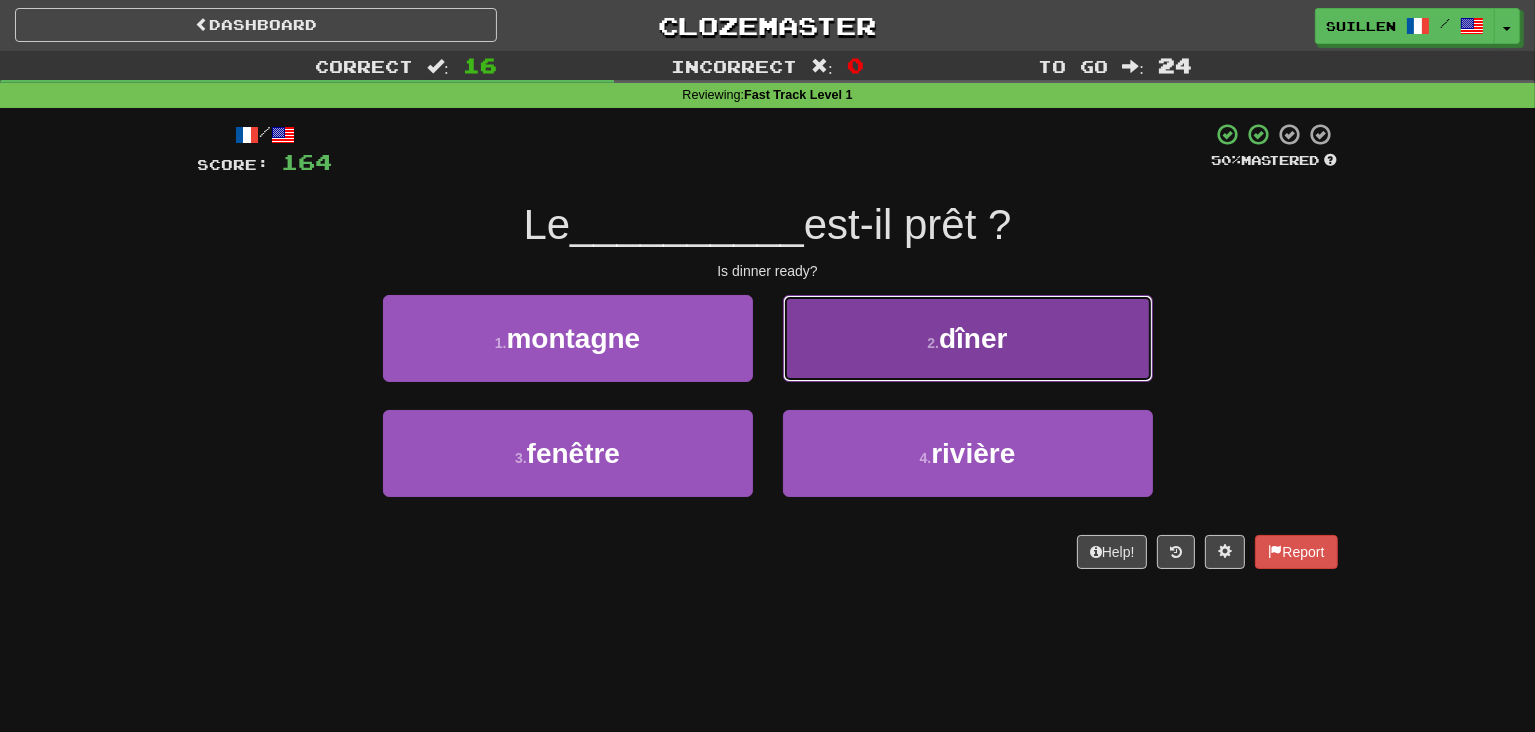 click on "2 .  dîner" at bounding box center [968, 338] 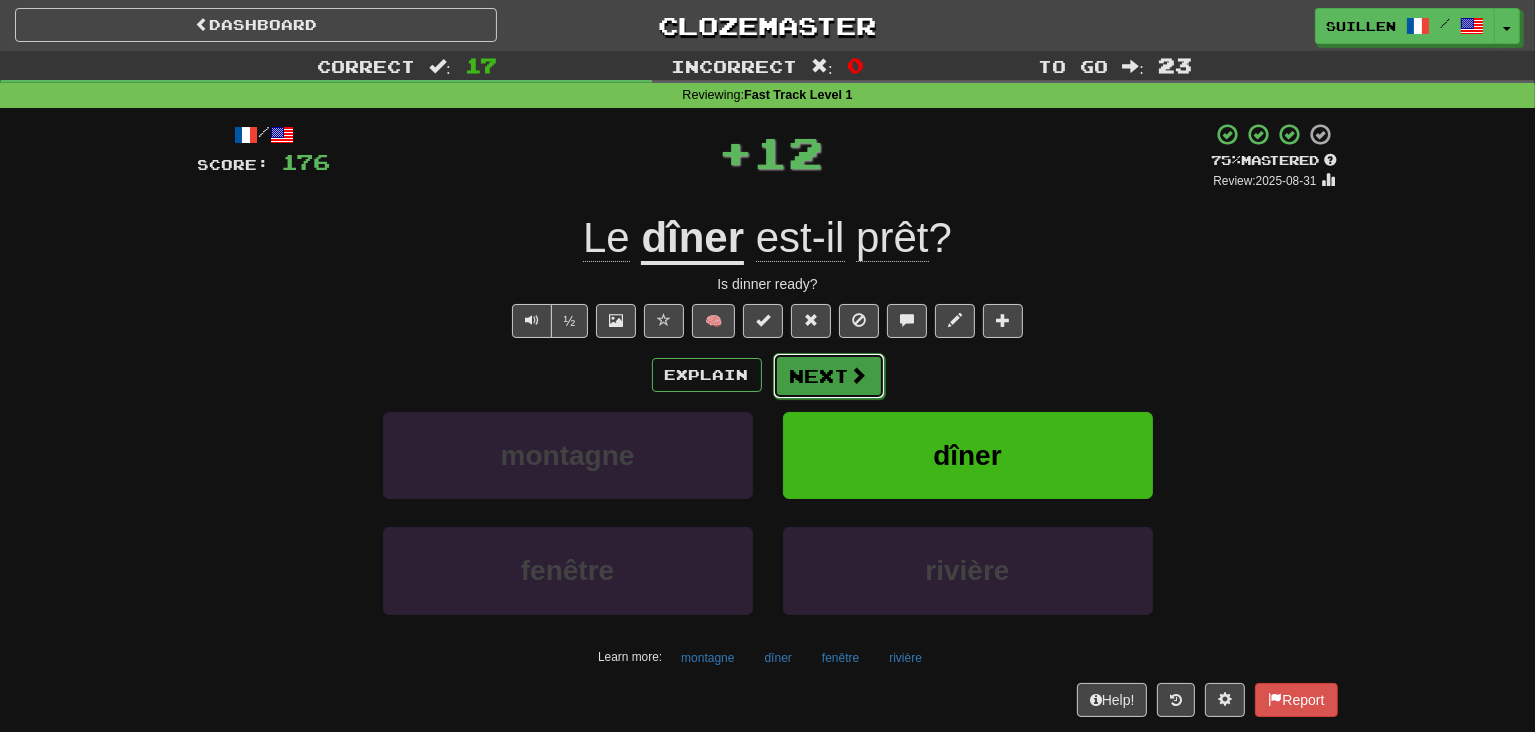 click on "Next" at bounding box center [829, 376] 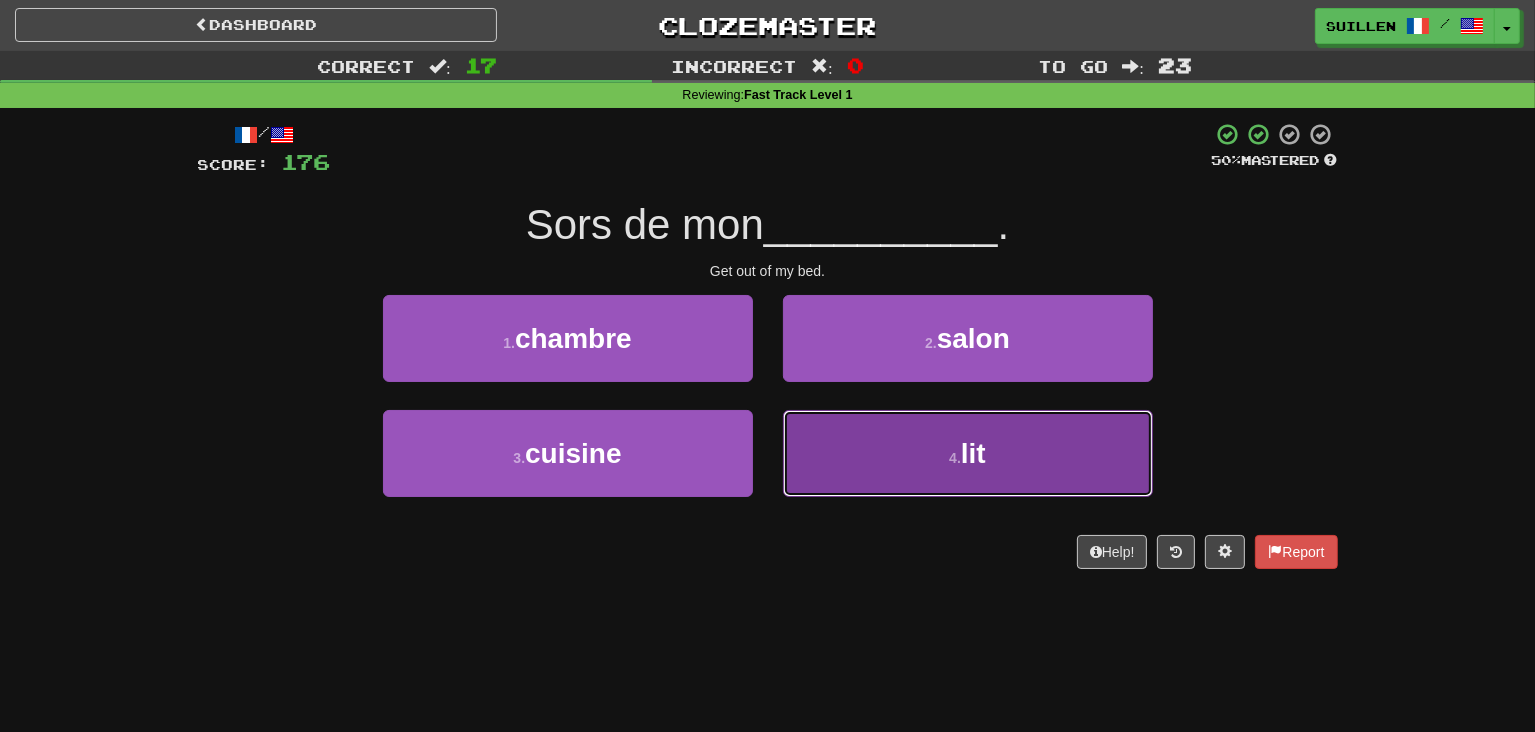 click on "4 .  lit" at bounding box center [968, 453] 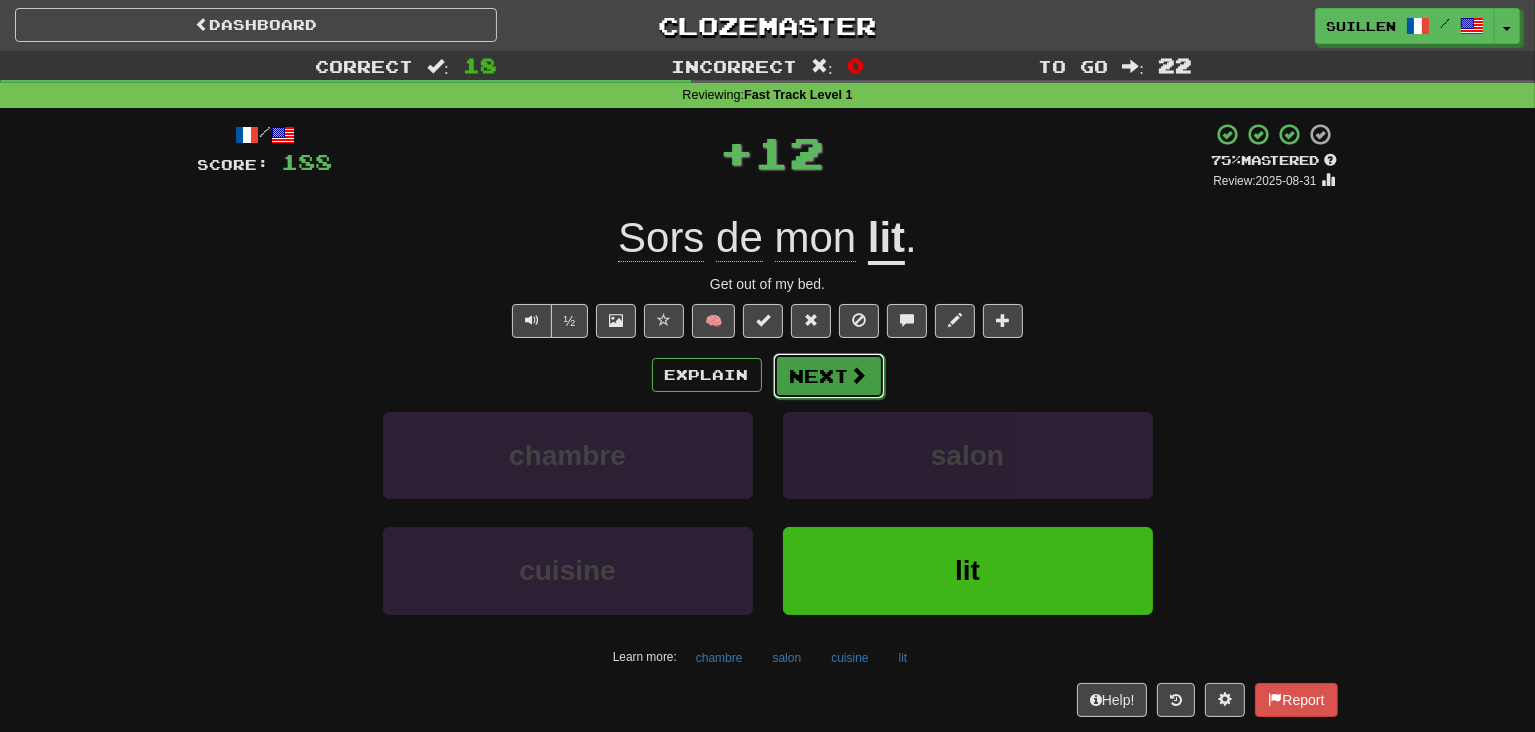 click on "Next" at bounding box center [829, 376] 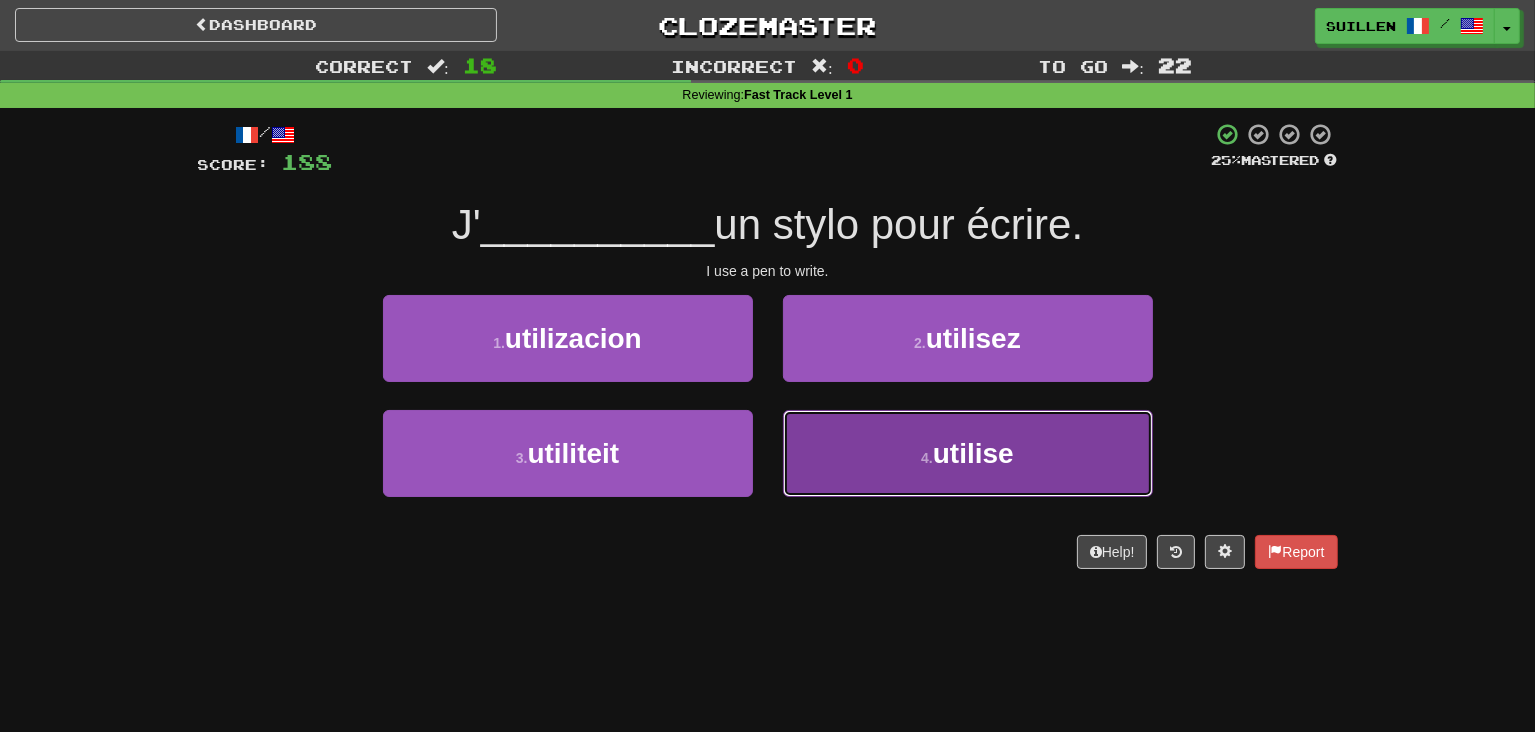 click on "4 .  utilise" at bounding box center [968, 453] 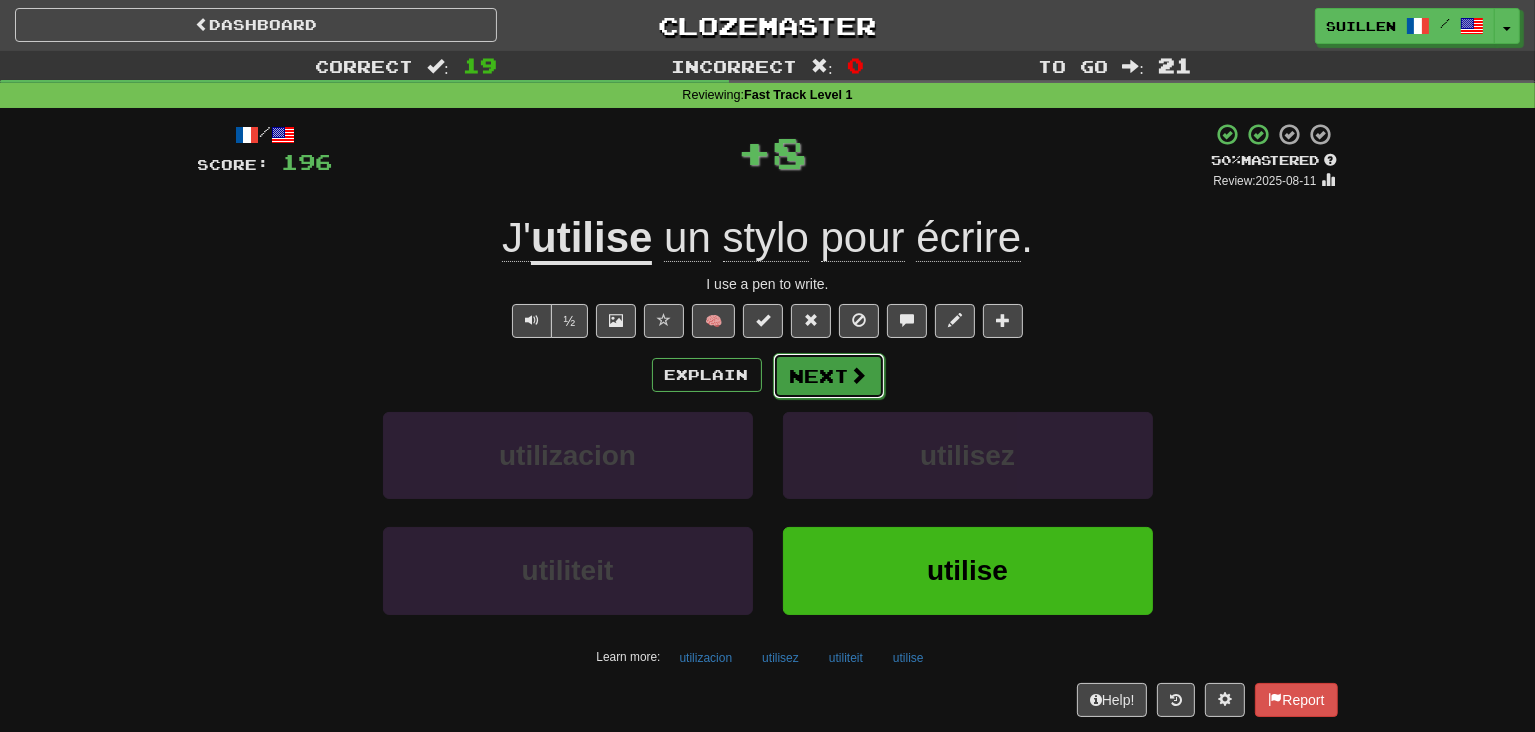 click at bounding box center (859, 375) 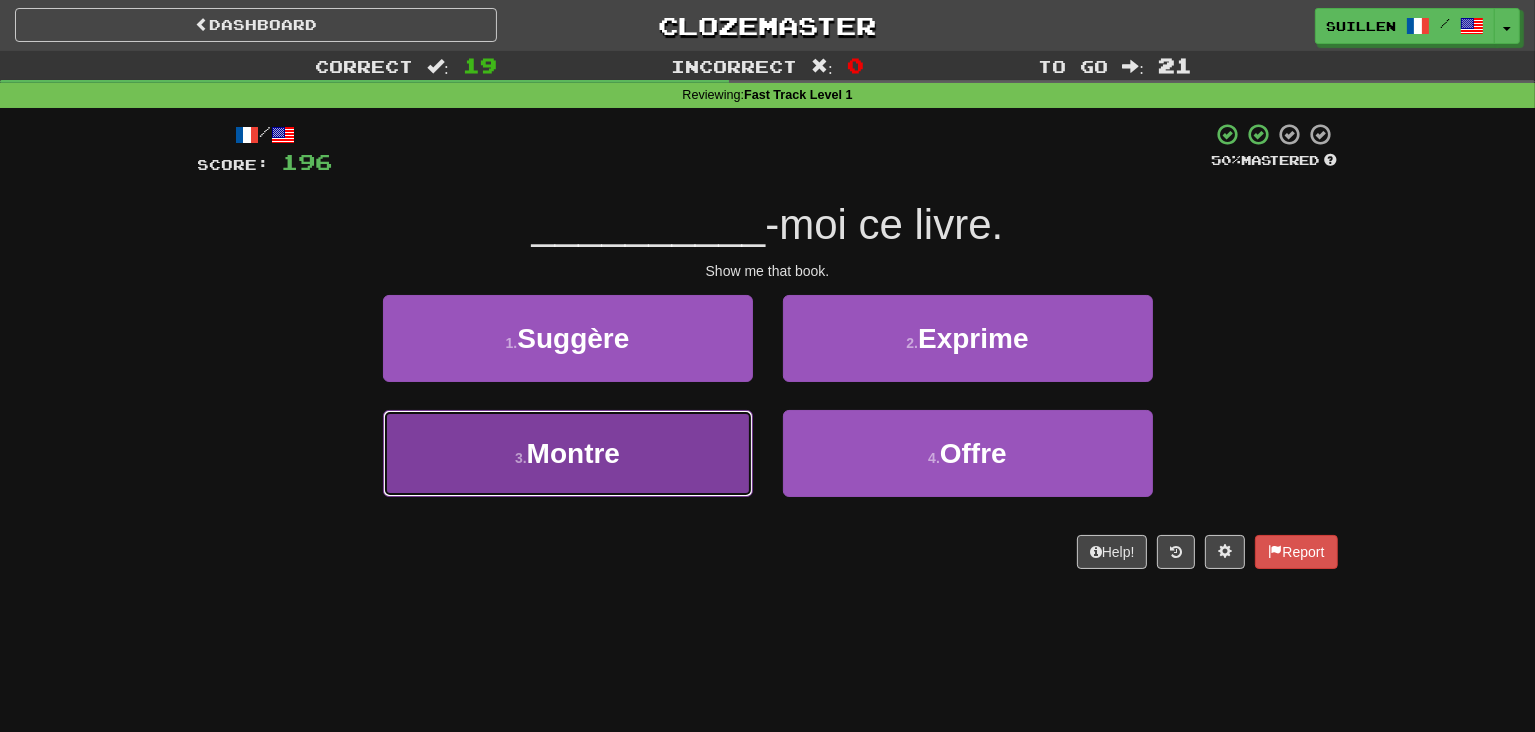 click on "3 .  Montre" at bounding box center [568, 453] 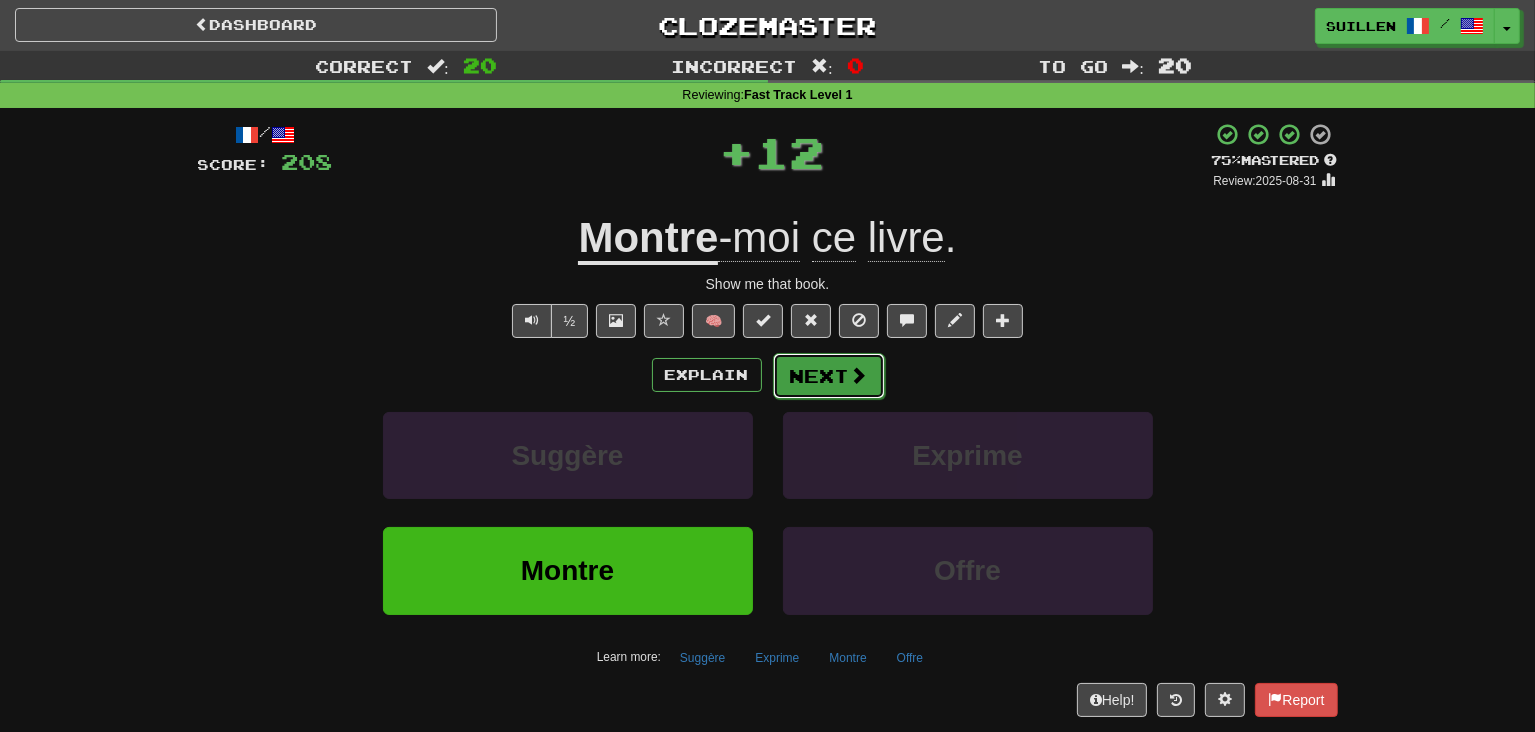 click on "Next" at bounding box center [829, 376] 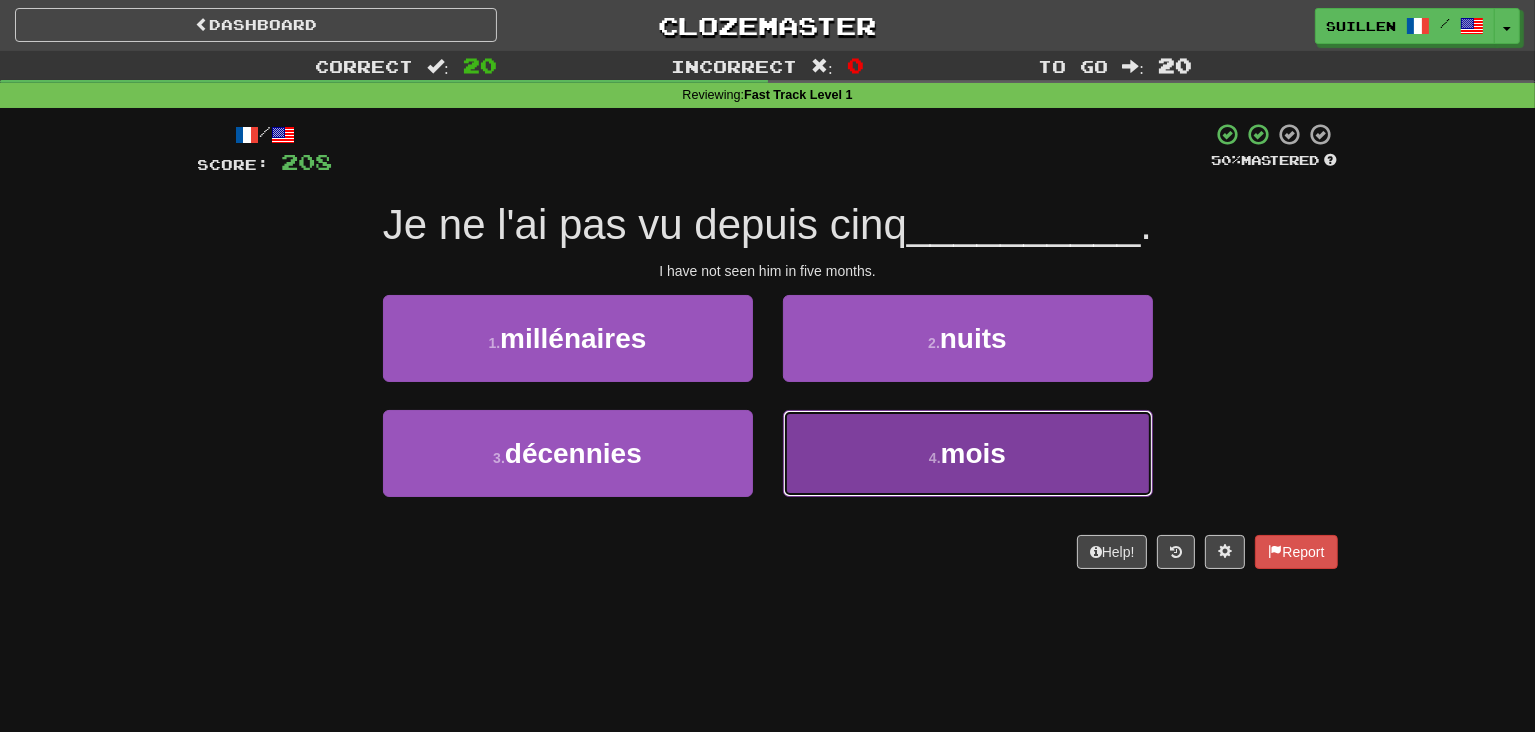 click on "4 .  mois" at bounding box center (968, 453) 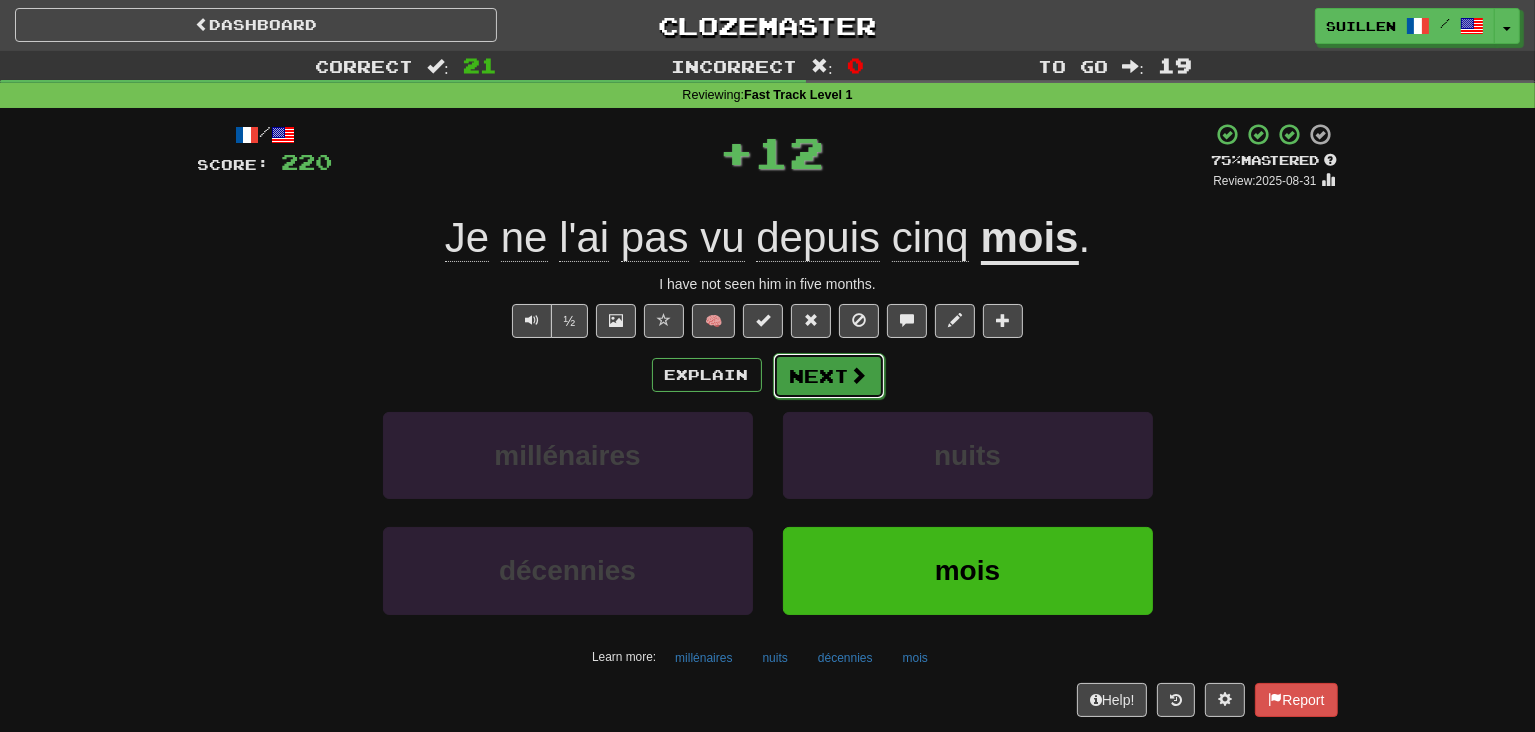 click on "Next" at bounding box center [829, 376] 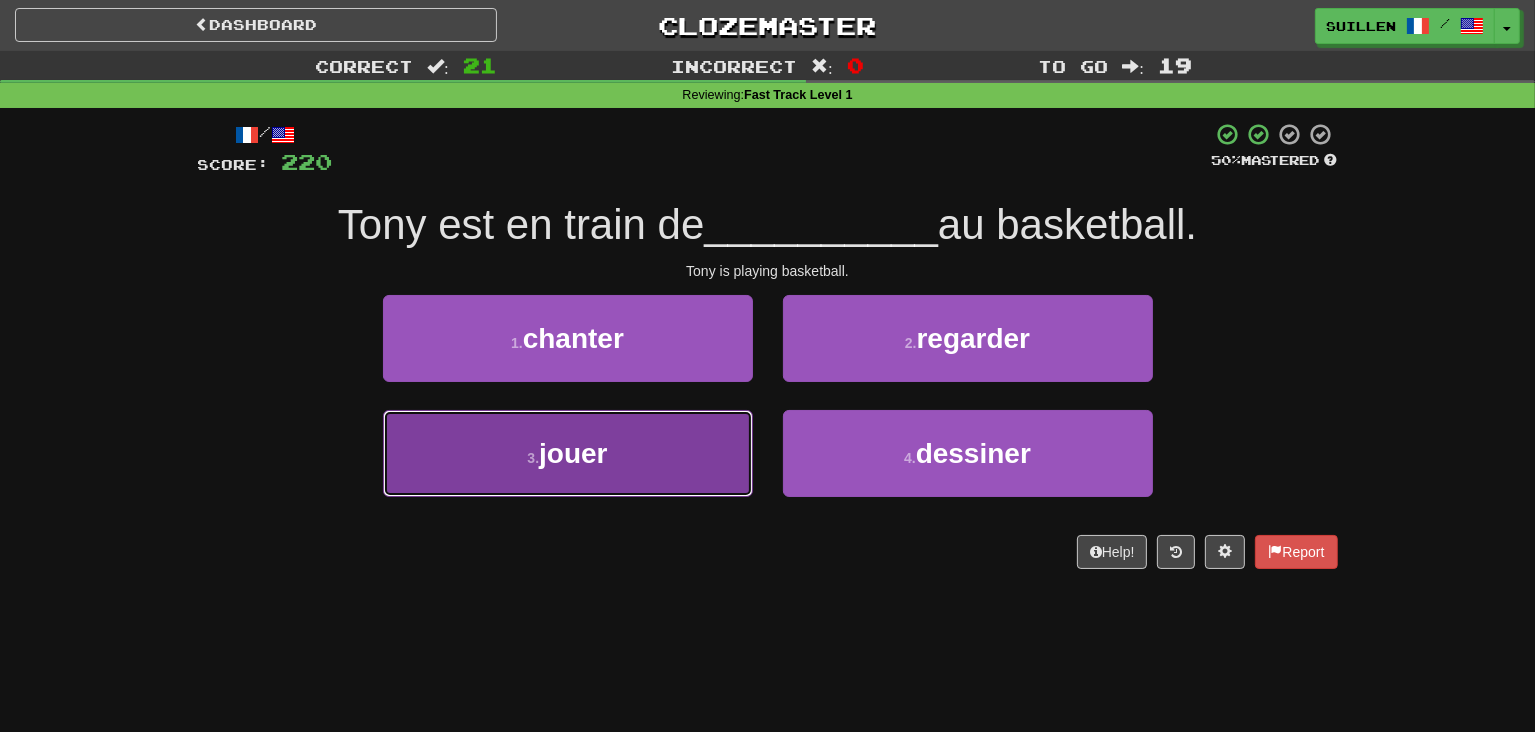 click on "3 .  jouer" at bounding box center [568, 453] 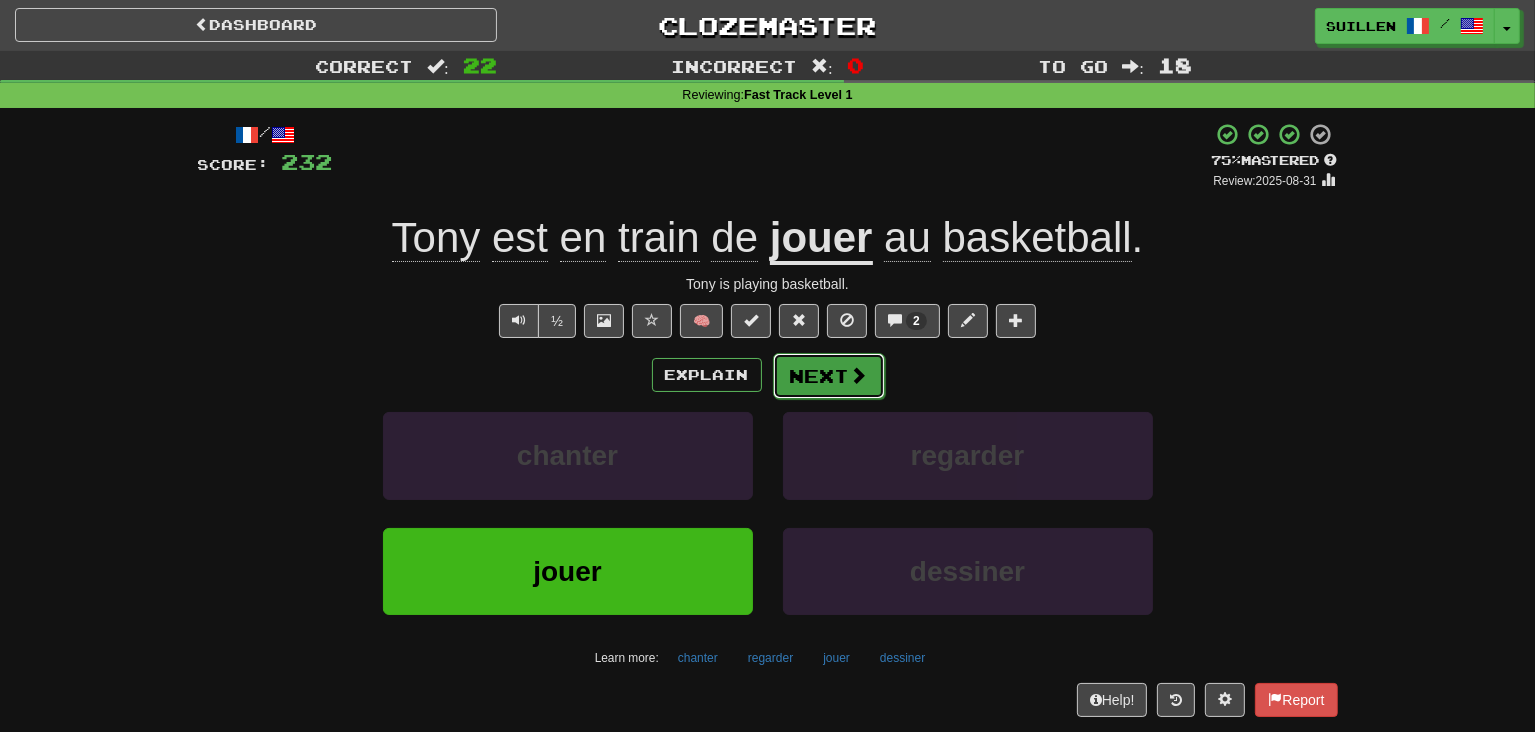 click at bounding box center [859, 375] 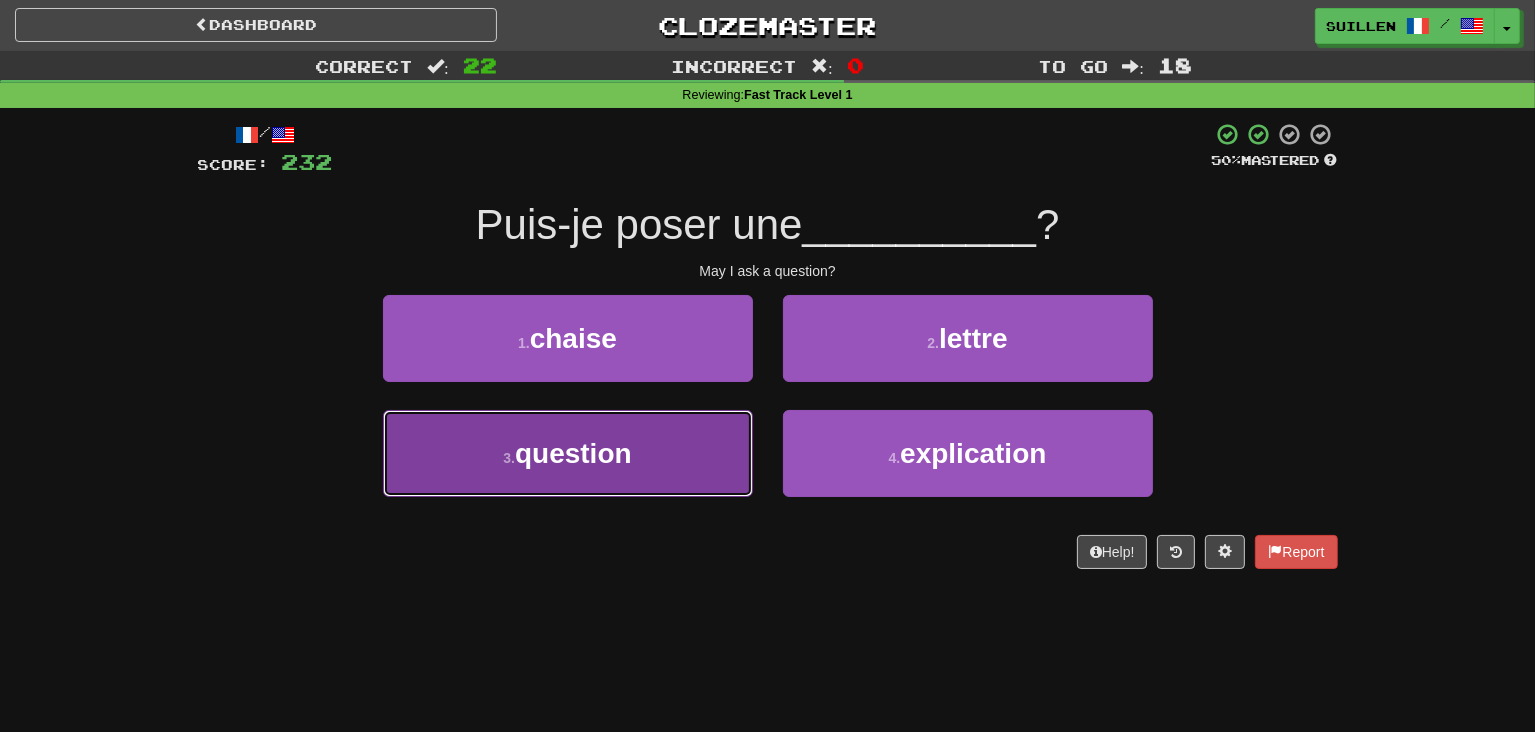click on "3 .  question" at bounding box center [568, 453] 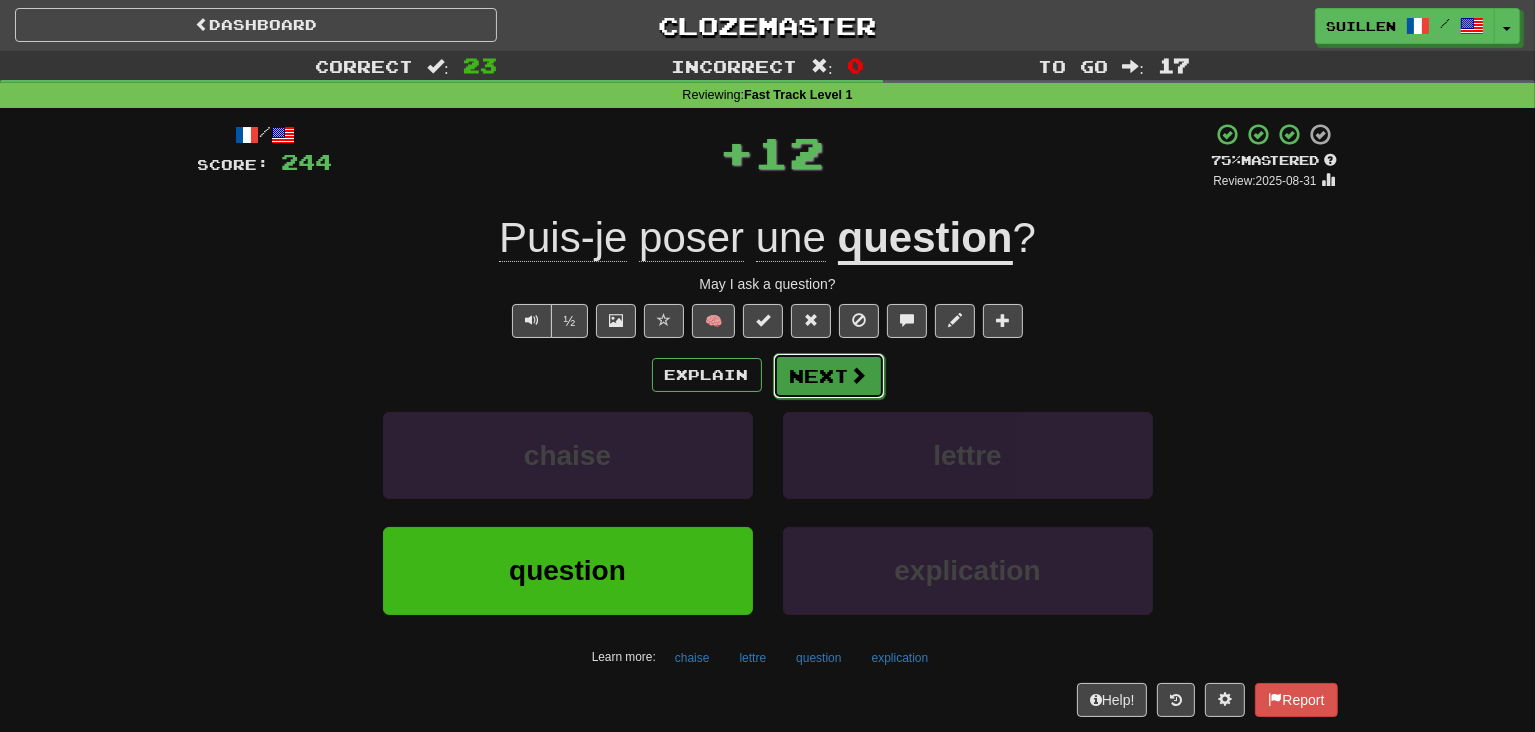 click on "Next" at bounding box center (829, 376) 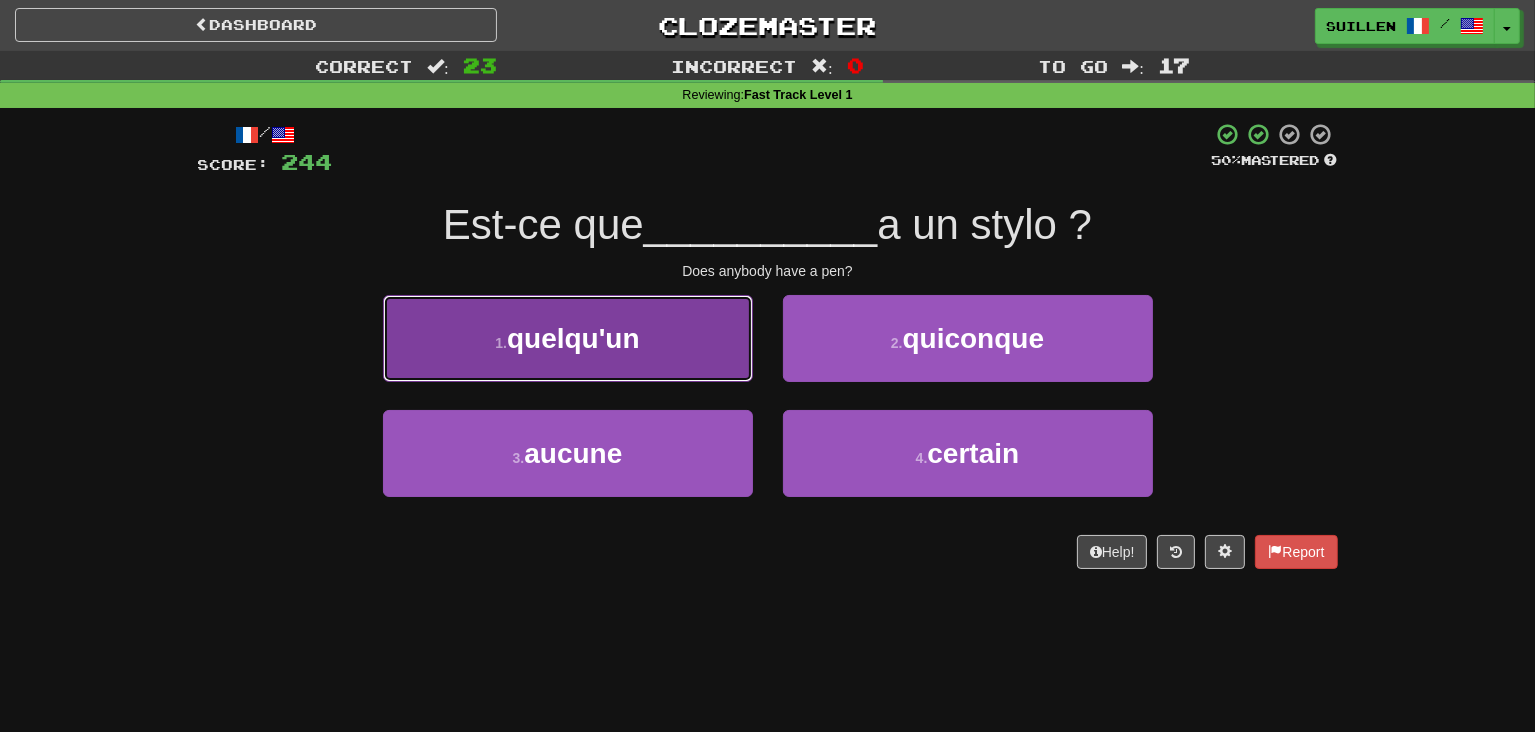 click on "1 .  [PERSON]" at bounding box center (568, 338) 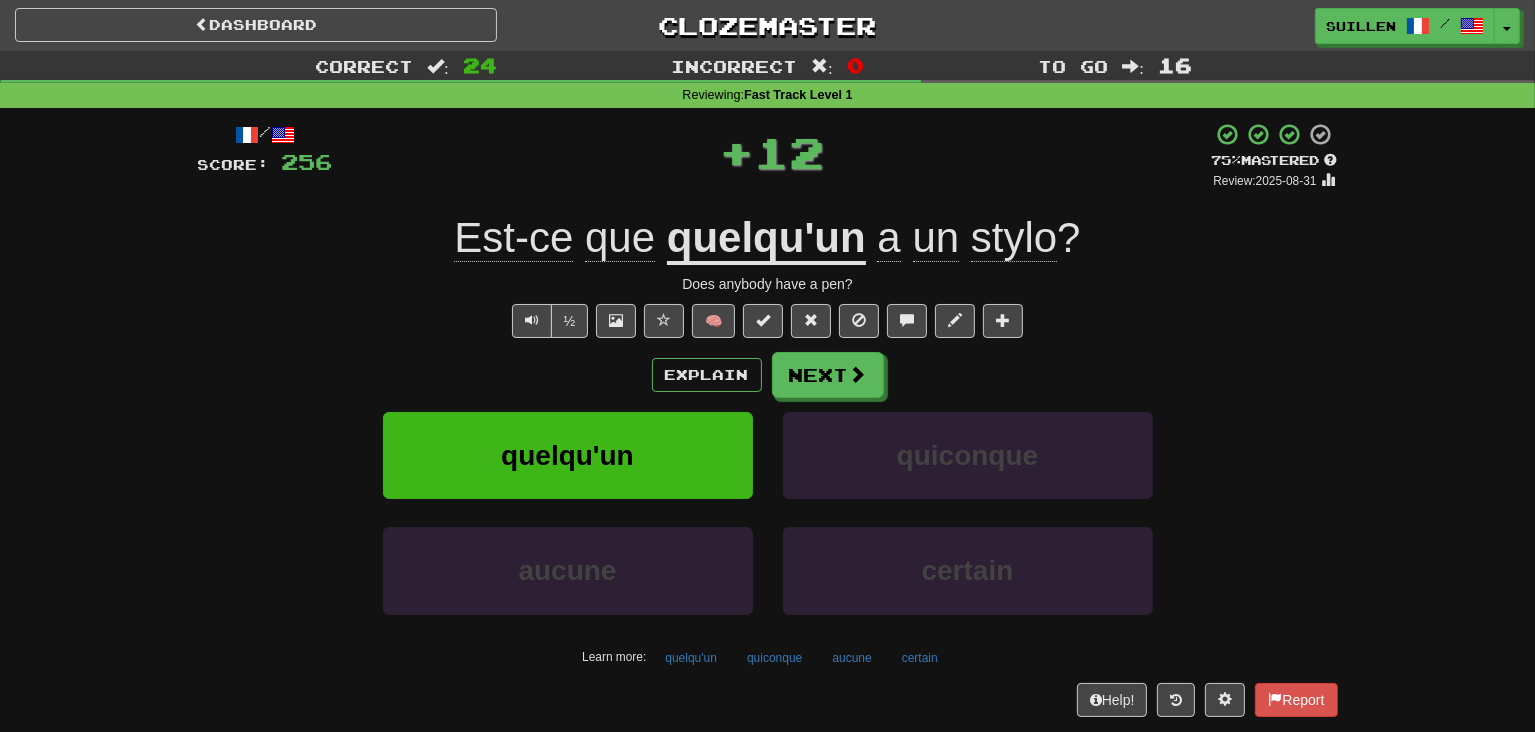 click on "quelqu'un" at bounding box center [766, 239] 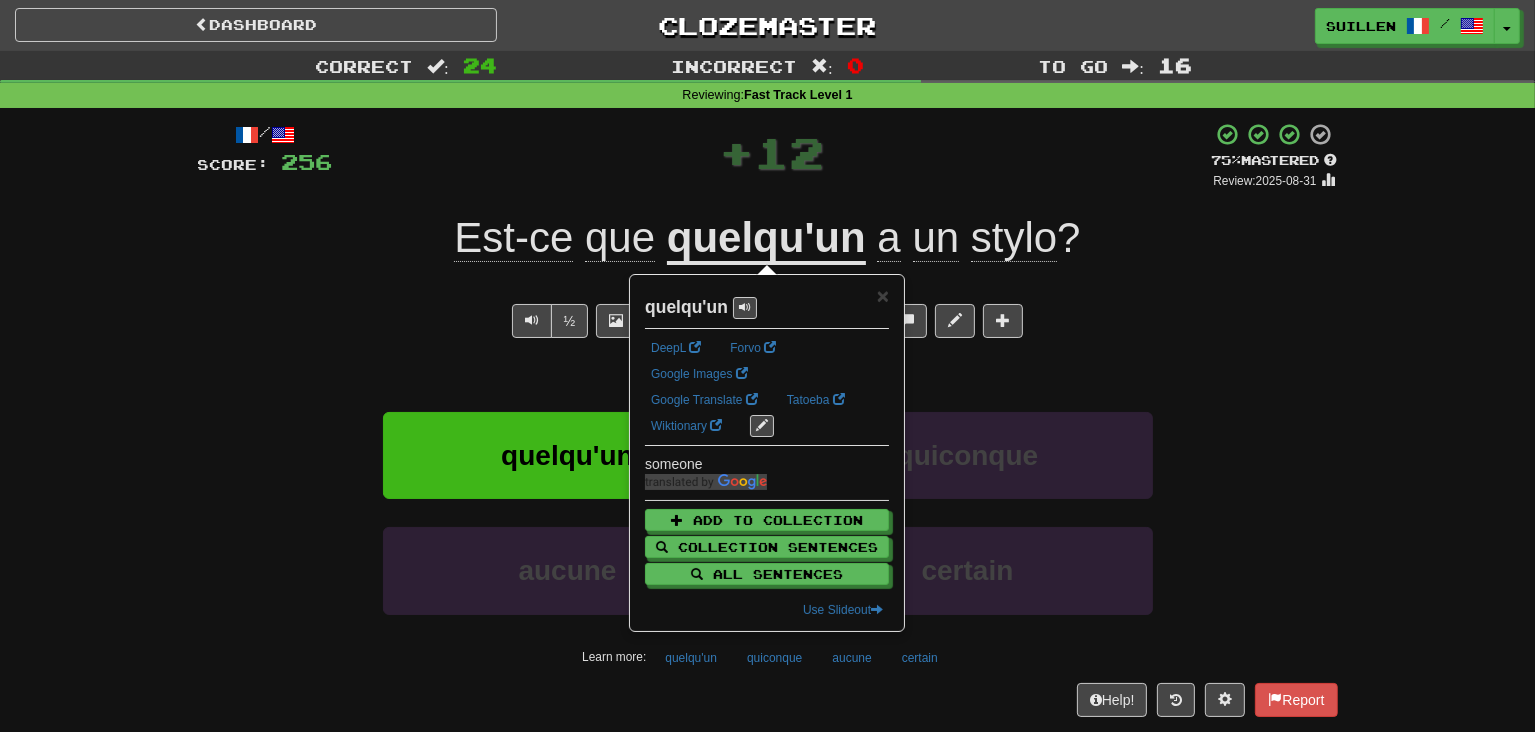 click on "Explain Next" at bounding box center [768, 375] 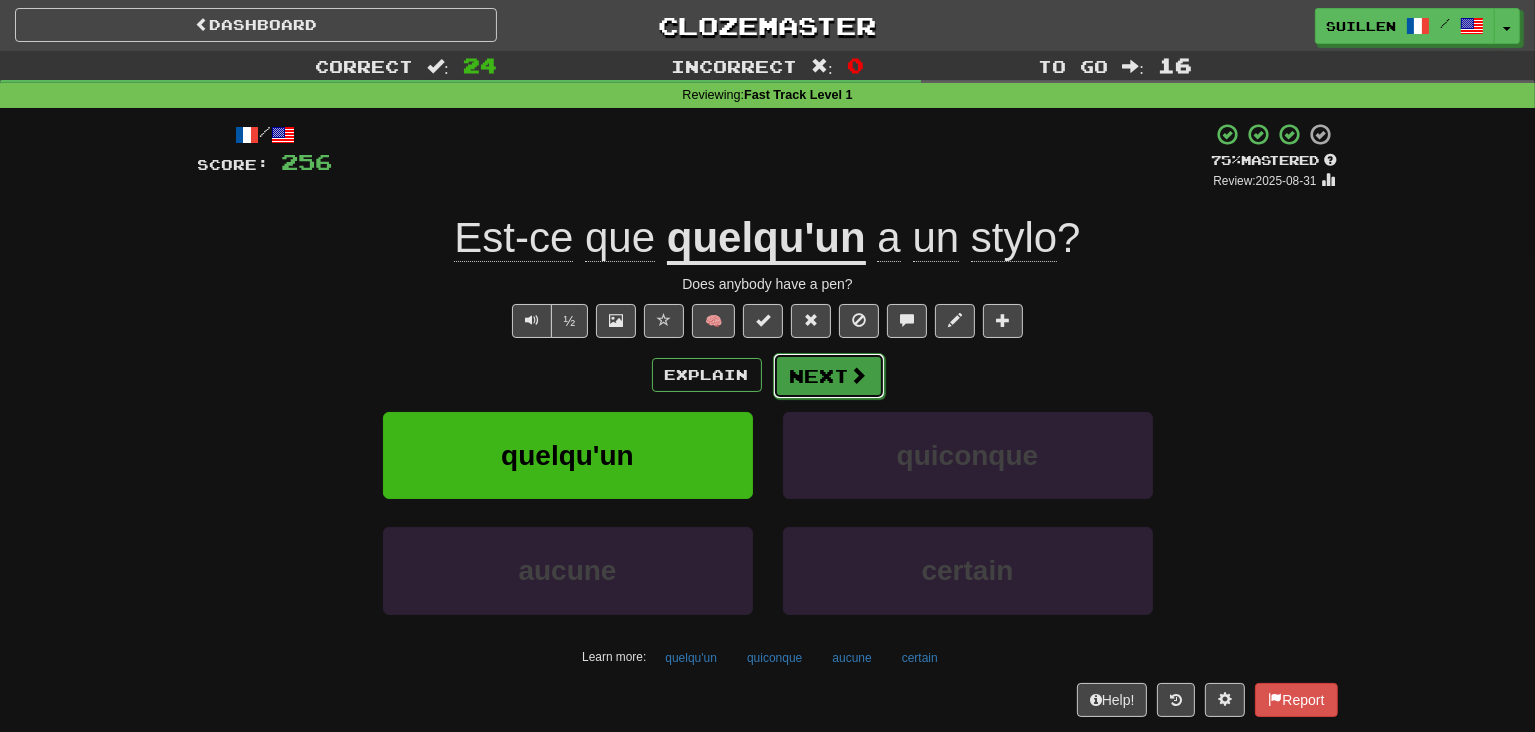 click on "Next" at bounding box center (829, 376) 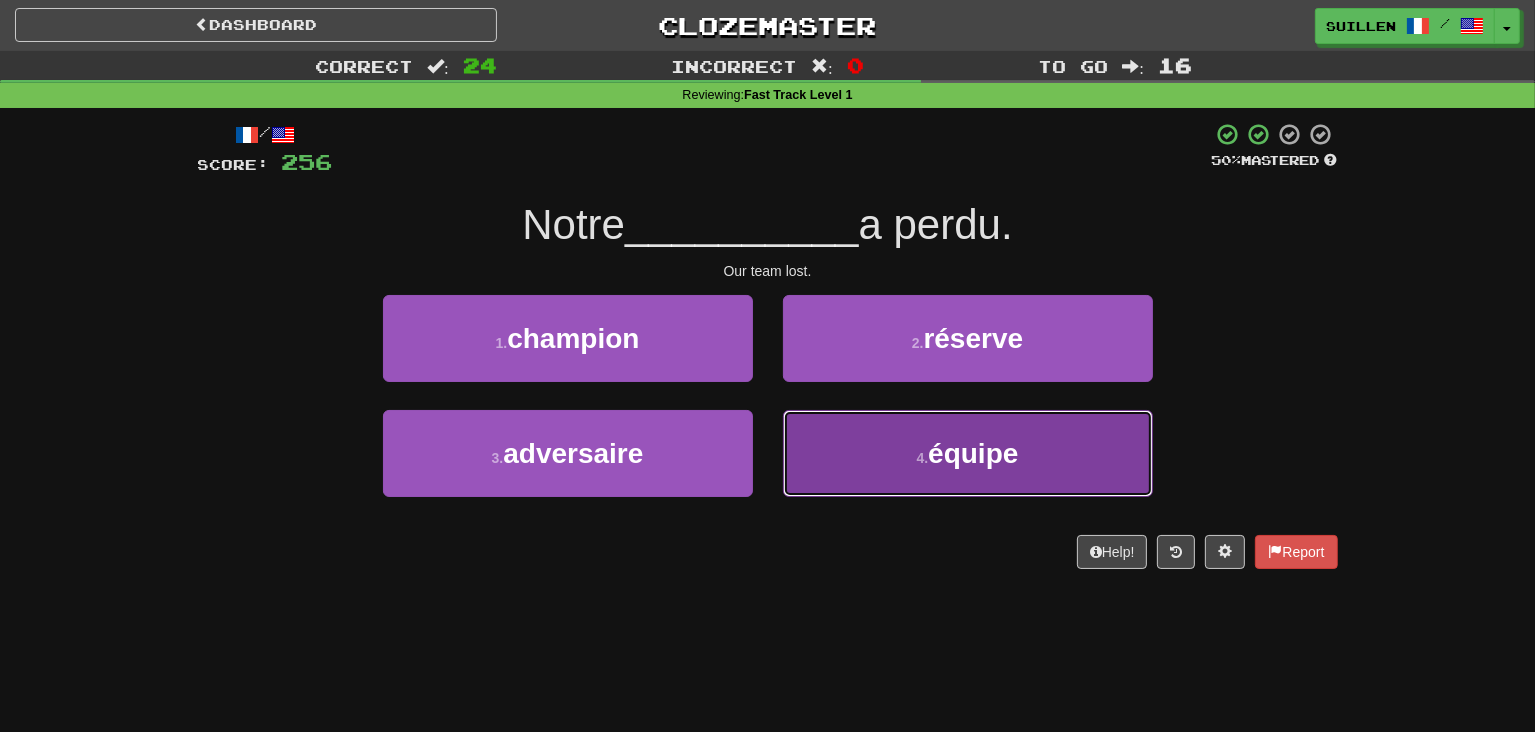 click on "4 .  équipe" at bounding box center [968, 453] 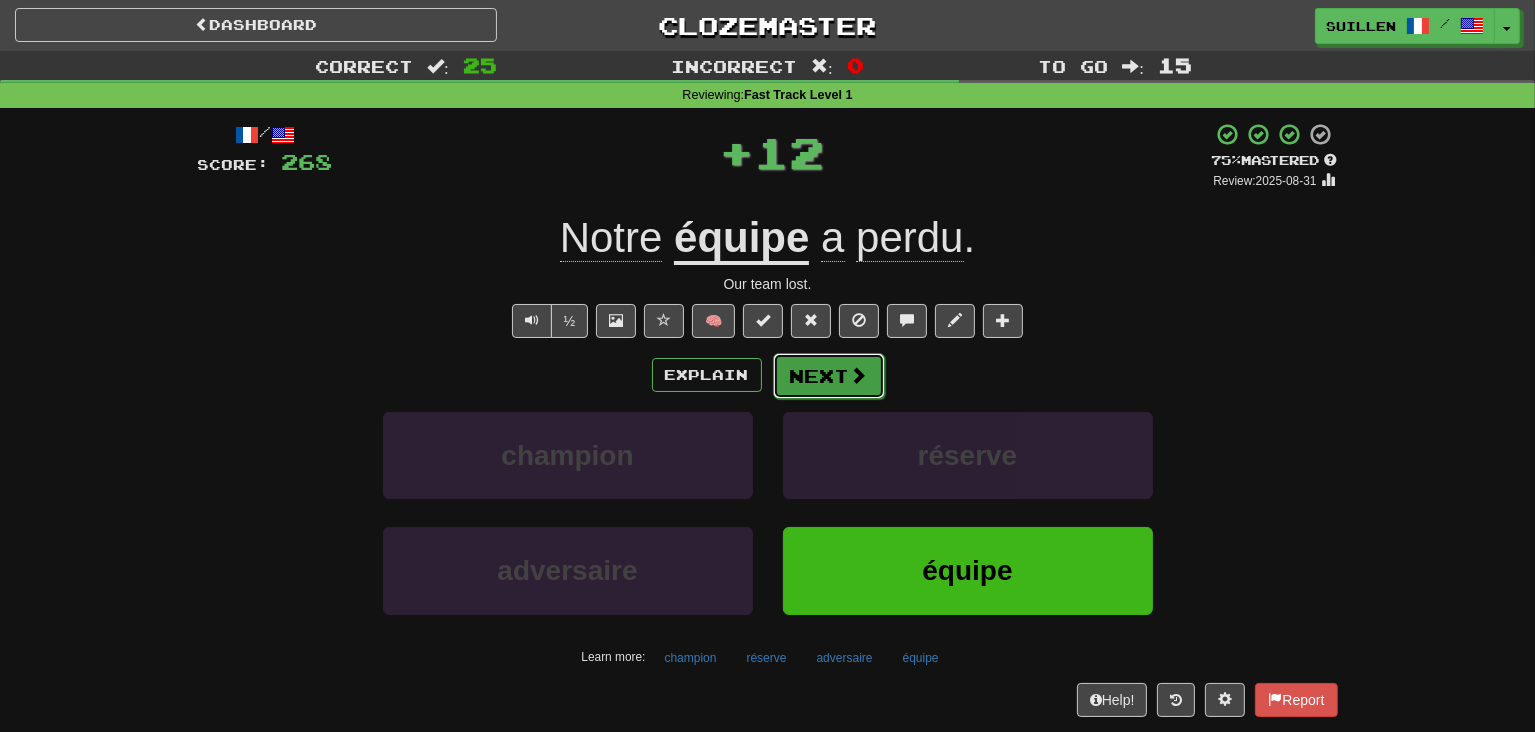 click on "Next" at bounding box center (829, 376) 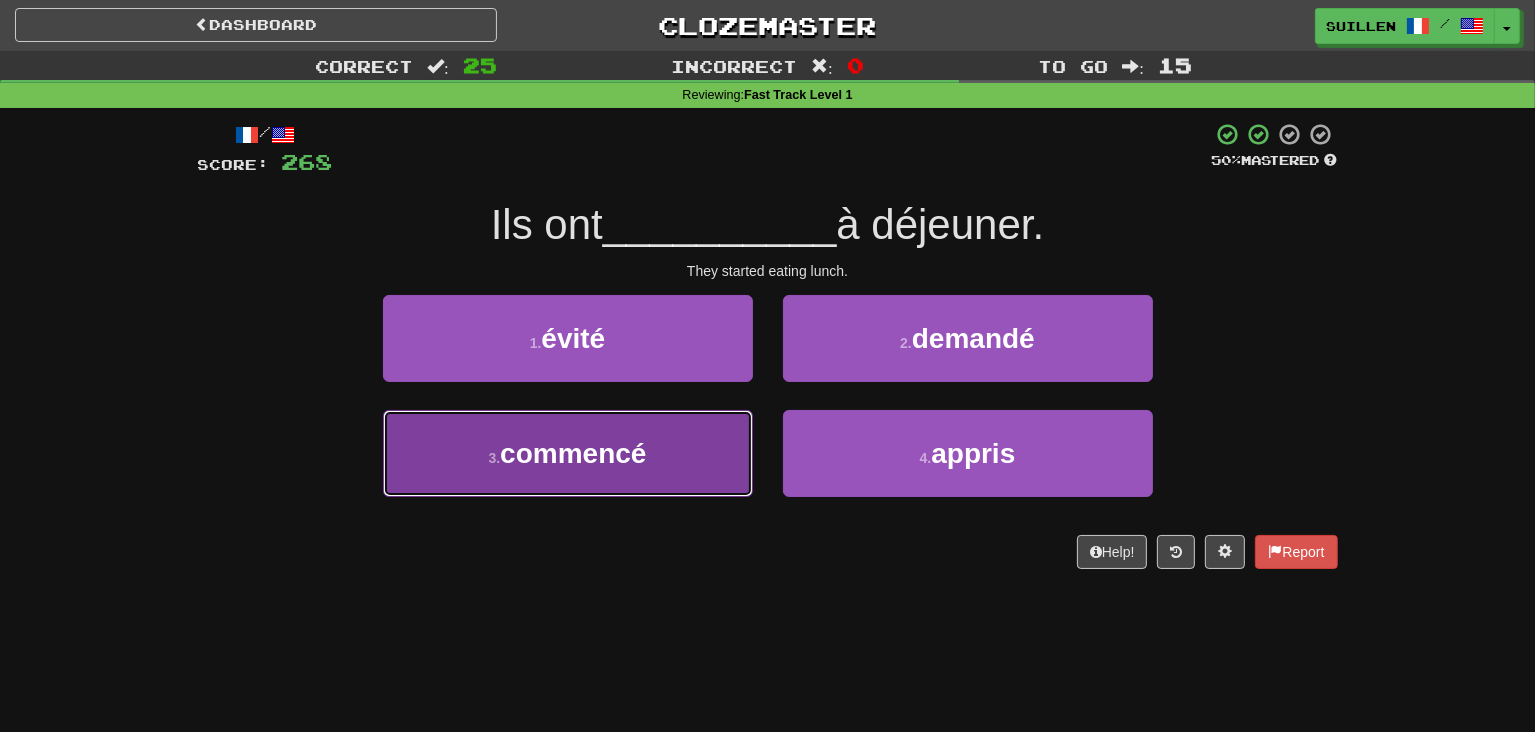 click on "3 .  commencé" at bounding box center (568, 453) 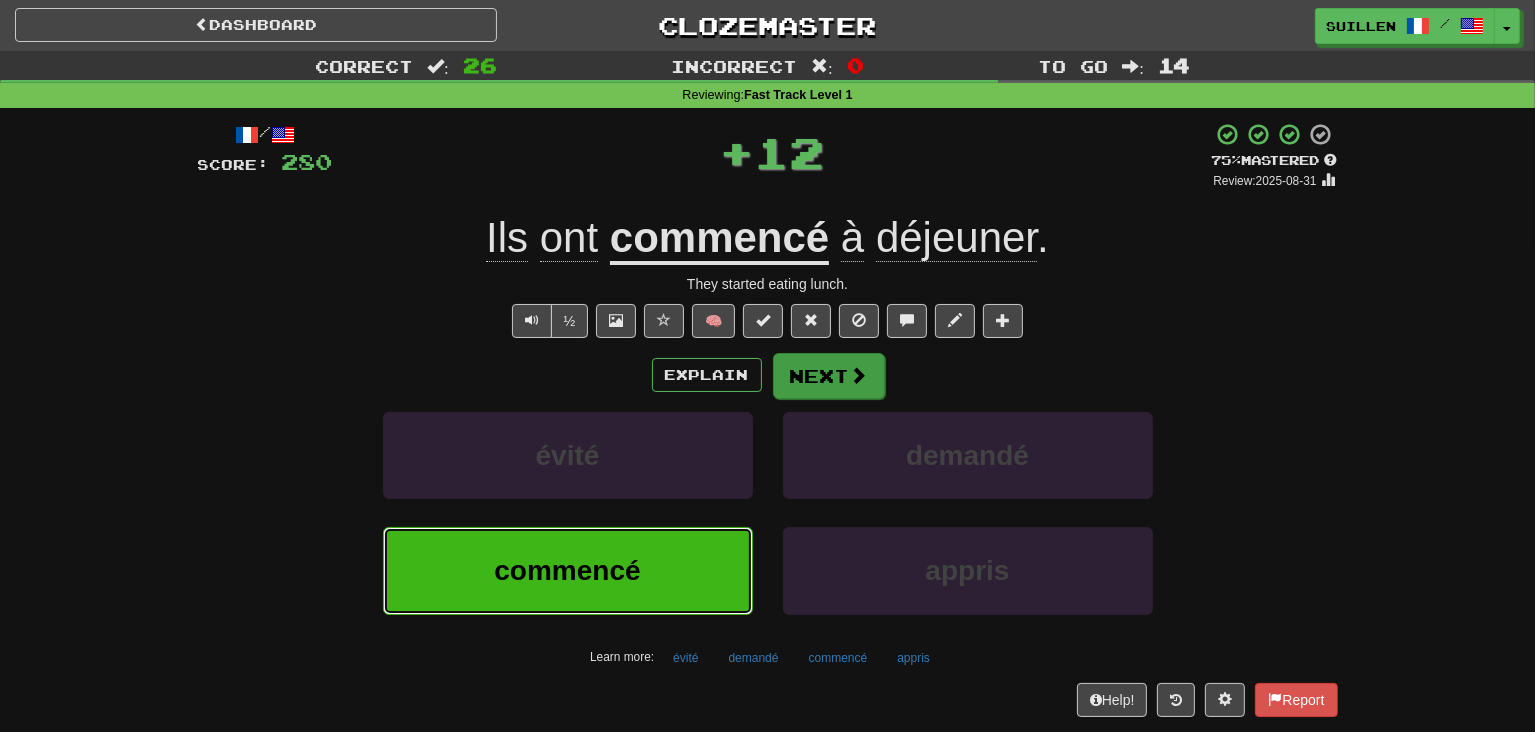 click on "Next" at bounding box center [829, 376] 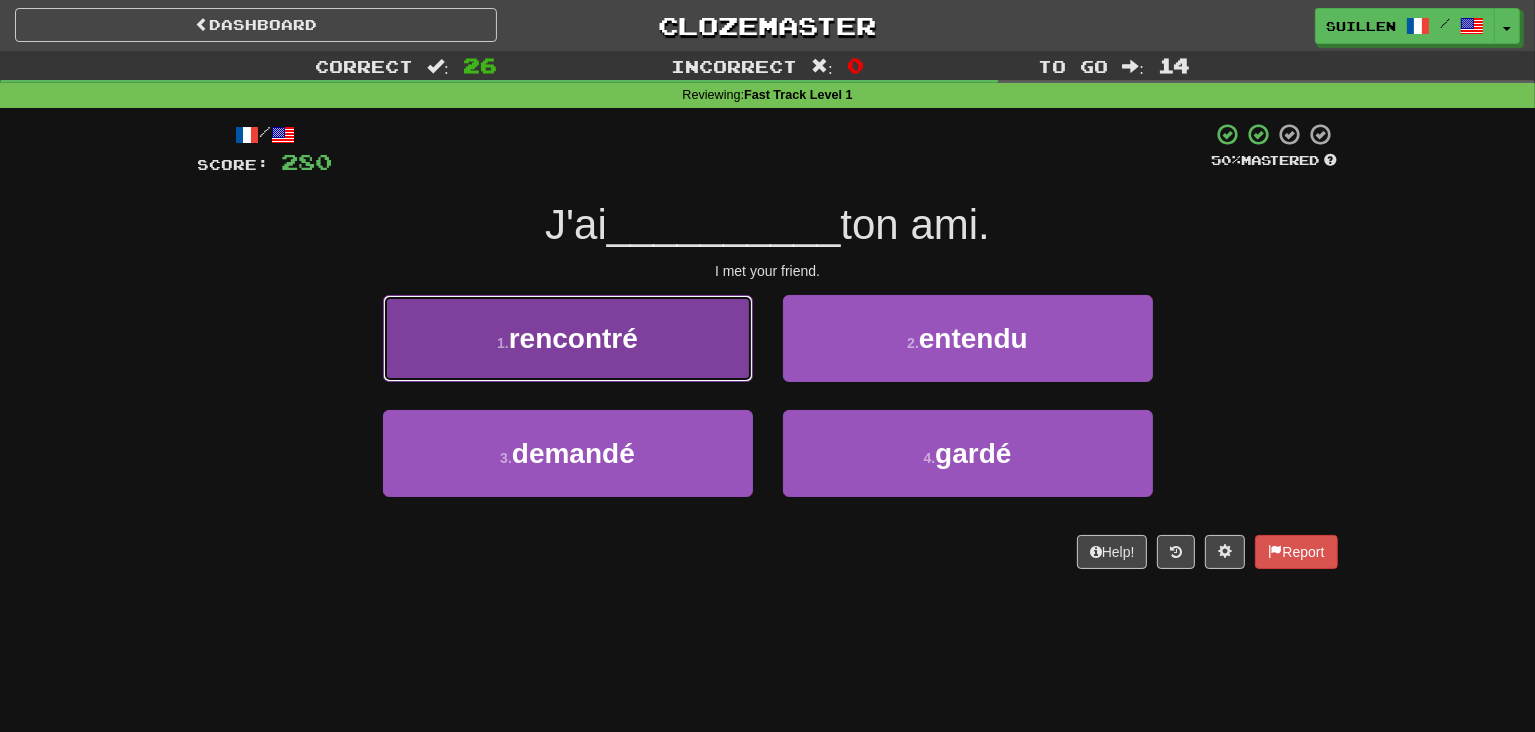 click on "1 .  rencontré" at bounding box center [568, 338] 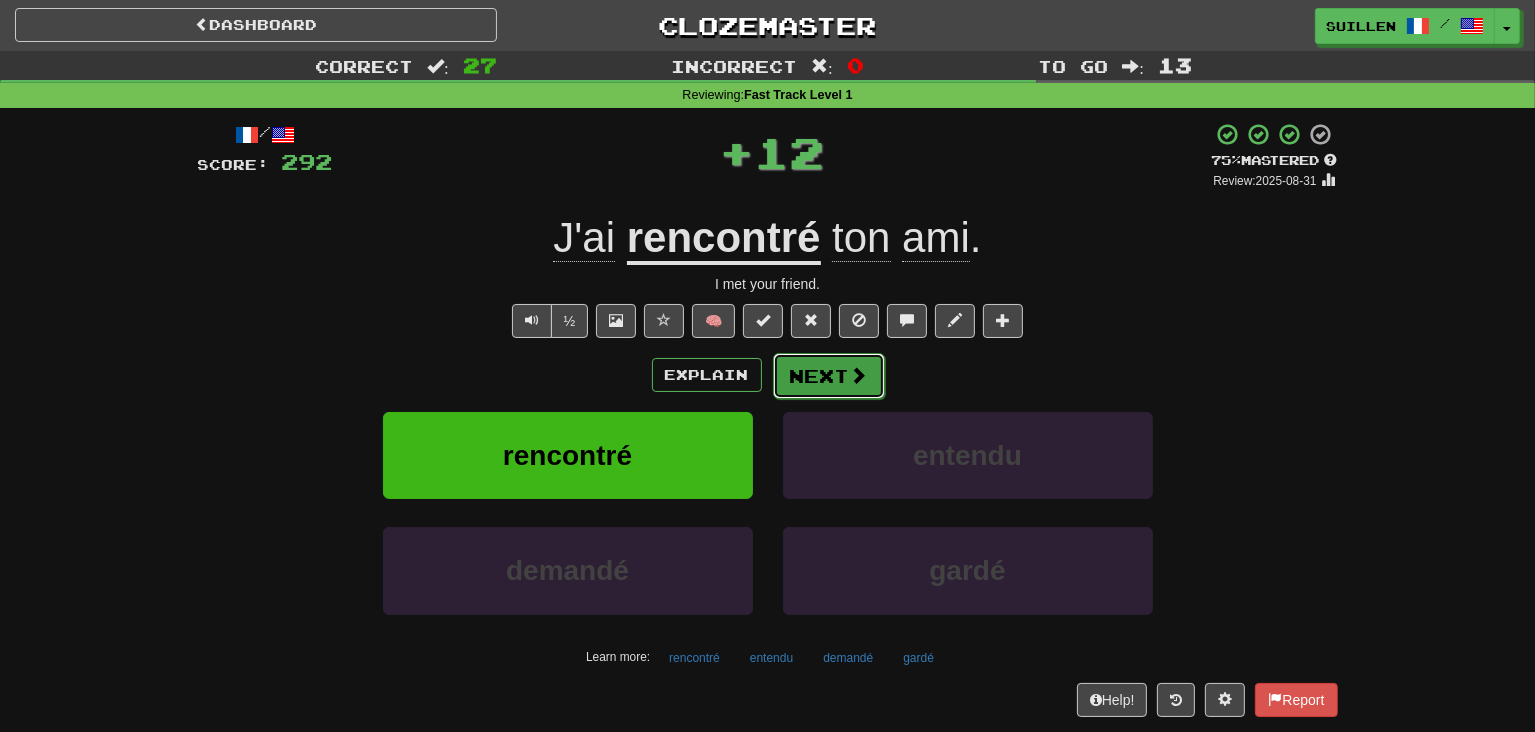 click on "Next" at bounding box center (829, 376) 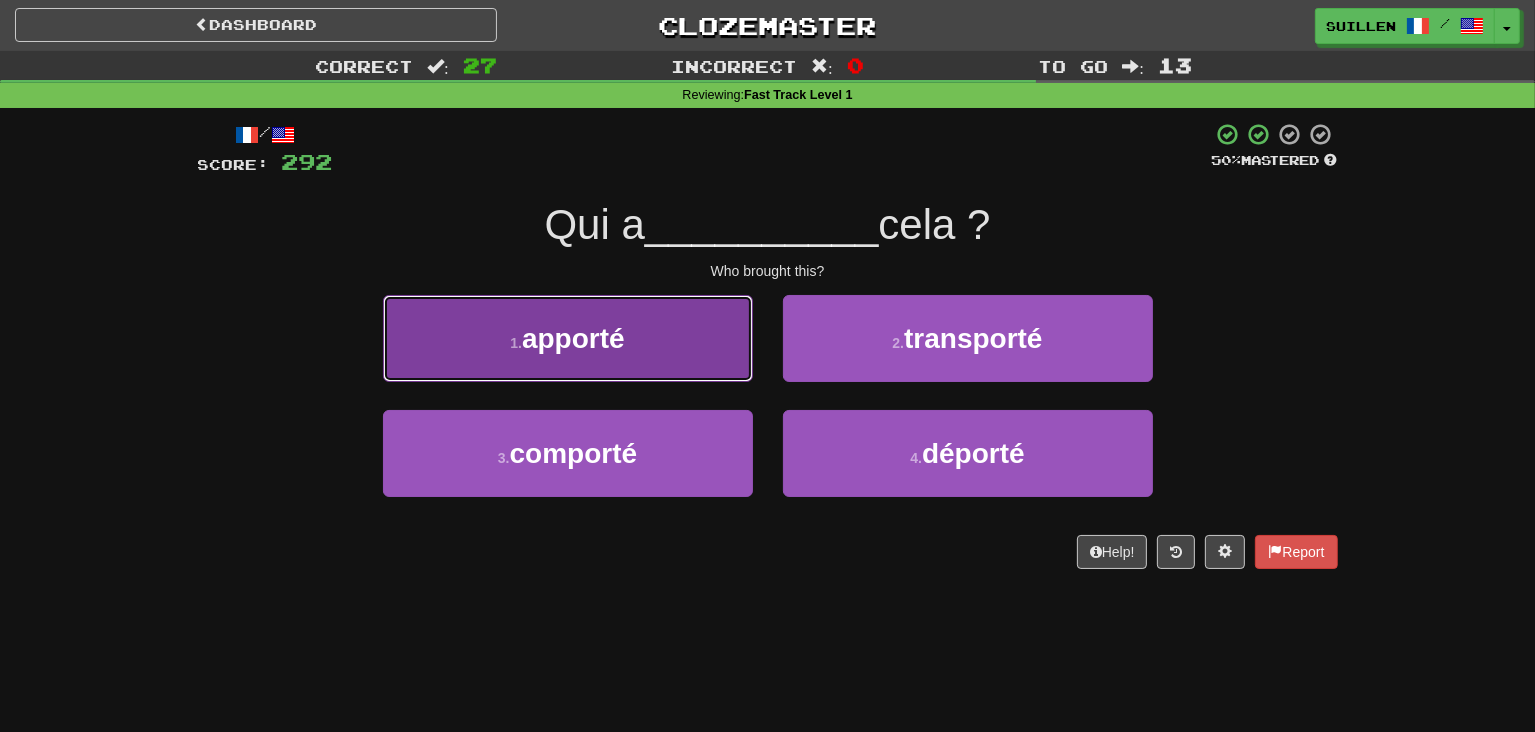 click on "1 .  apporté" at bounding box center (568, 338) 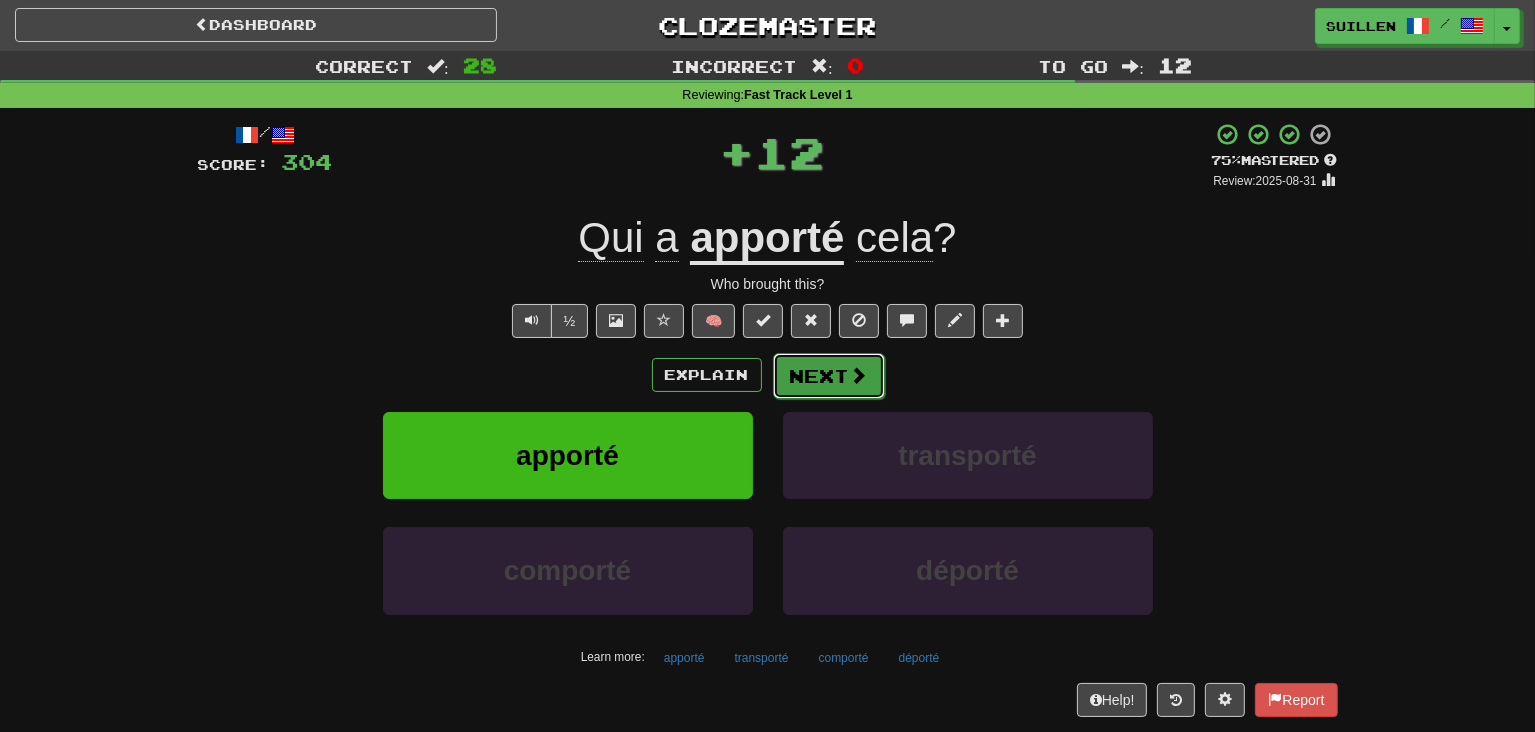 click on "Next" at bounding box center (829, 376) 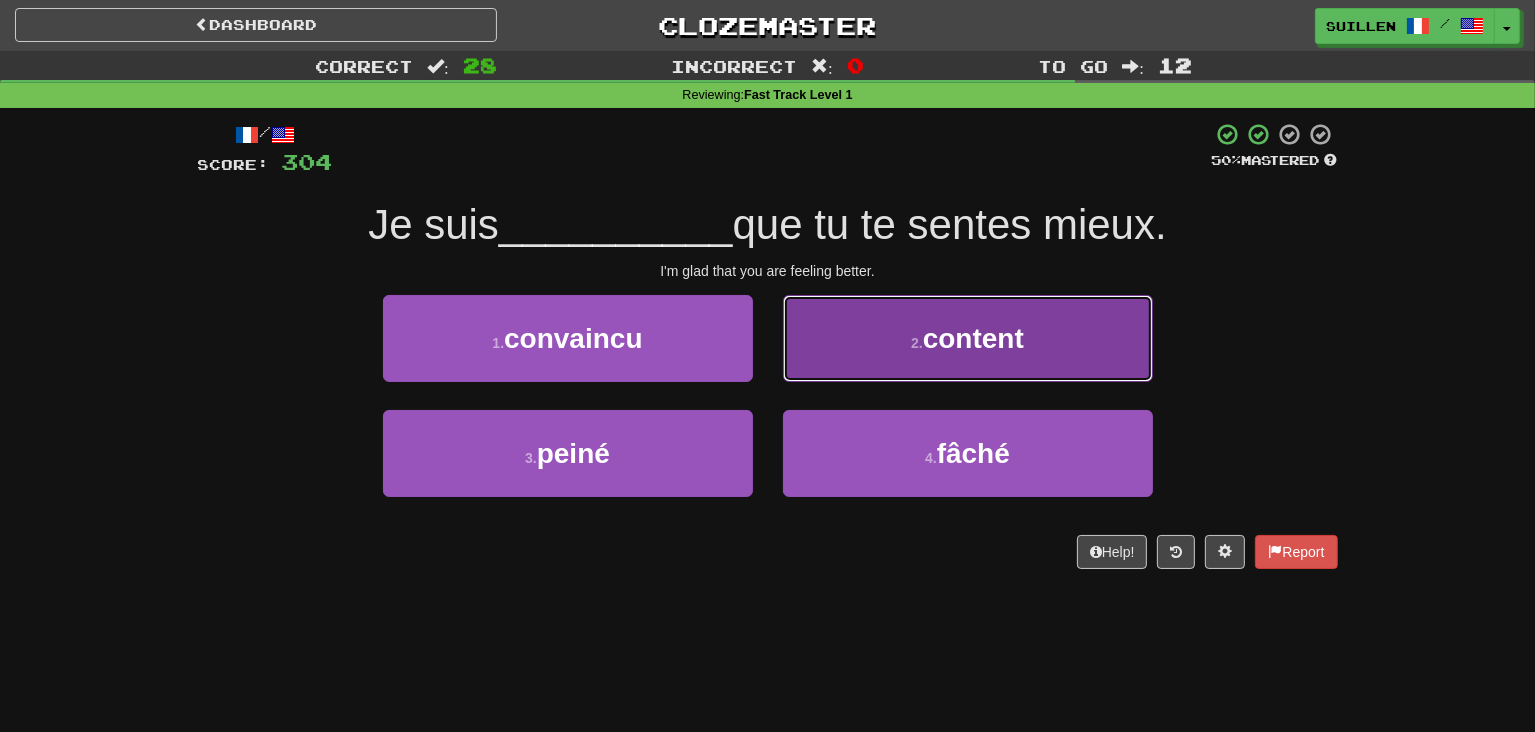 click on "2 .  content" at bounding box center (968, 338) 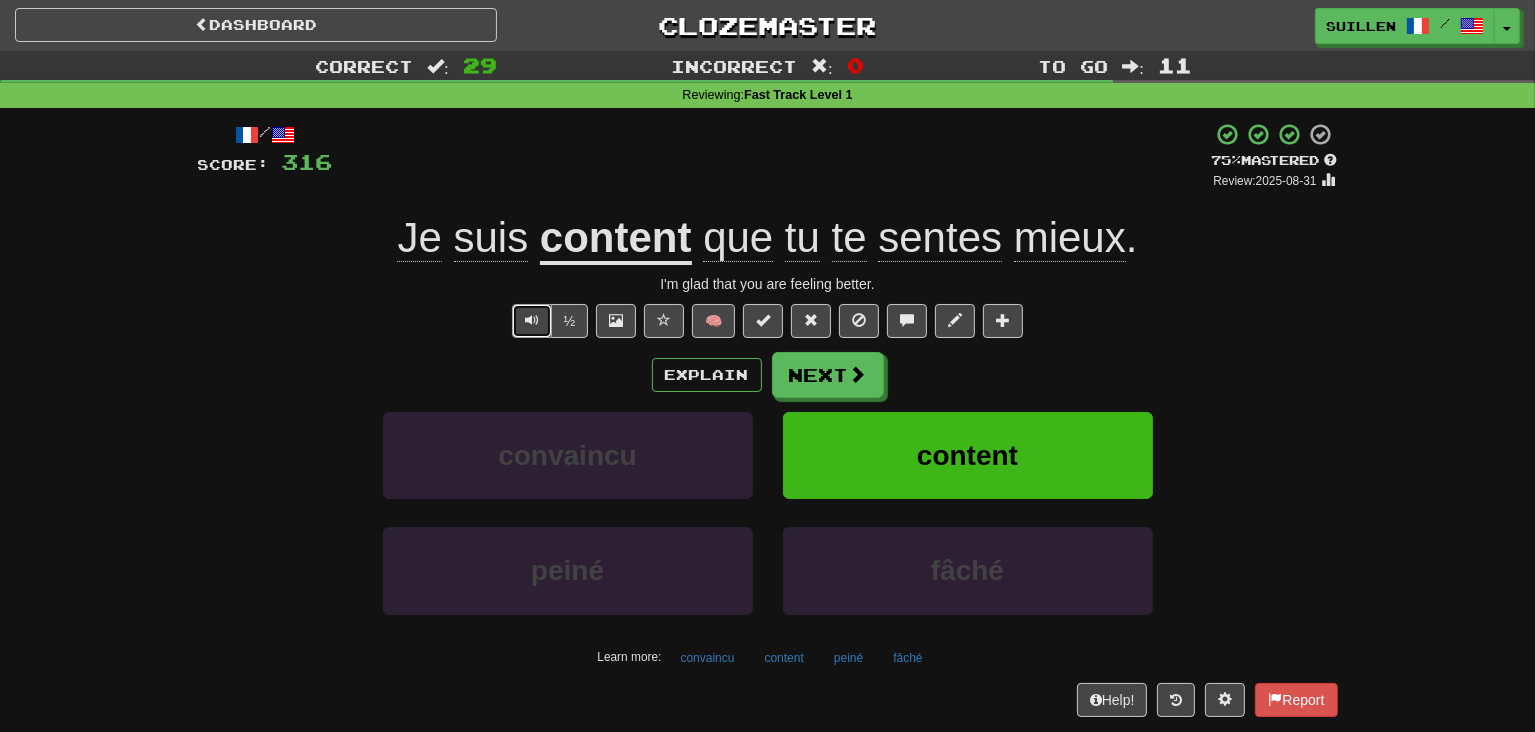click at bounding box center [532, 321] 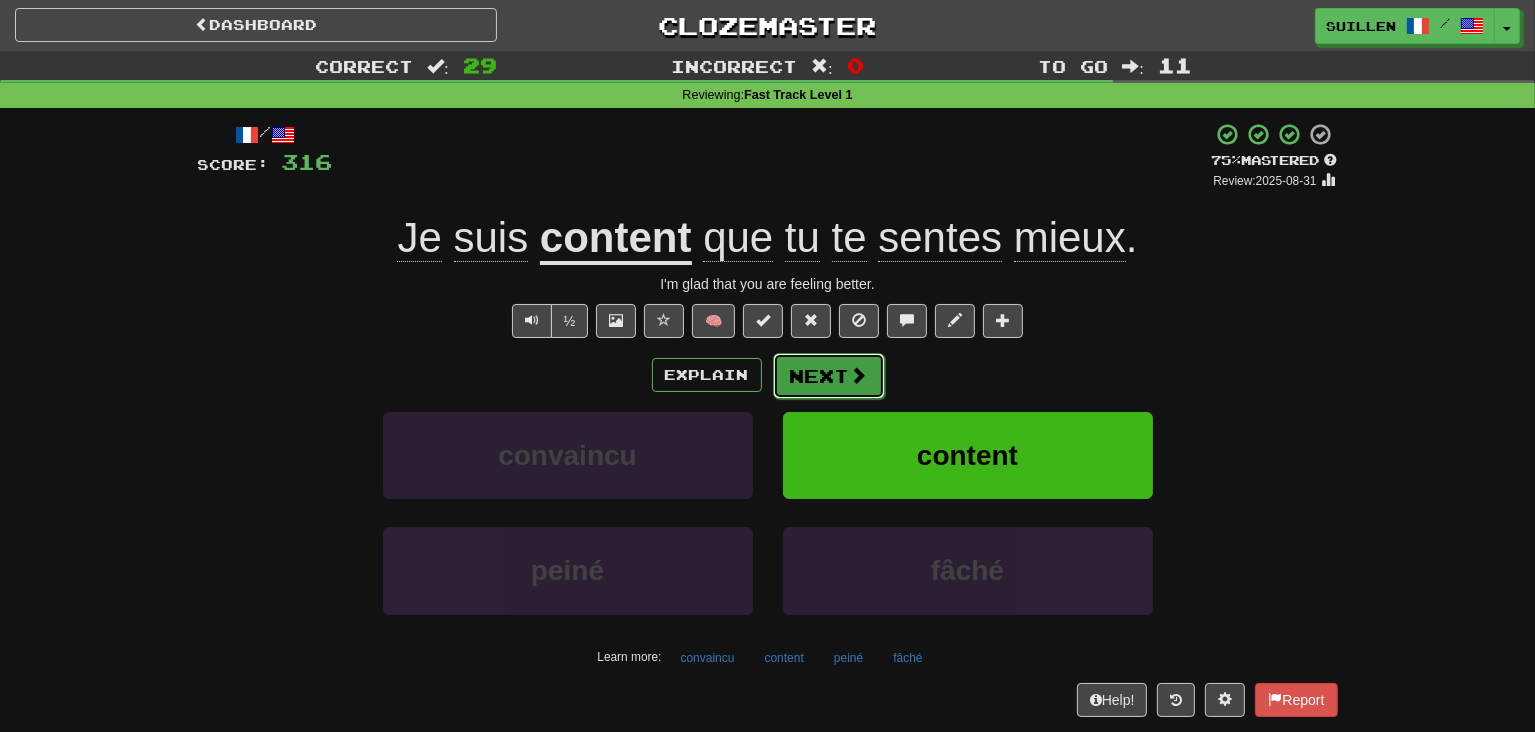 click on "Next" at bounding box center [829, 376] 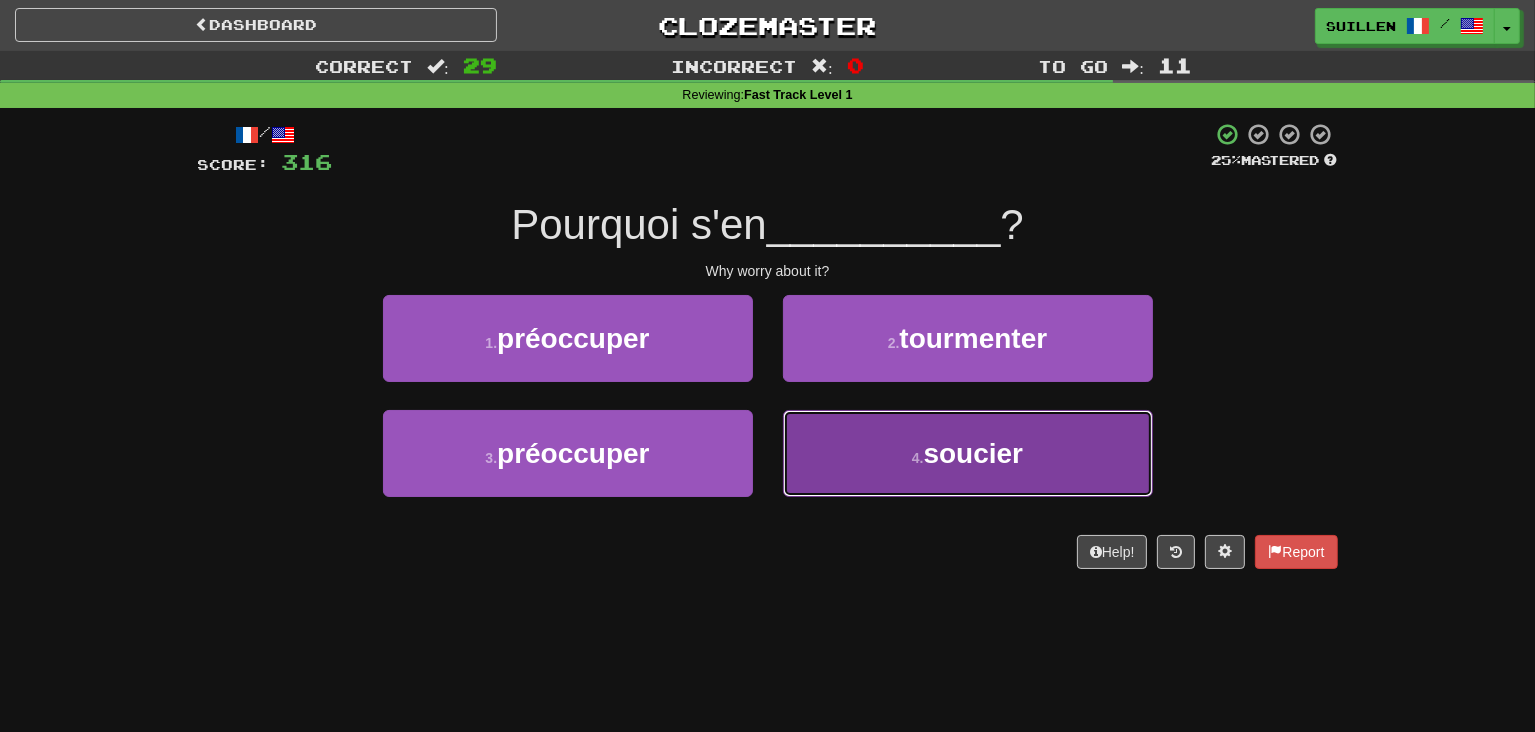 click on "soucier" at bounding box center (974, 453) 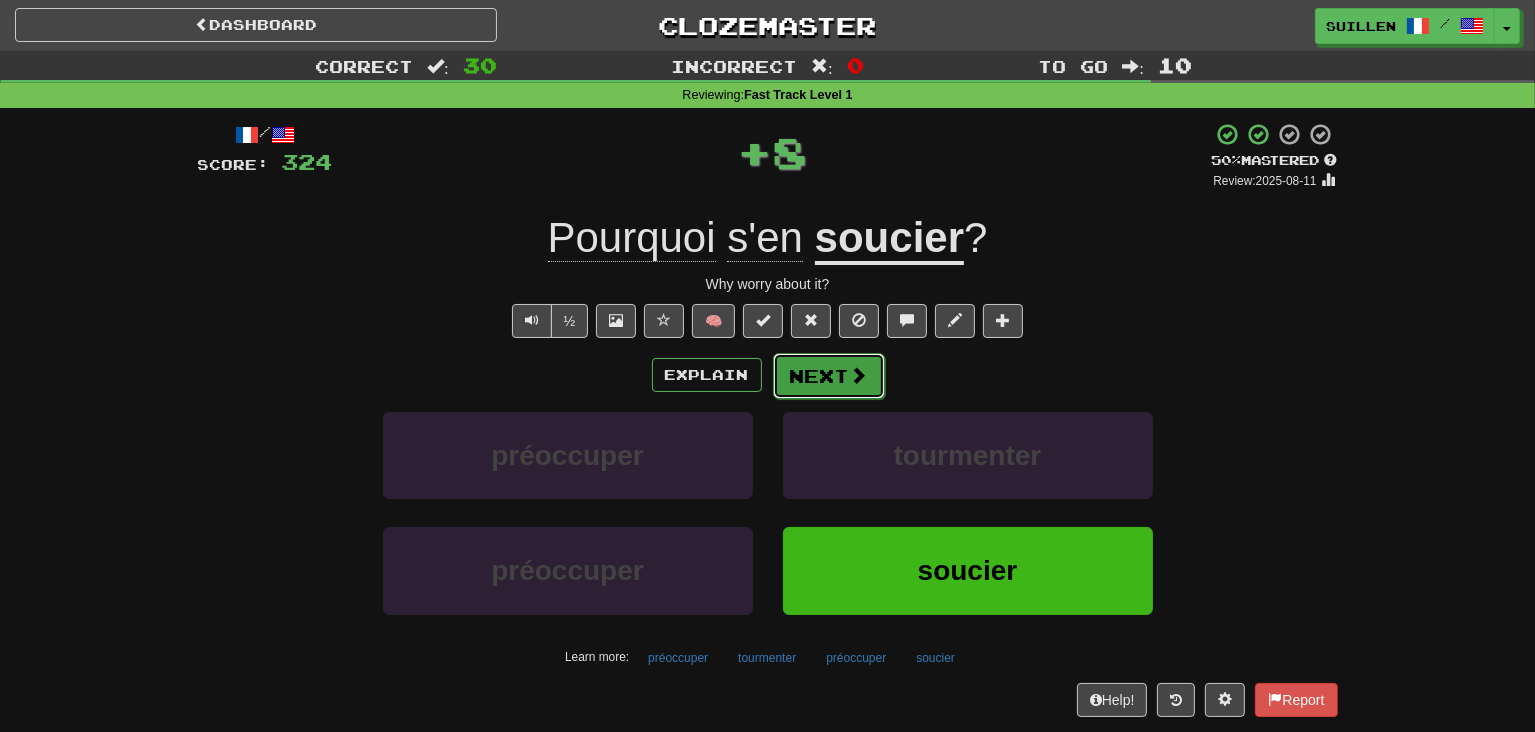 click on "Next" at bounding box center [829, 376] 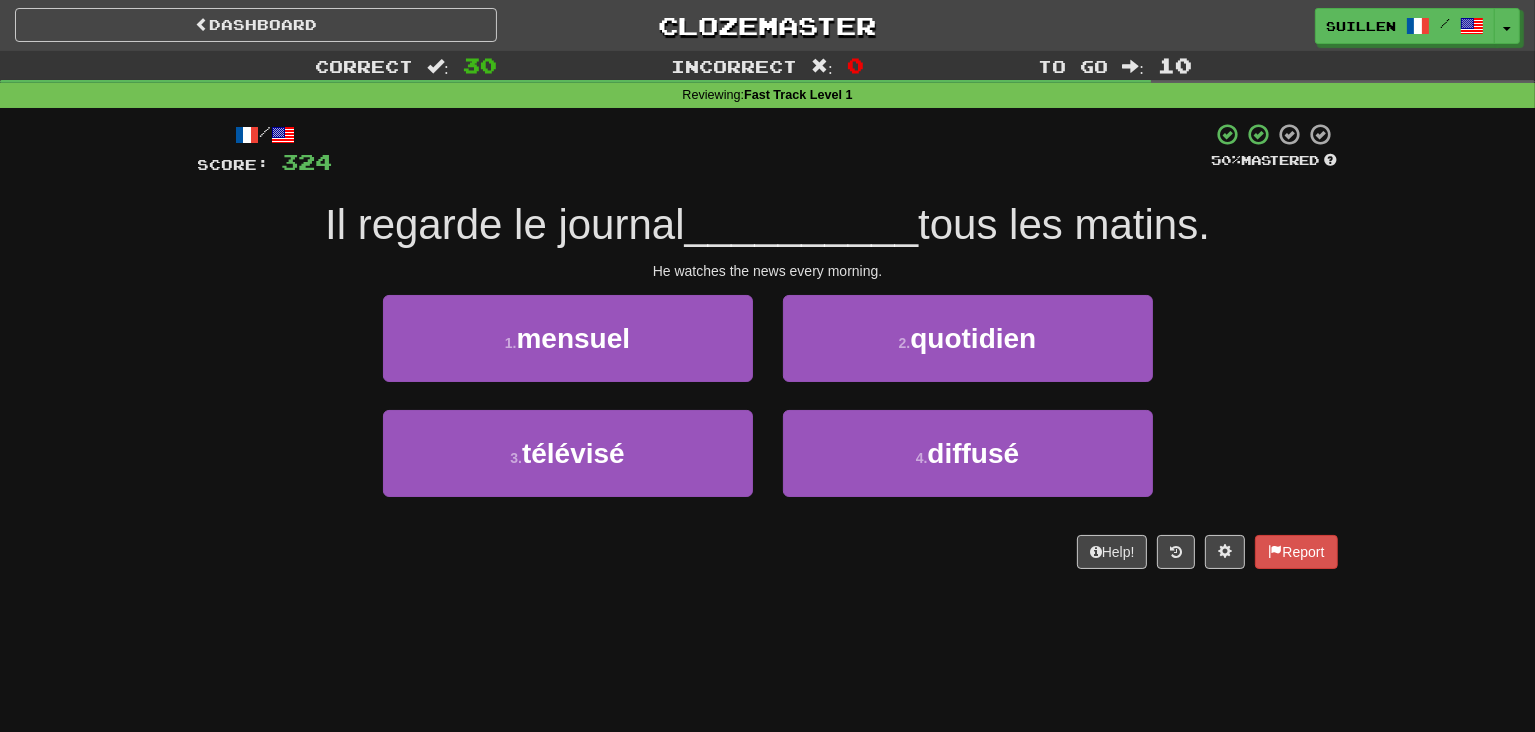 click on "3 .  télévisé" at bounding box center (568, 467) 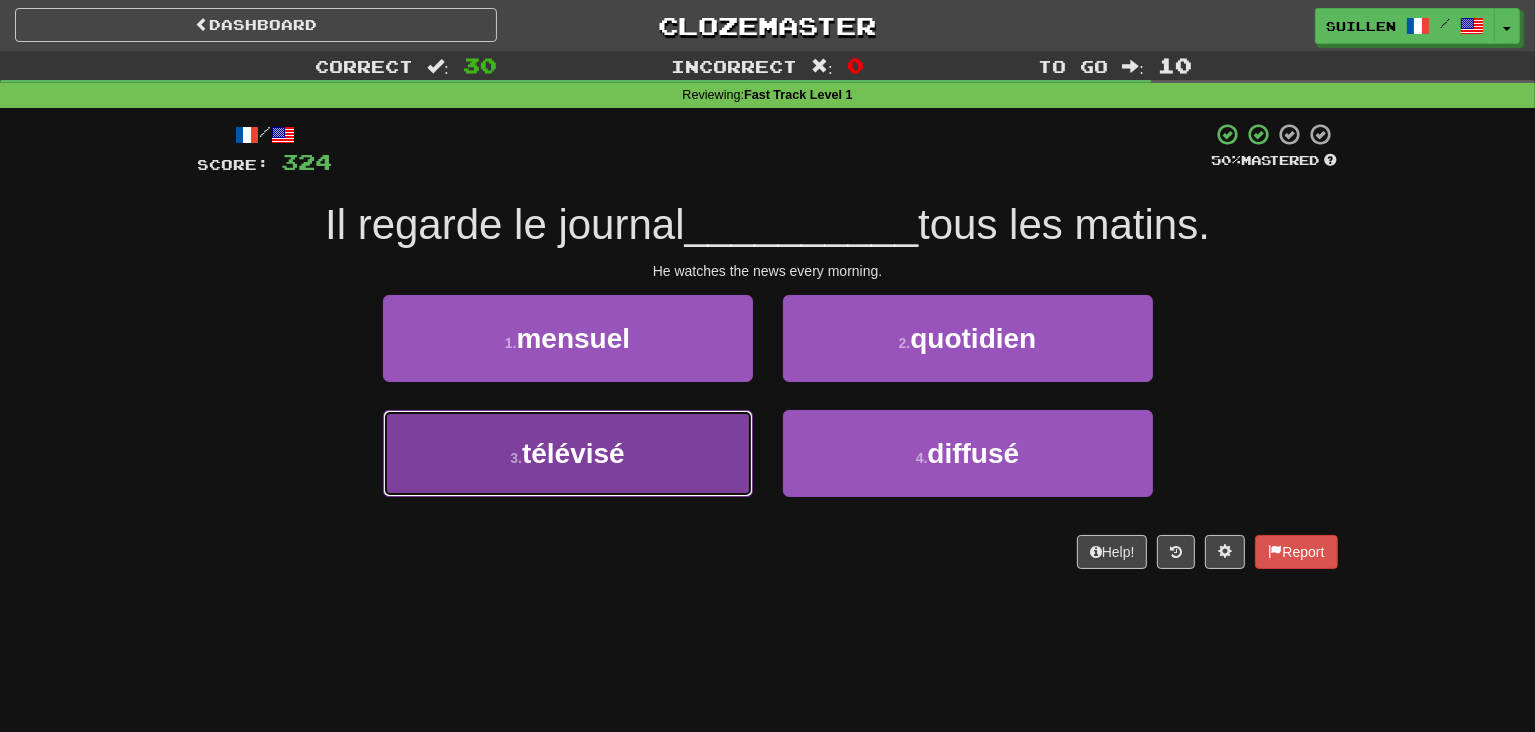 click on "3 .  télévisé" at bounding box center (568, 453) 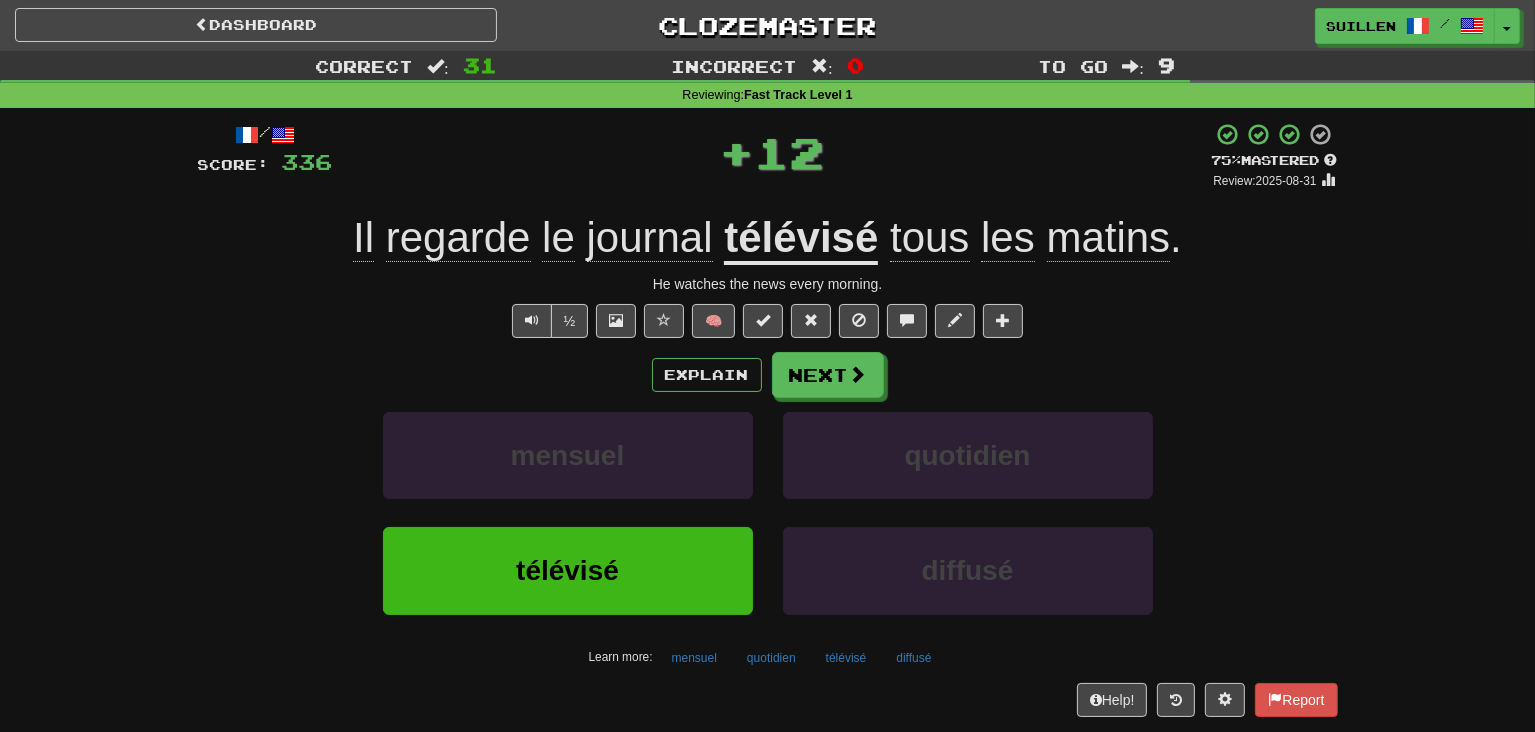 click on "Explain Next mensuel quotidien télévisé diffusé Learn more: mensuel quotidien télévisé diffusé" at bounding box center [768, 512] 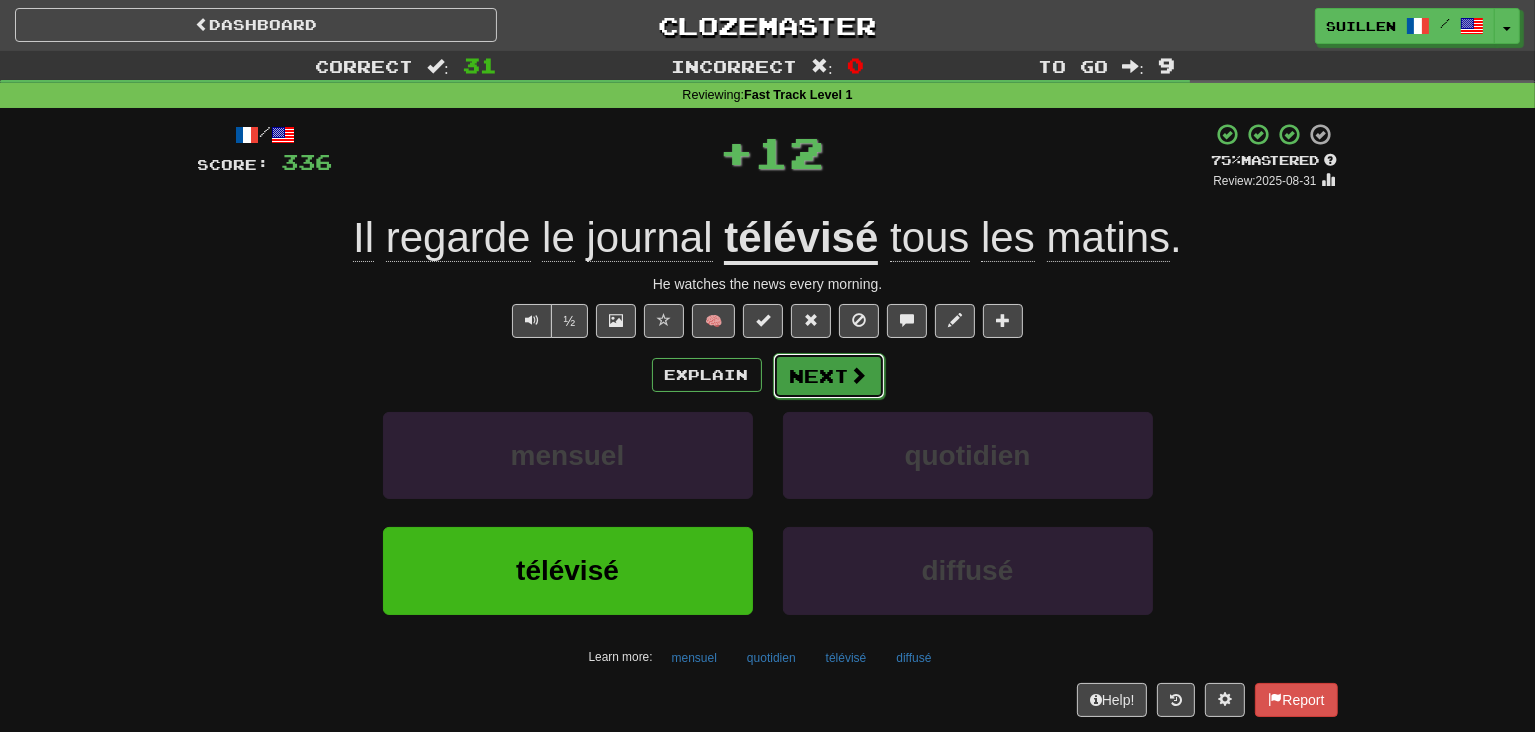 click at bounding box center [859, 375] 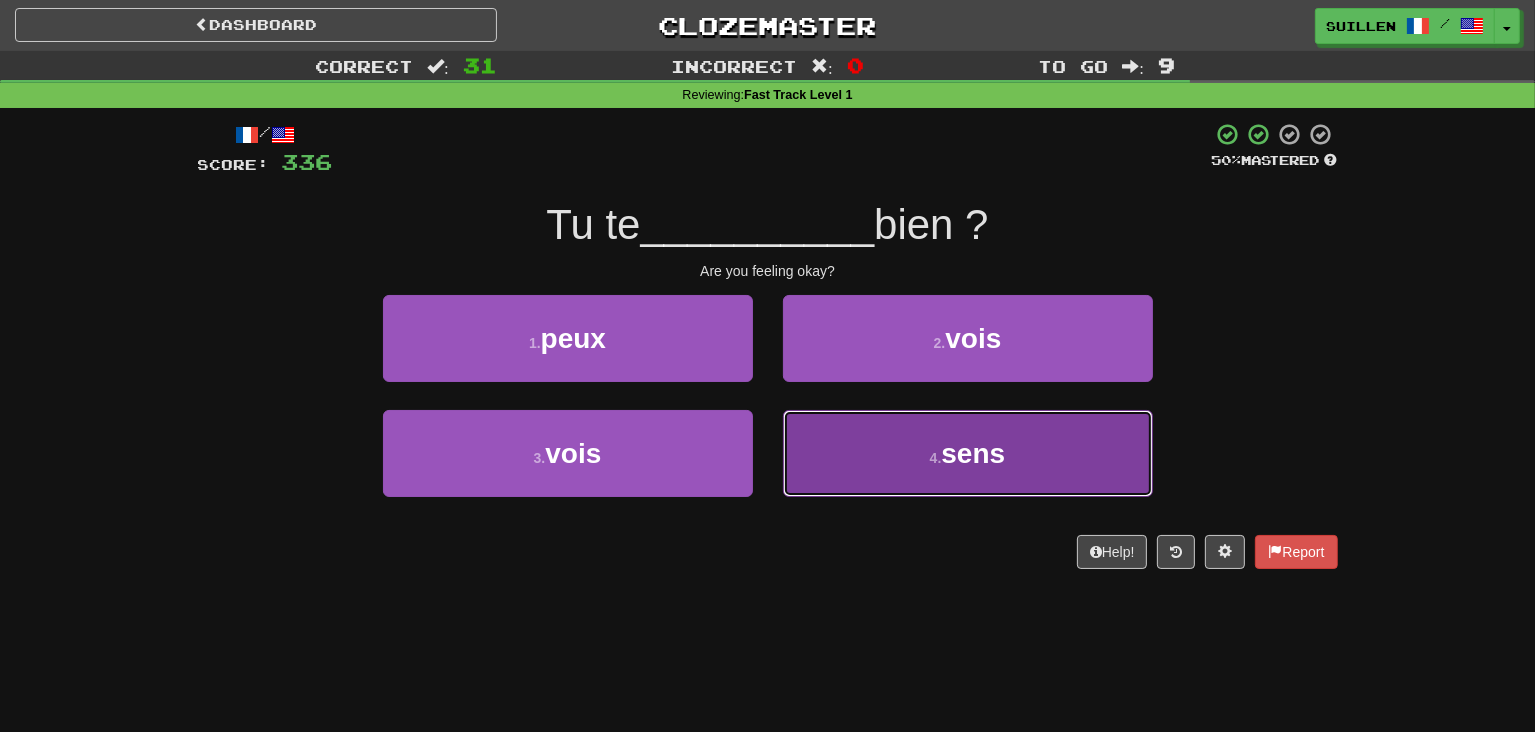 click on "4 .  sens" at bounding box center (968, 453) 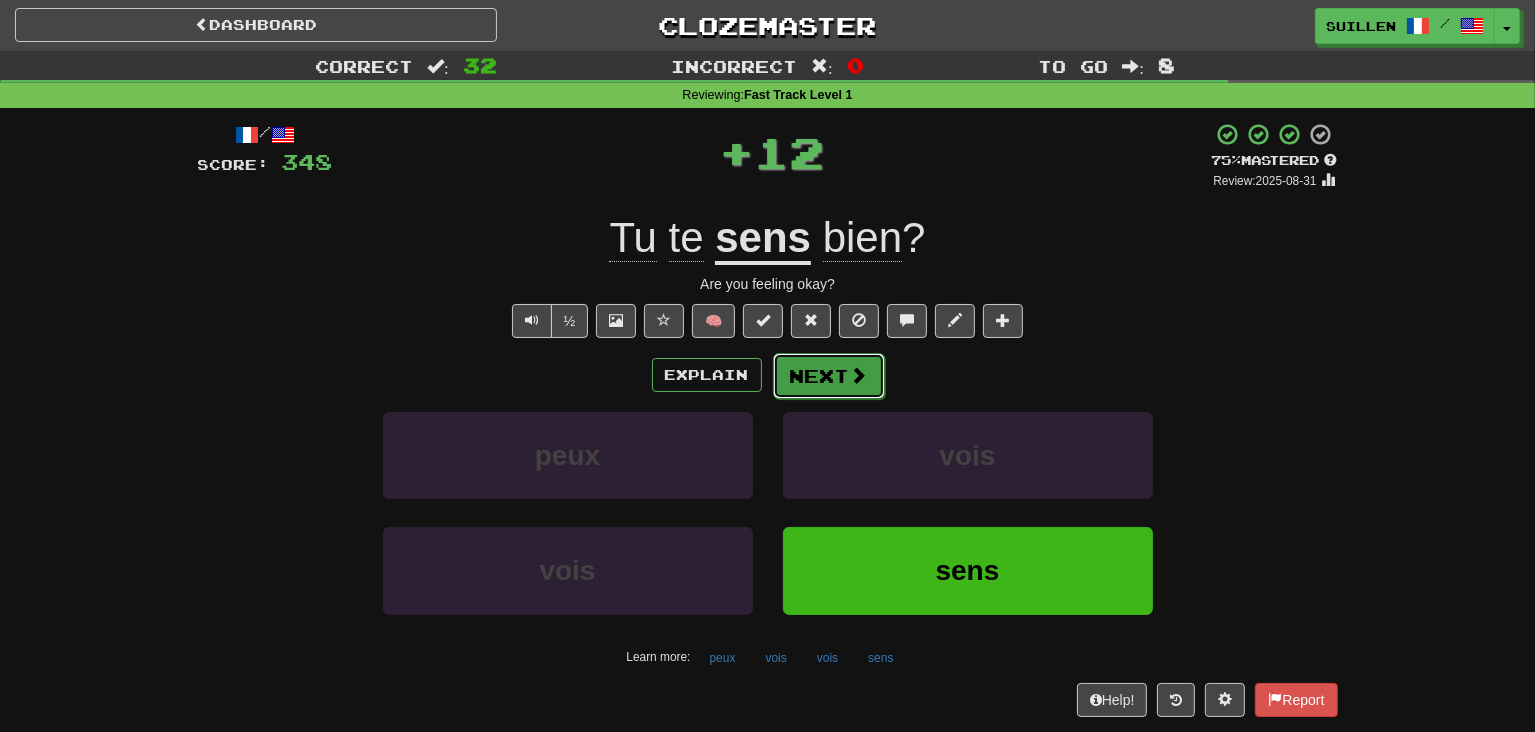 click on "Next" at bounding box center (829, 376) 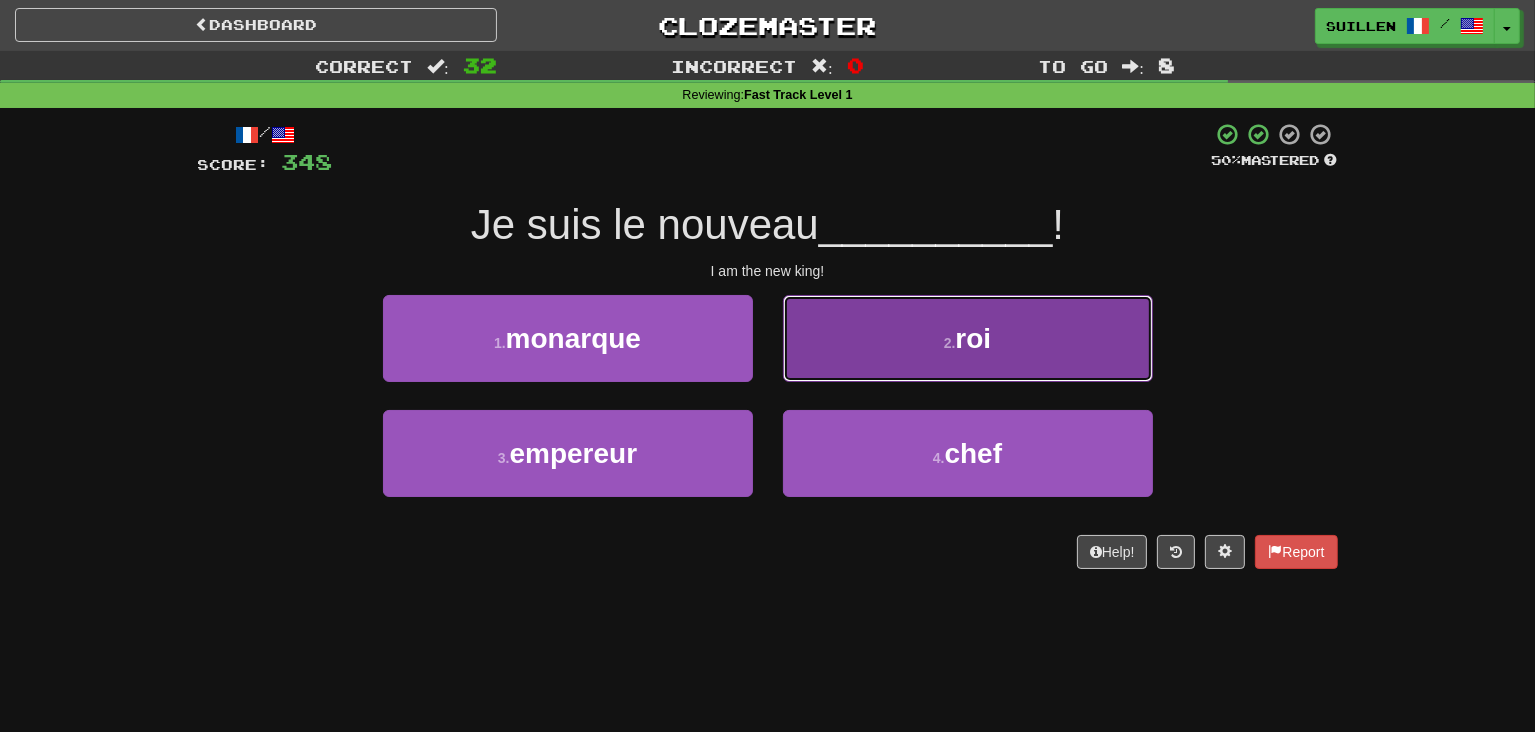 click on "2 .  roi" at bounding box center (968, 338) 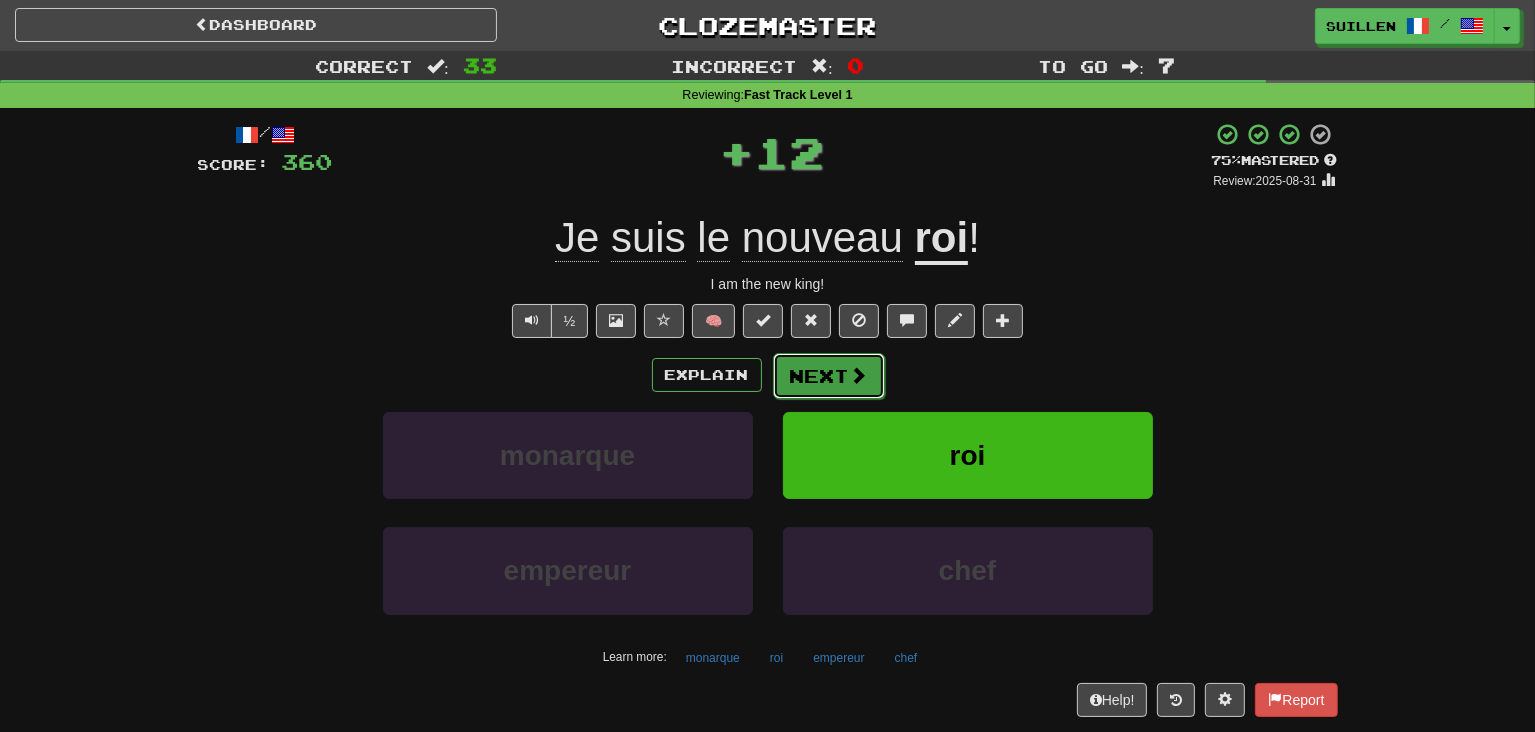 click on "Next" at bounding box center [829, 376] 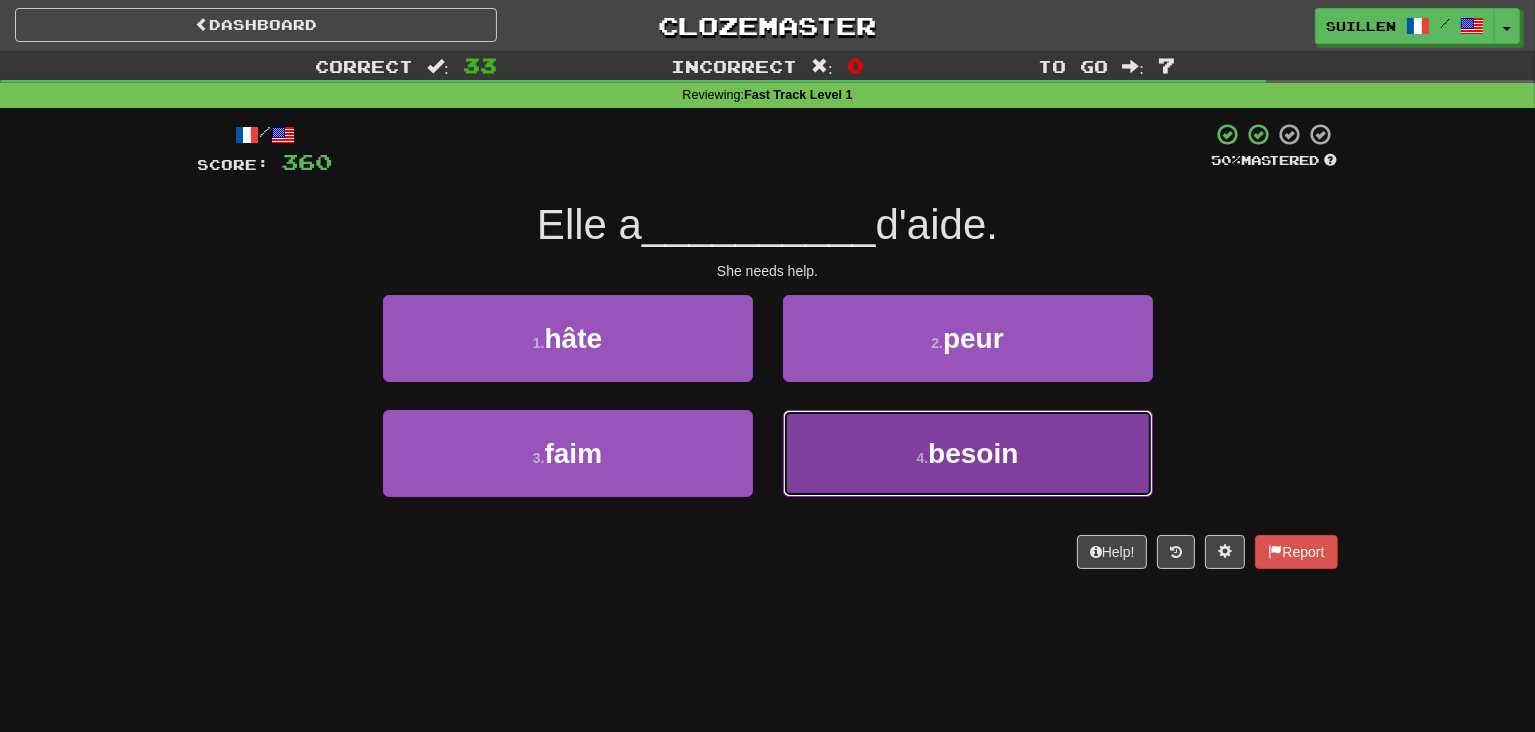 click on "4 .  besoin" at bounding box center (968, 453) 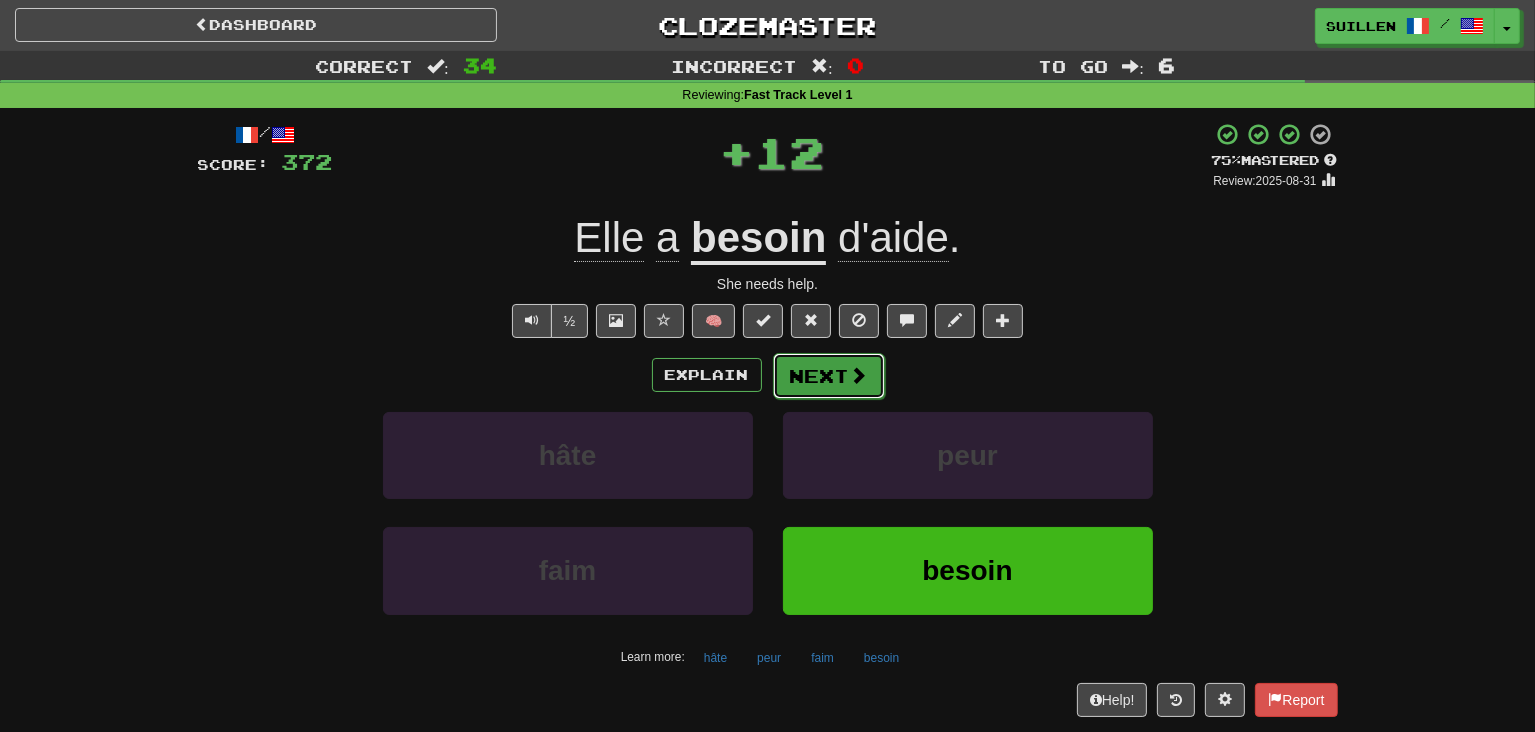 click on "Next" at bounding box center (829, 376) 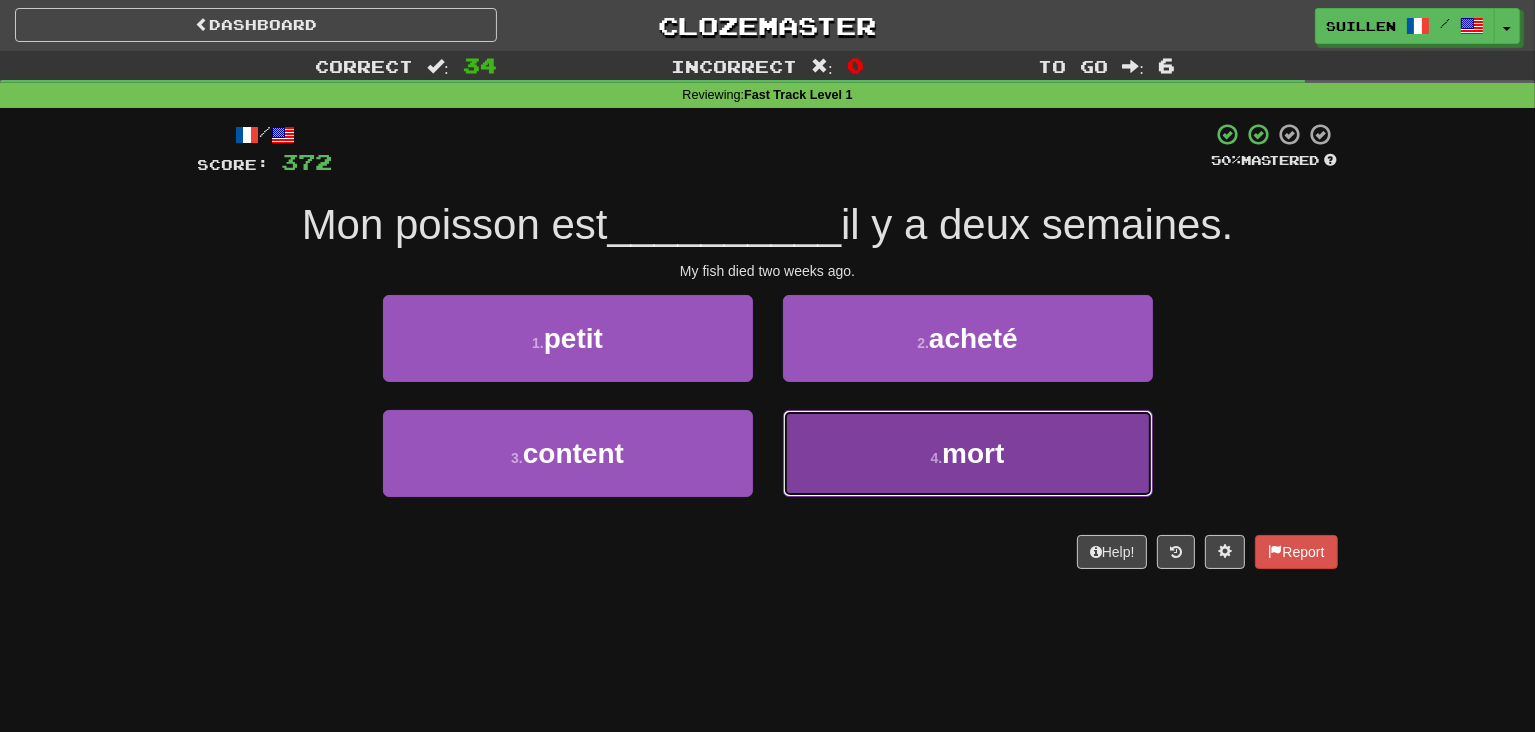 click on "4 .  mort" at bounding box center [968, 453] 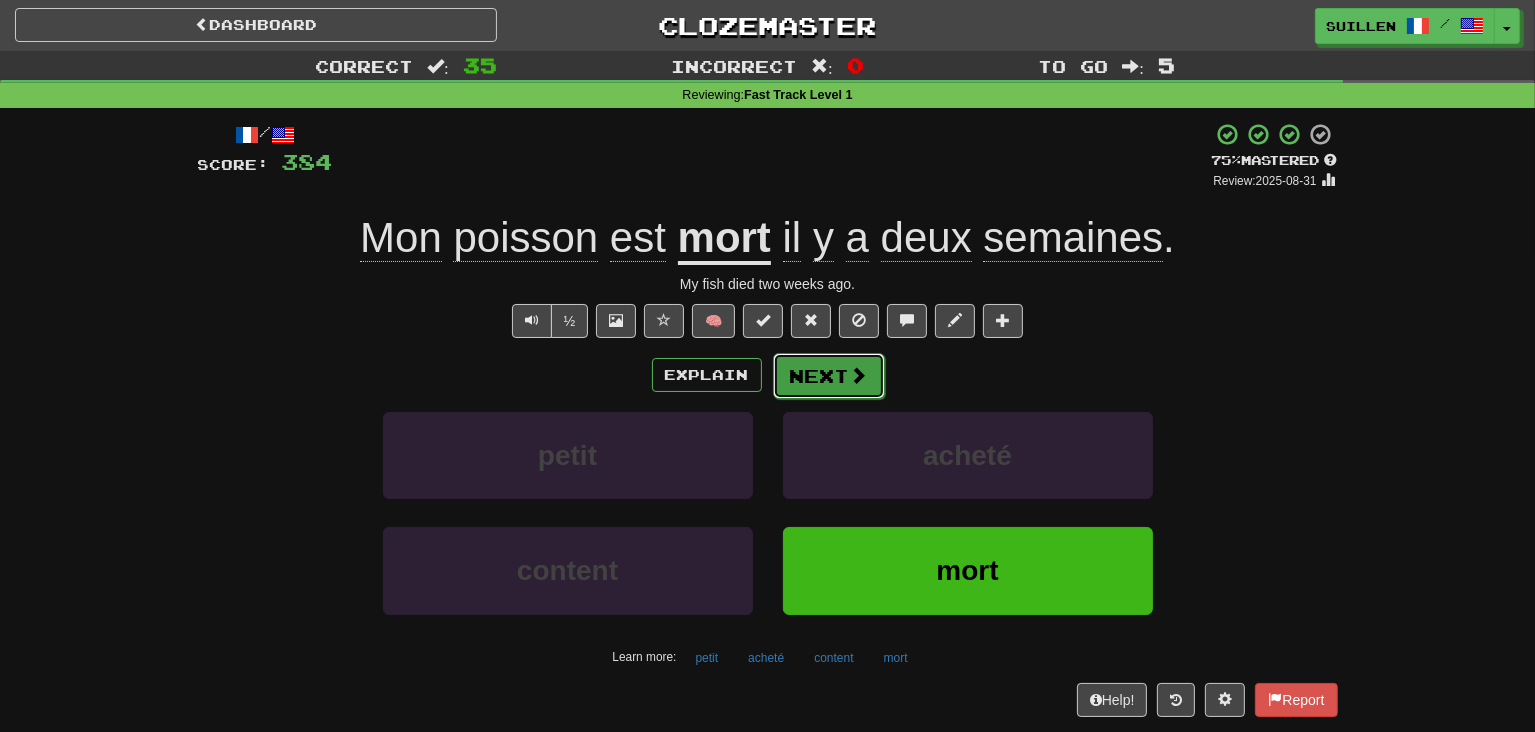 click on "Next" at bounding box center (829, 376) 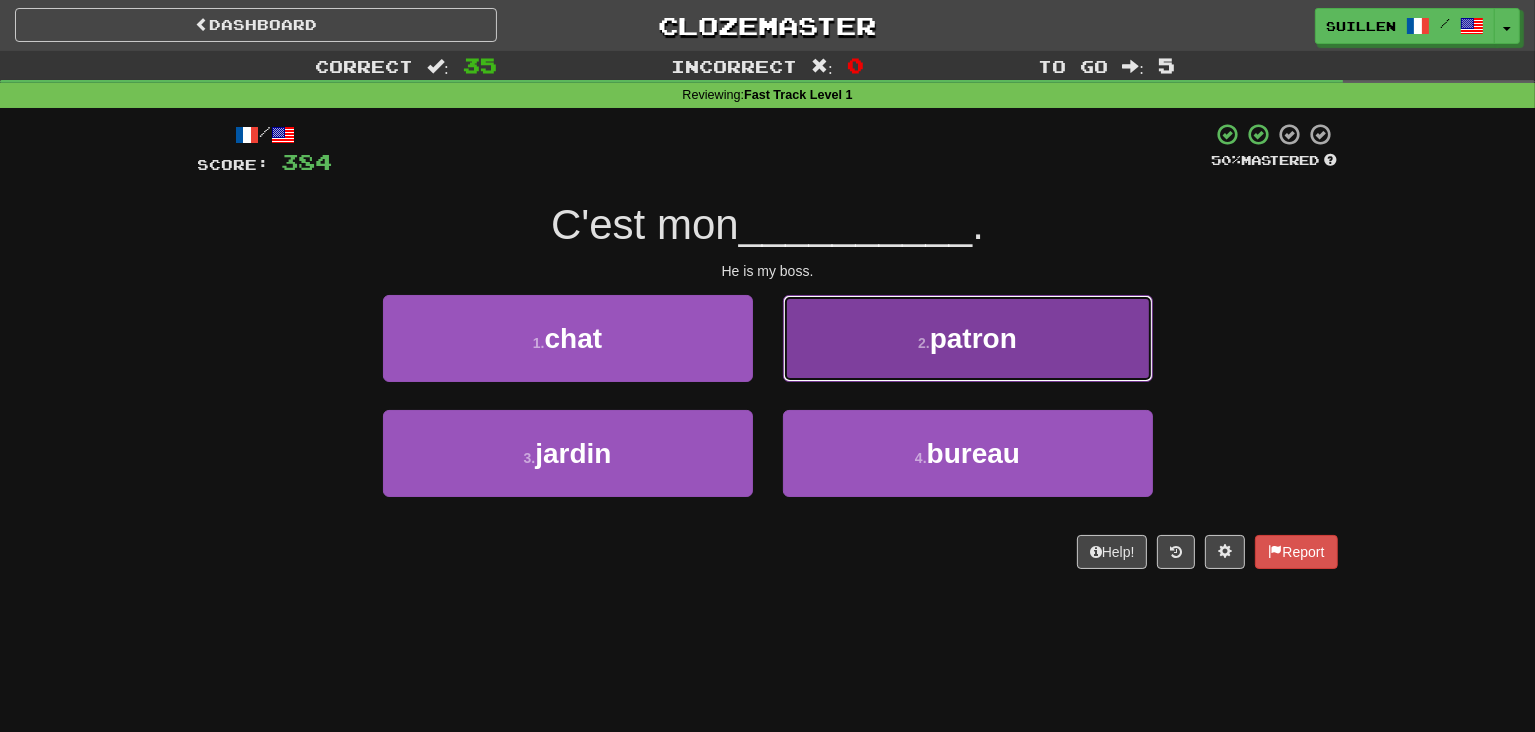 click on "2 .  patron" at bounding box center (968, 338) 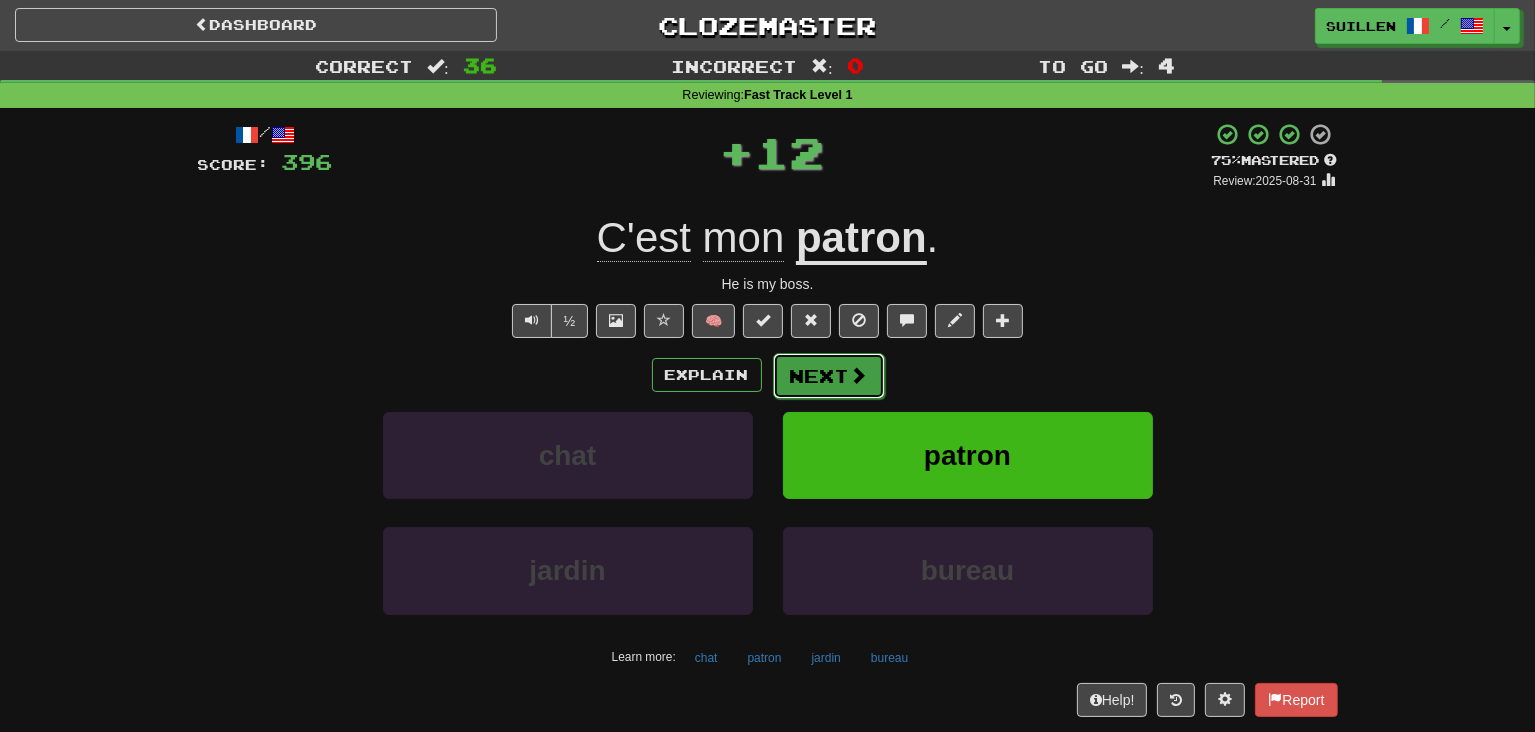 click on "Next" at bounding box center [829, 376] 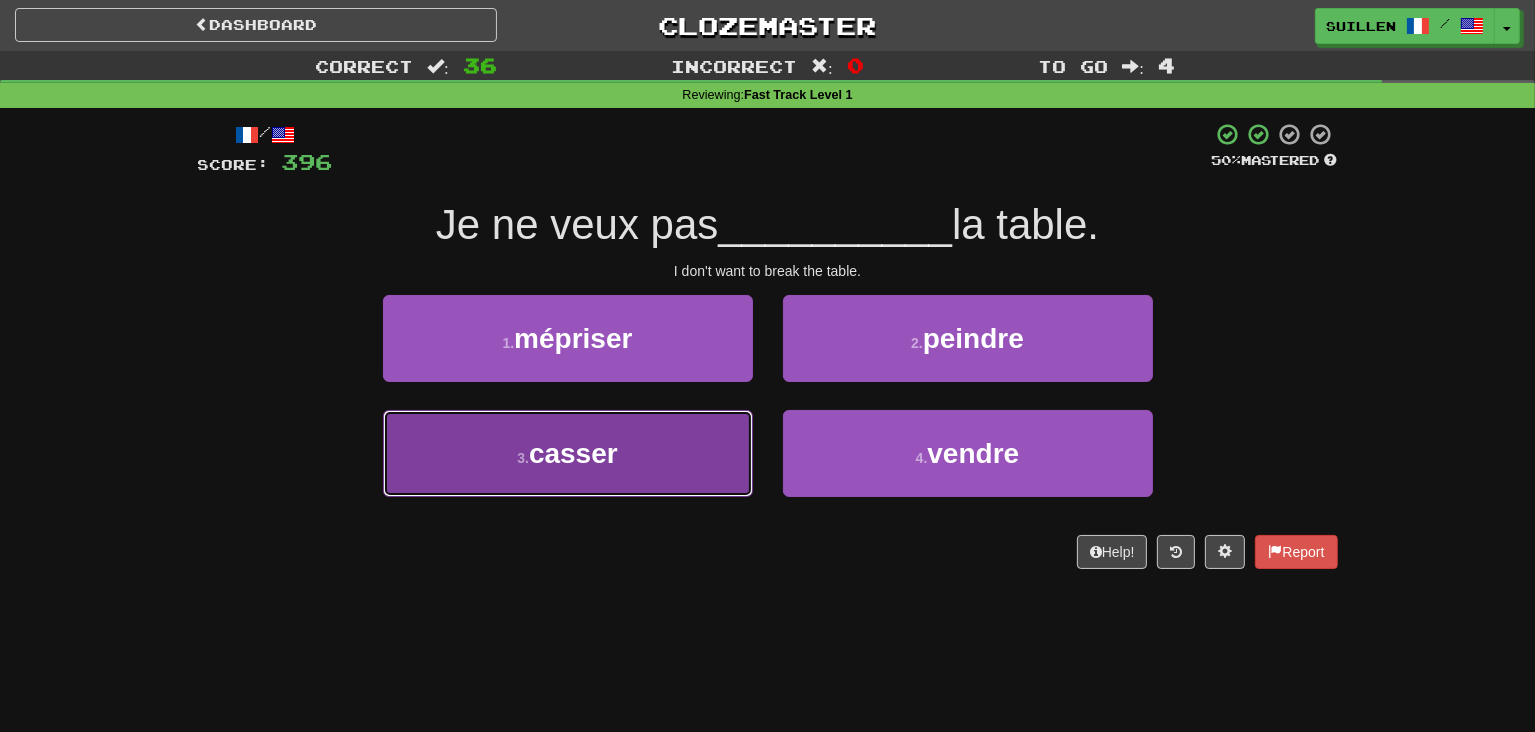 click on "3 .  casser" at bounding box center [568, 453] 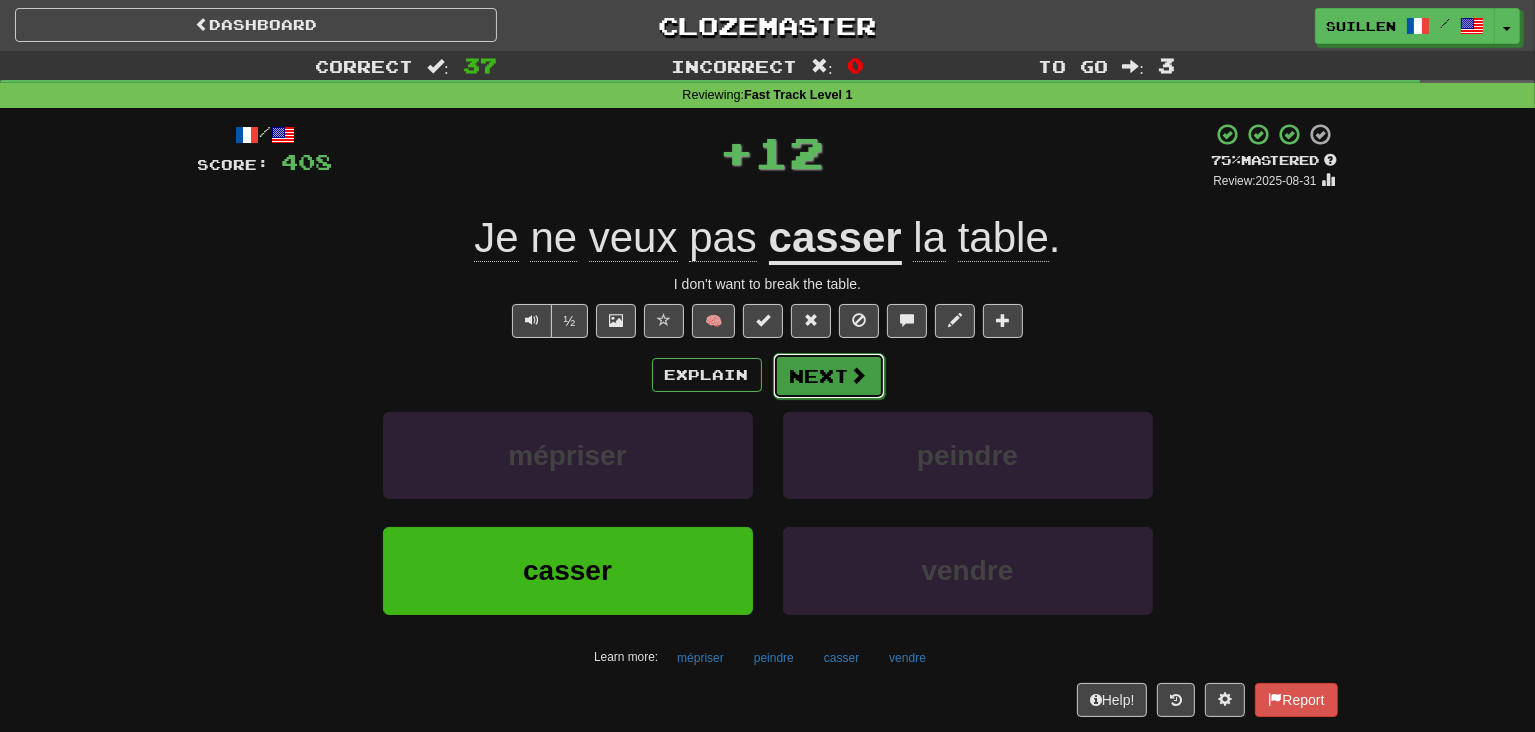 click on "Next" at bounding box center (829, 376) 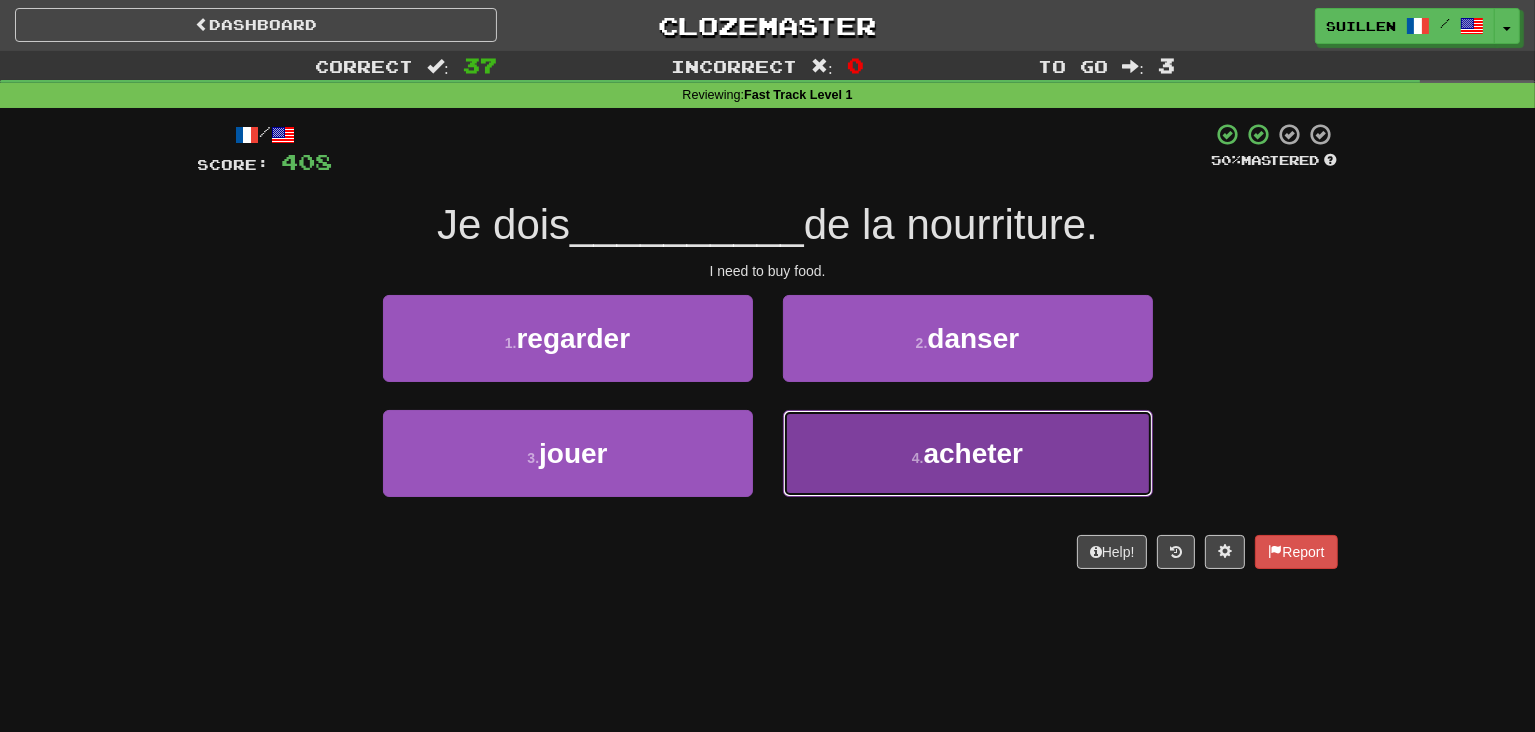 click on "4 .  acheter" at bounding box center [968, 453] 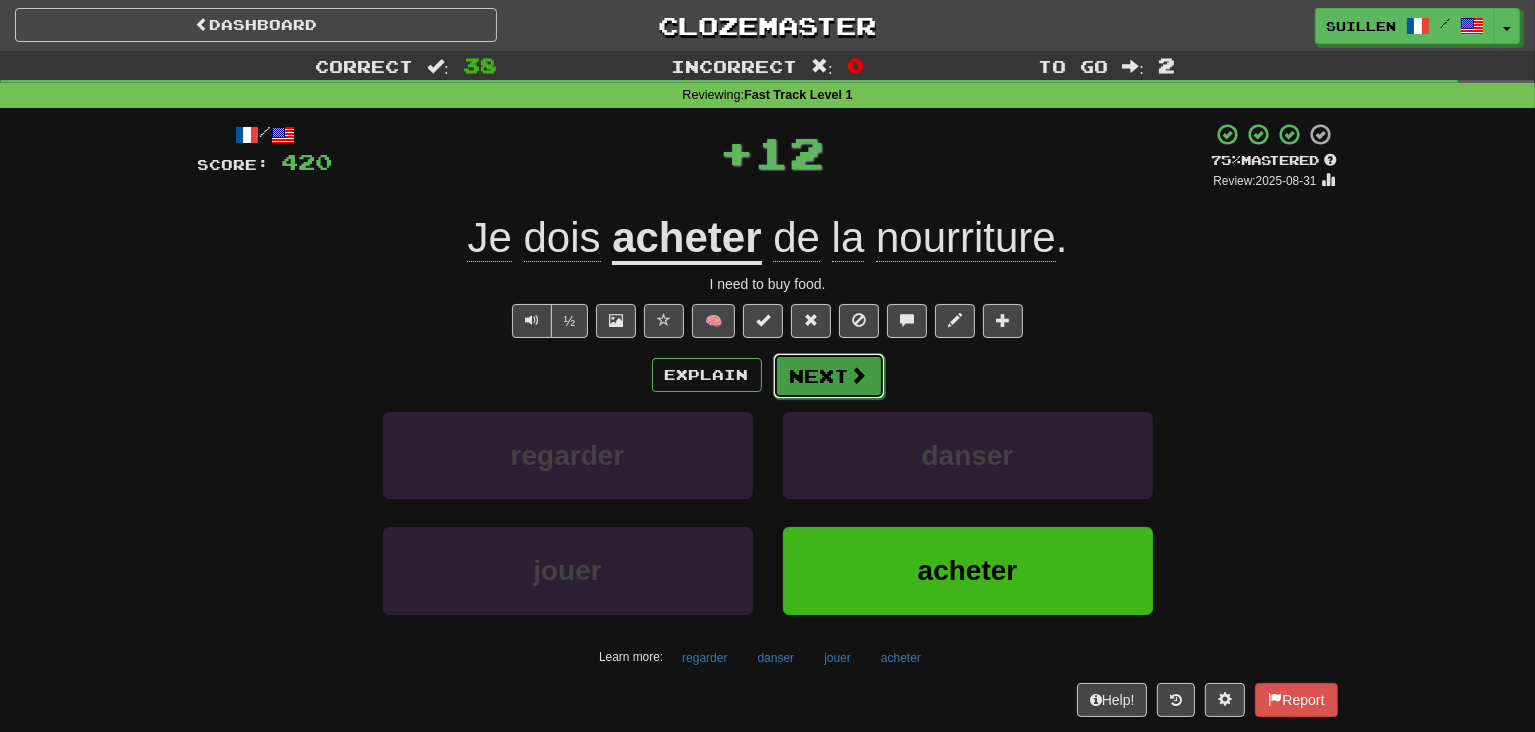 click on "Next" at bounding box center (829, 376) 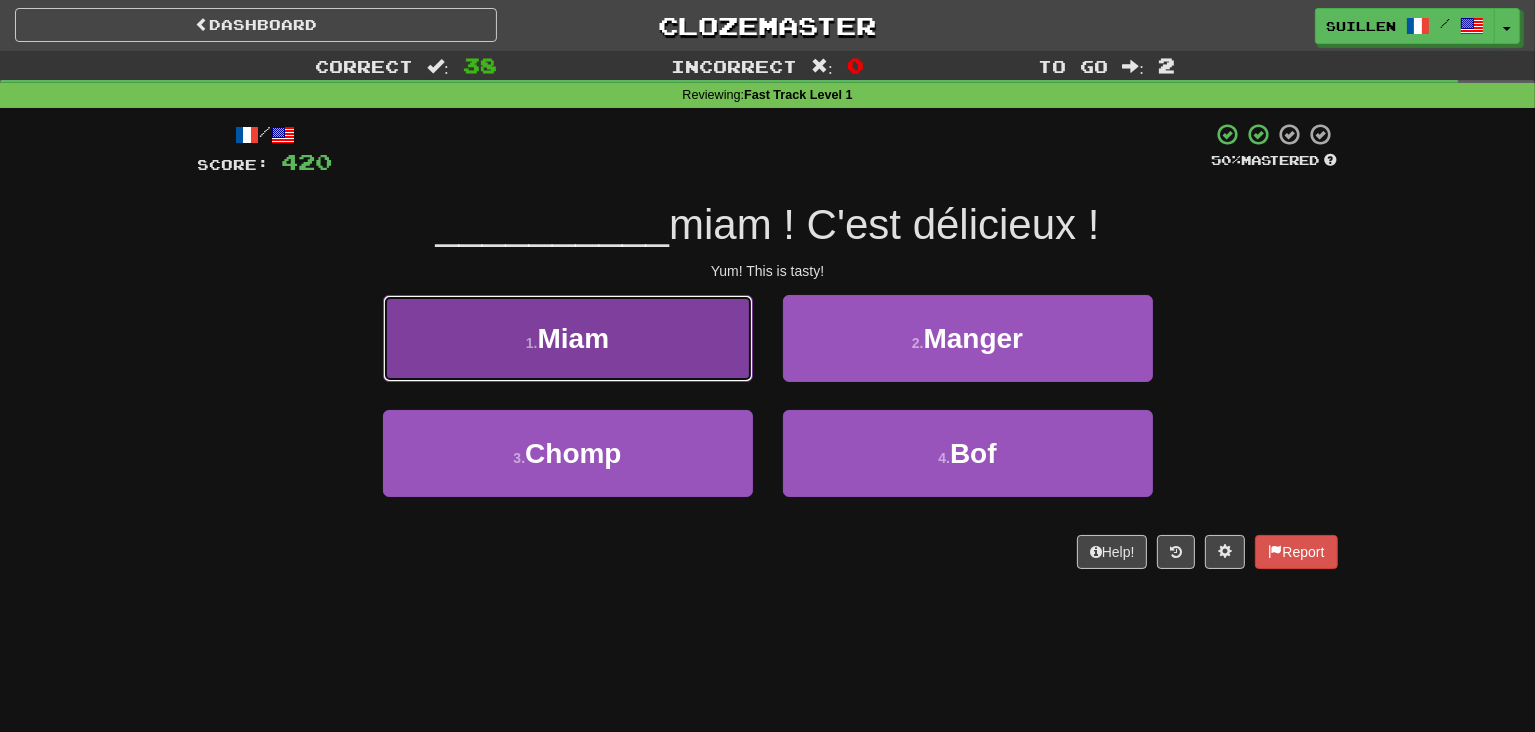 click on "1 .  [CITY]" at bounding box center (568, 338) 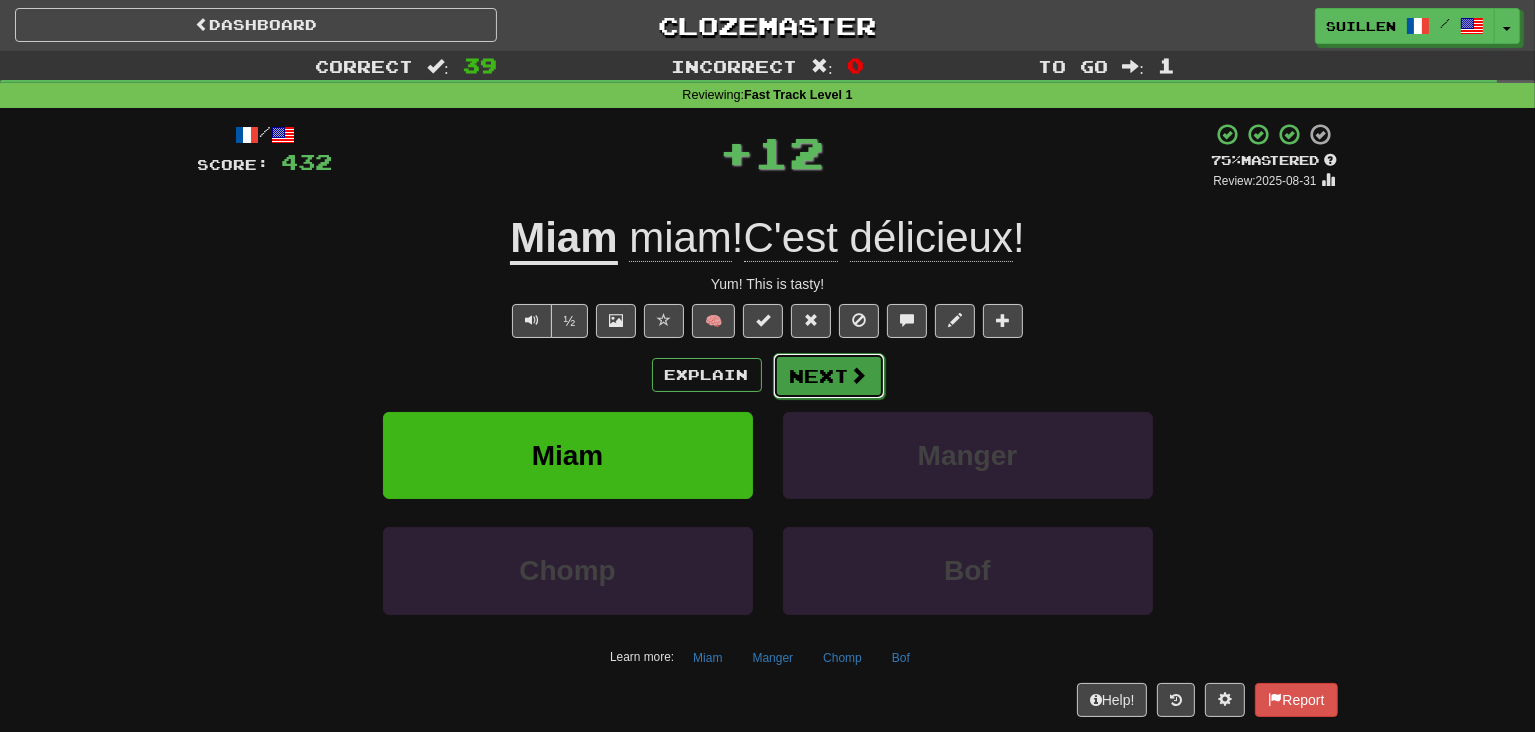 click on "Next" at bounding box center [829, 376] 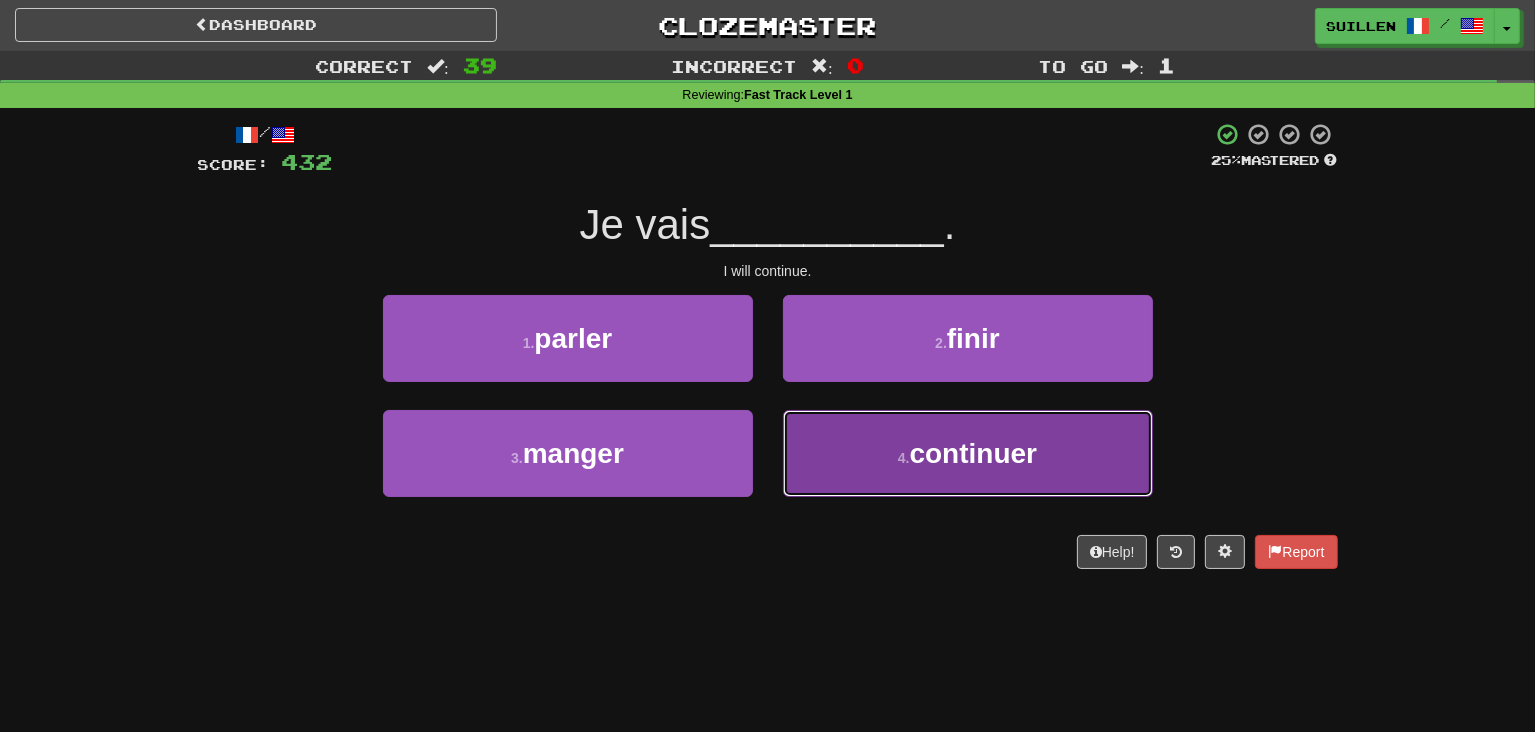 click on "4 .  continuer" at bounding box center (968, 453) 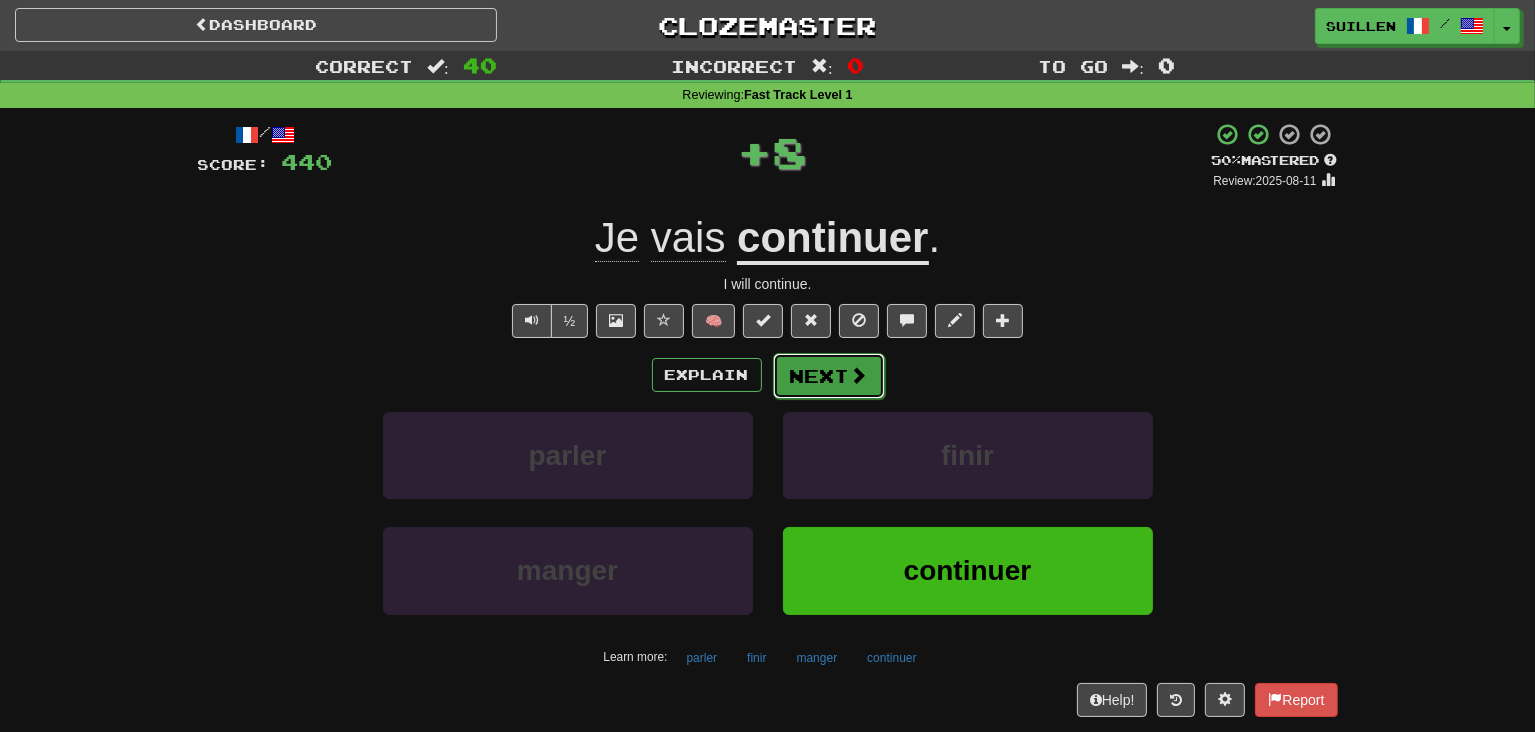 click on "Next" at bounding box center [829, 376] 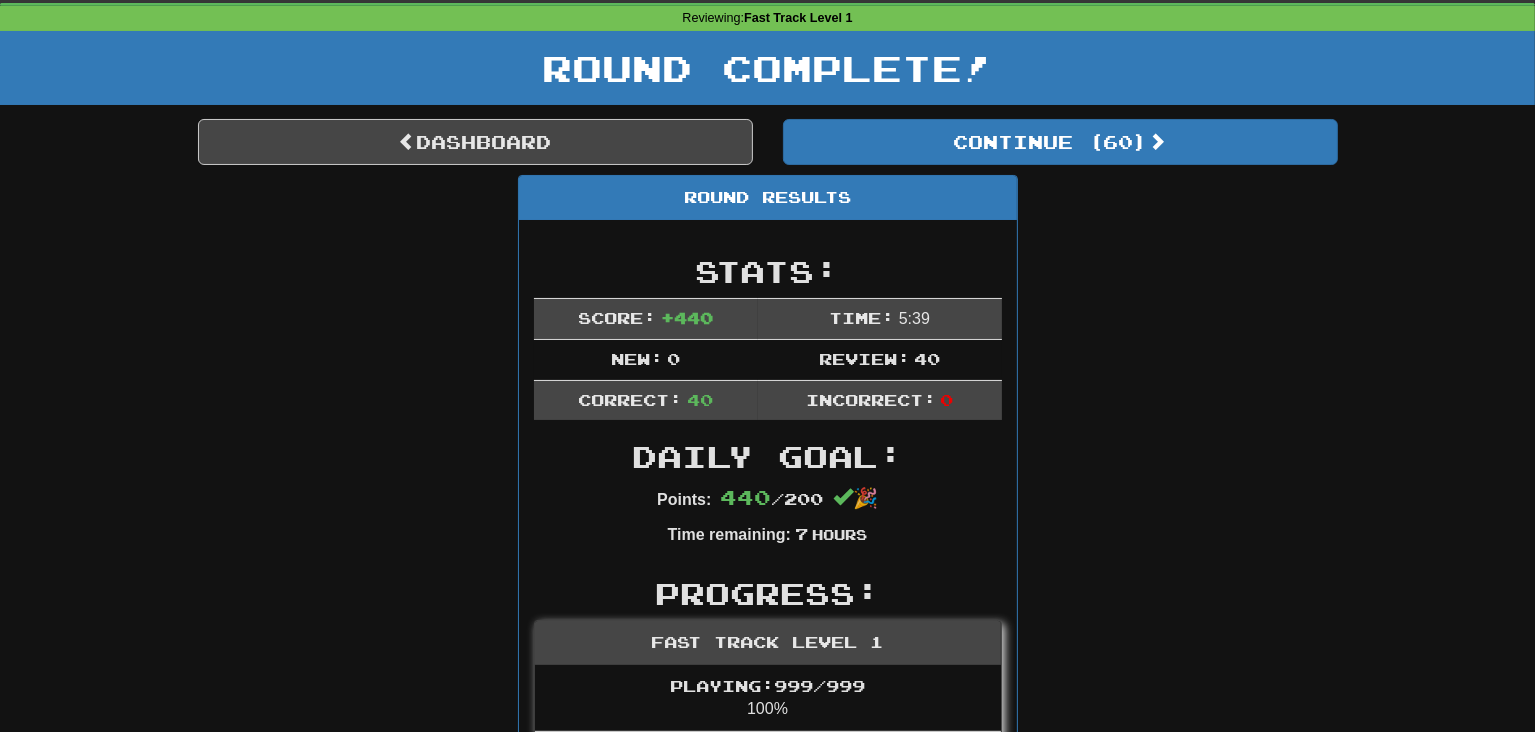 scroll, scrollTop: 0, scrollLeft: 0, axis: both 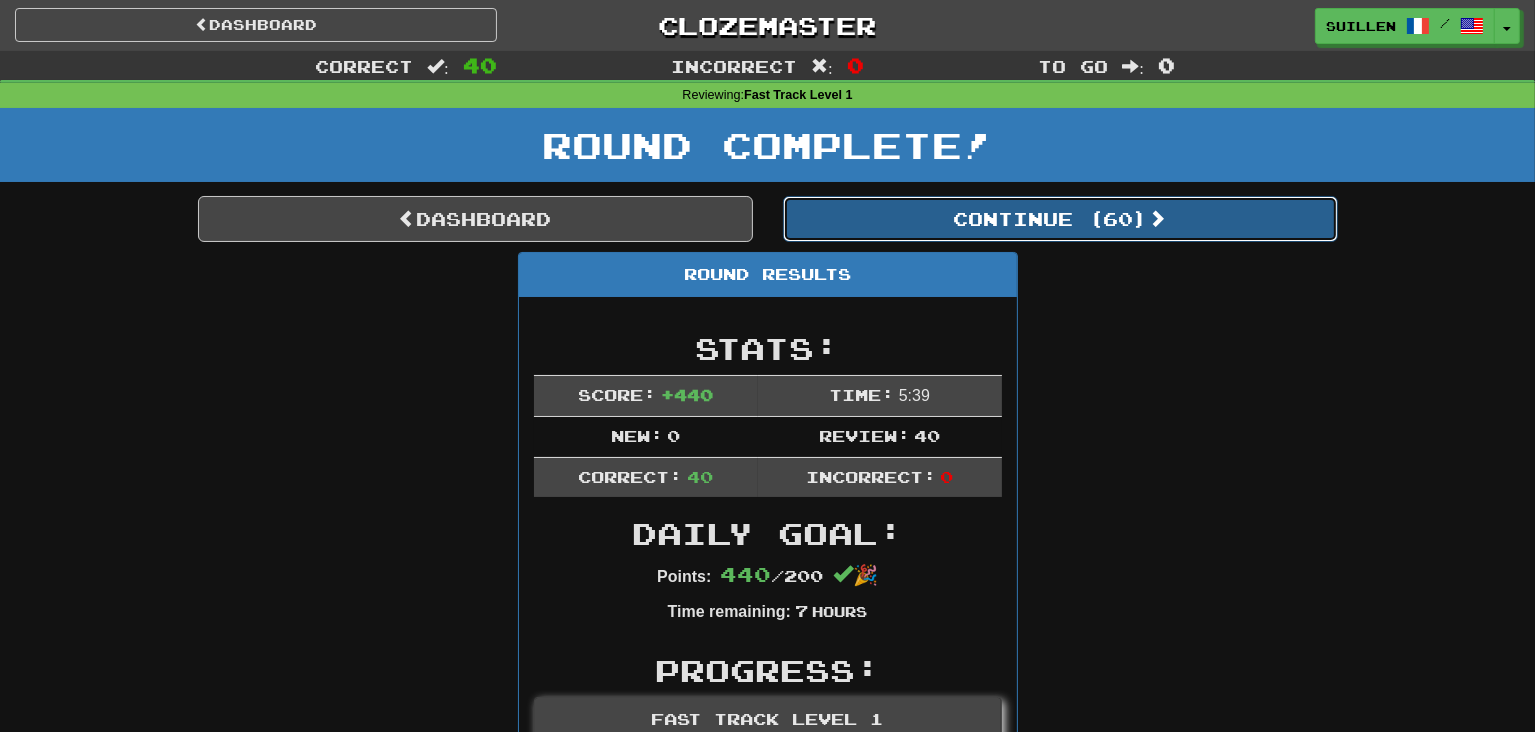 click on "Continue ( 60 )" at bounding box center (1060, 219) 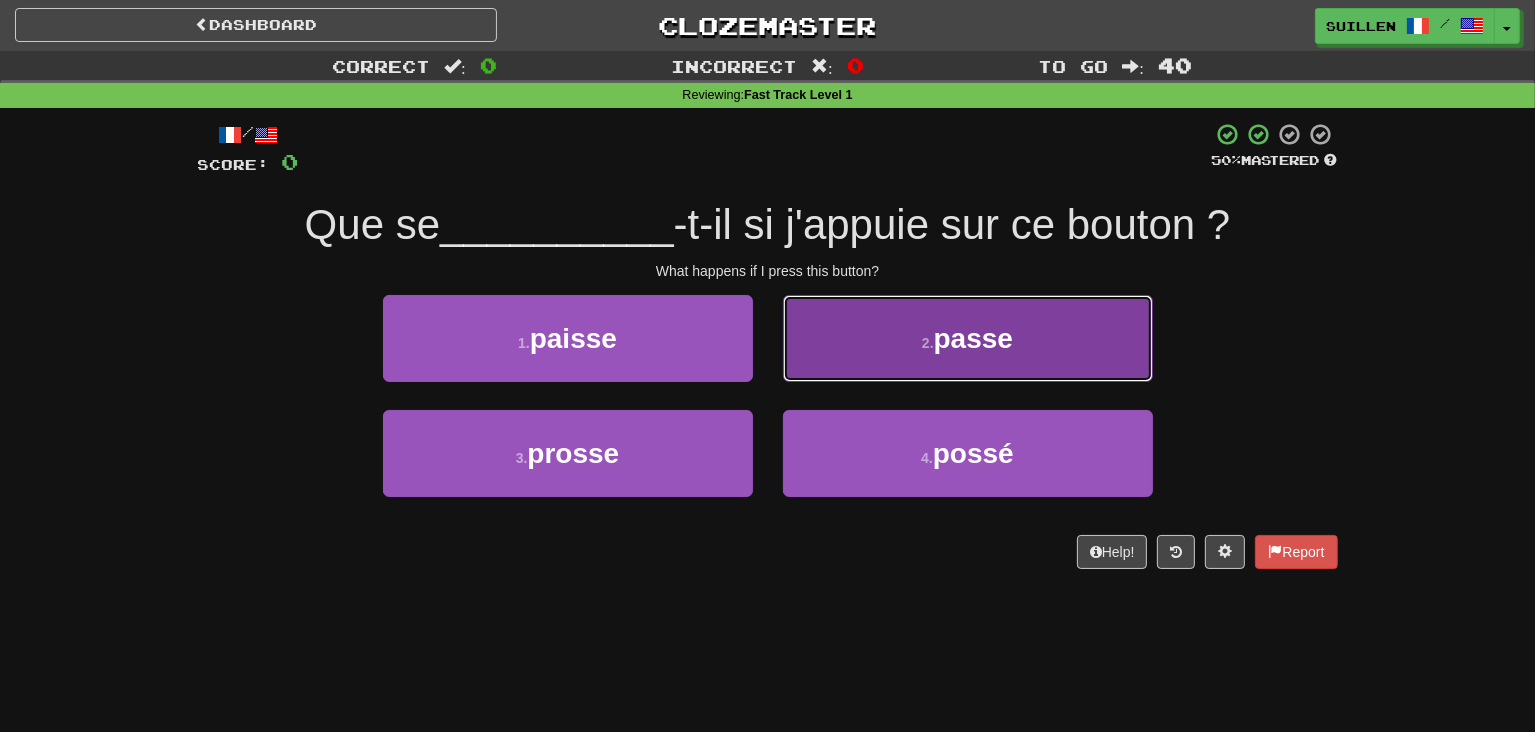 click on "2 .  passe" at bounding box center [968, 338] 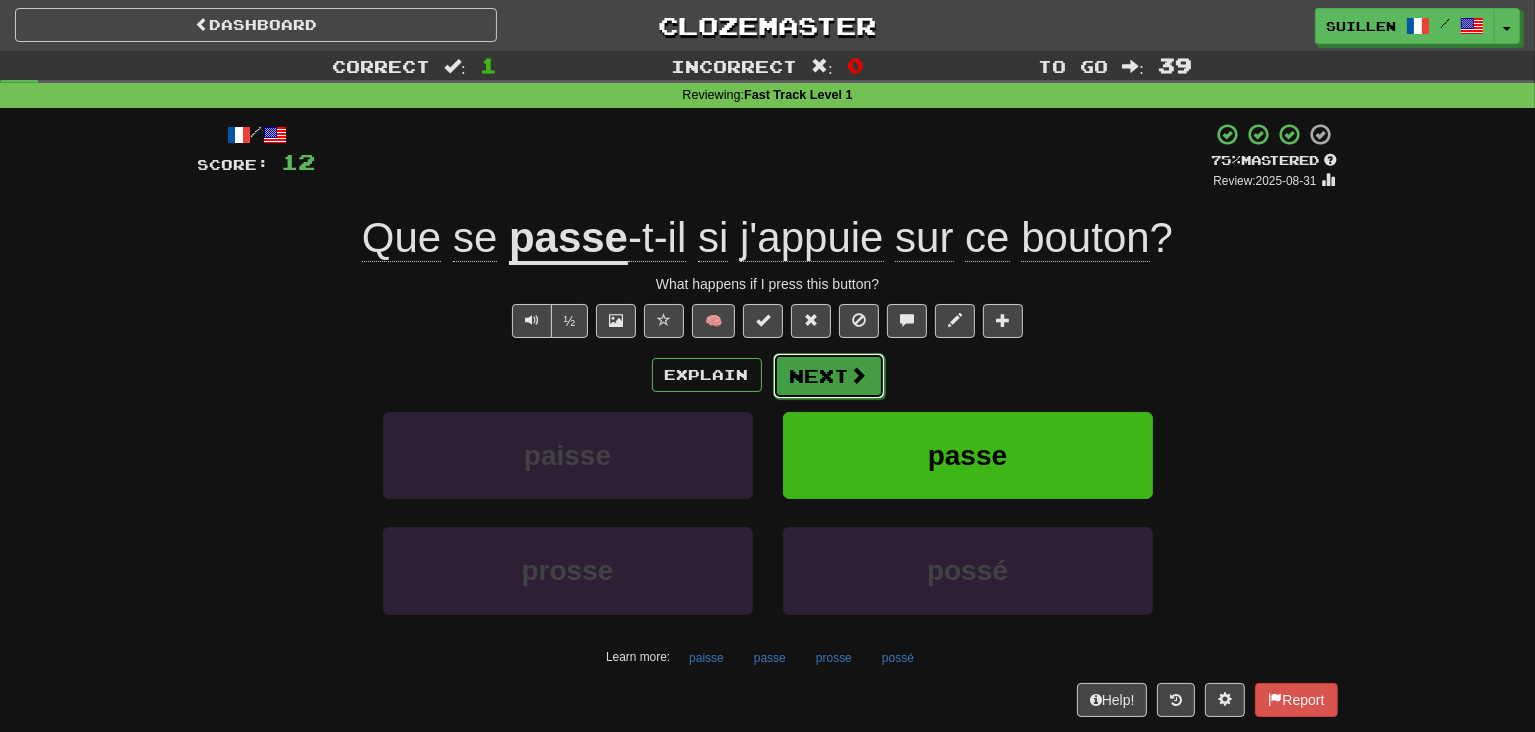 click on "Next" at bounding box center (829, 376) 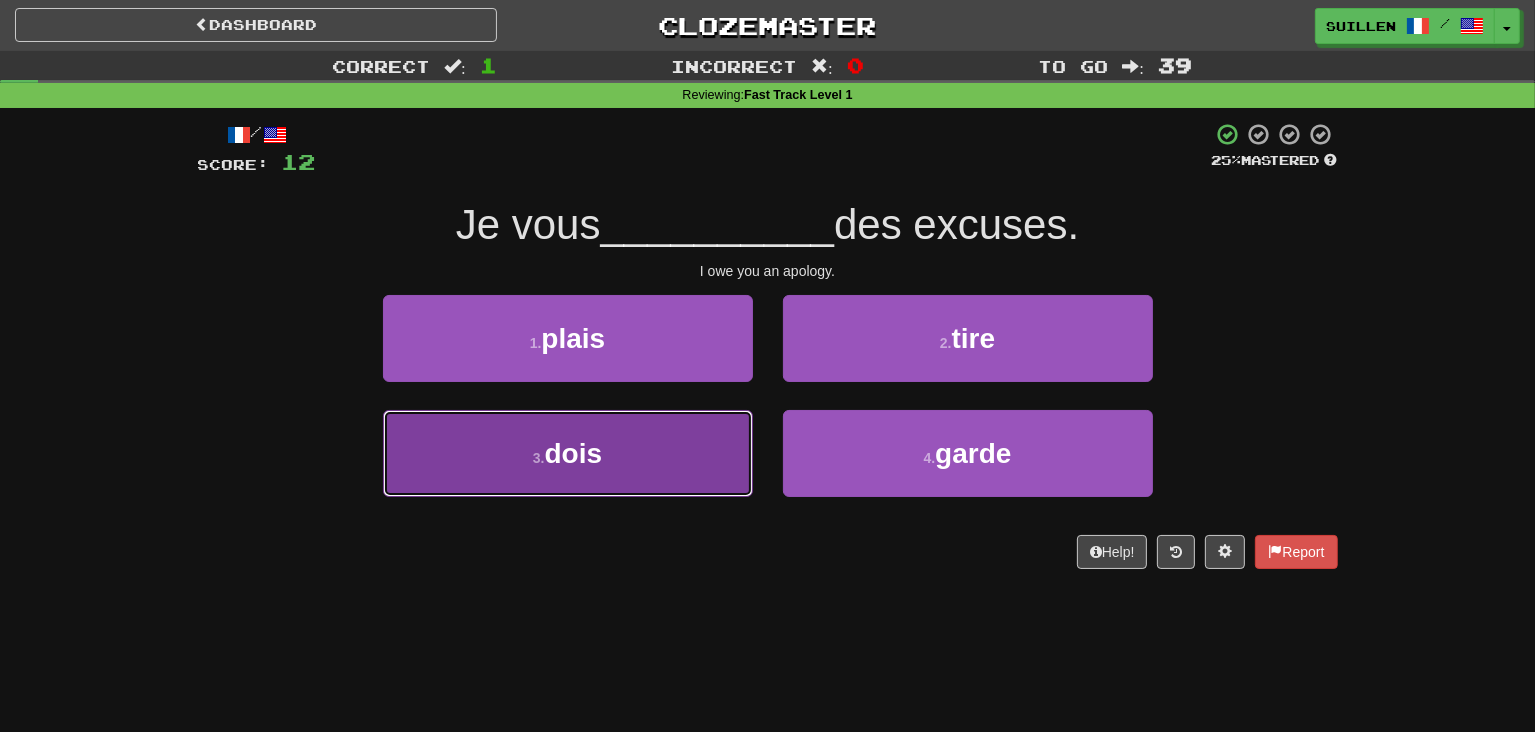 click on "3 .  dois" at bounding box center (568, 453) 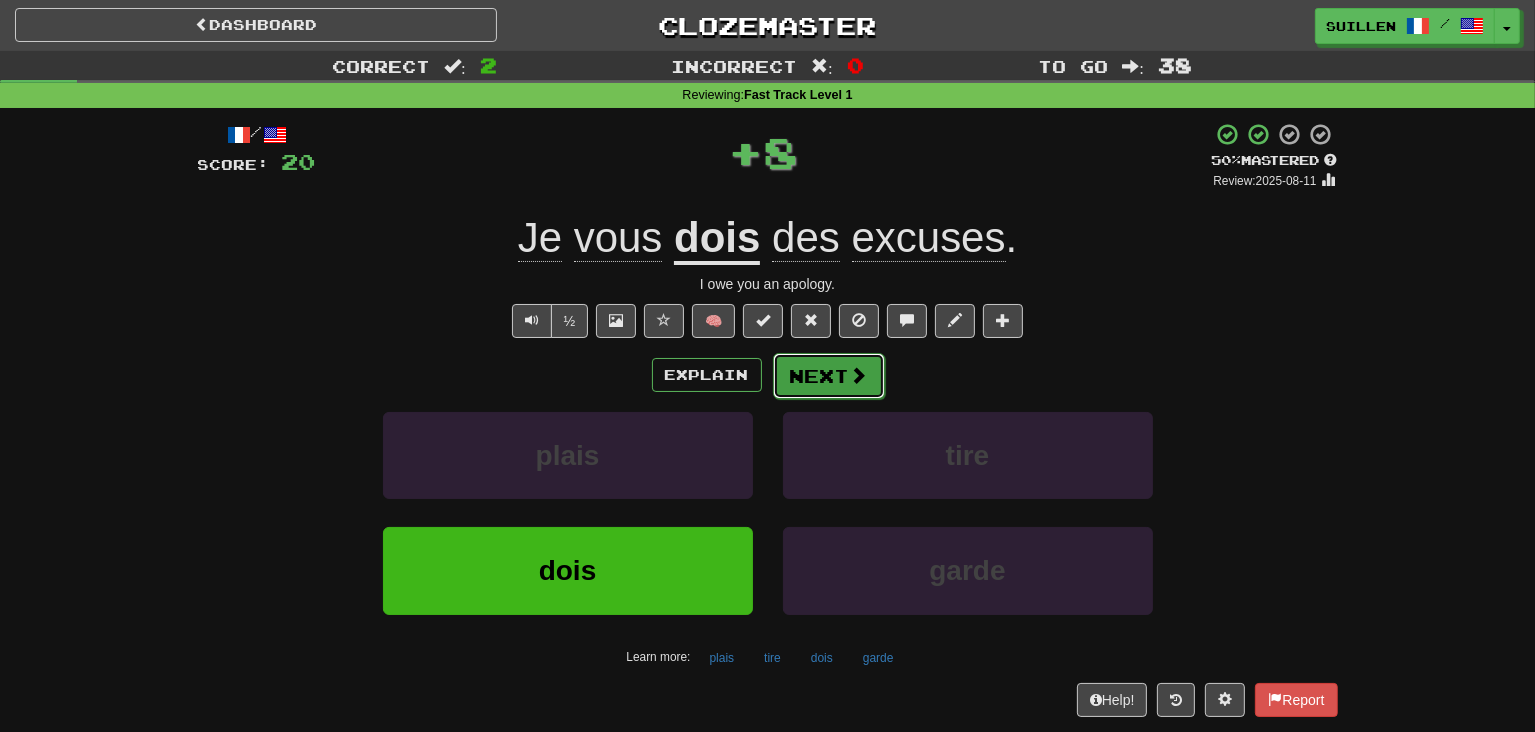 click on "Next" at bounding box center (829, 376) 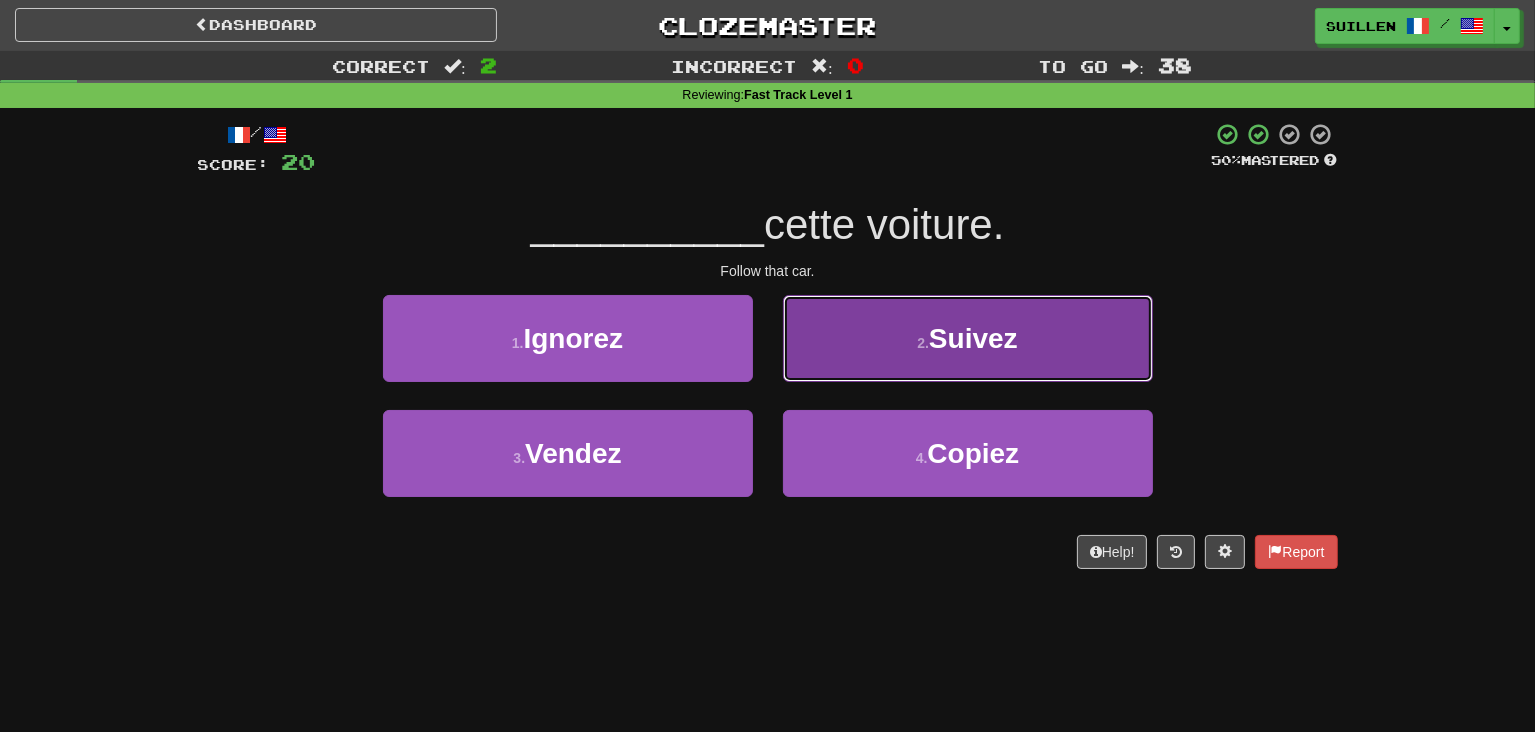 click on "2 .  Suivez" at bounding box center (968, 338) 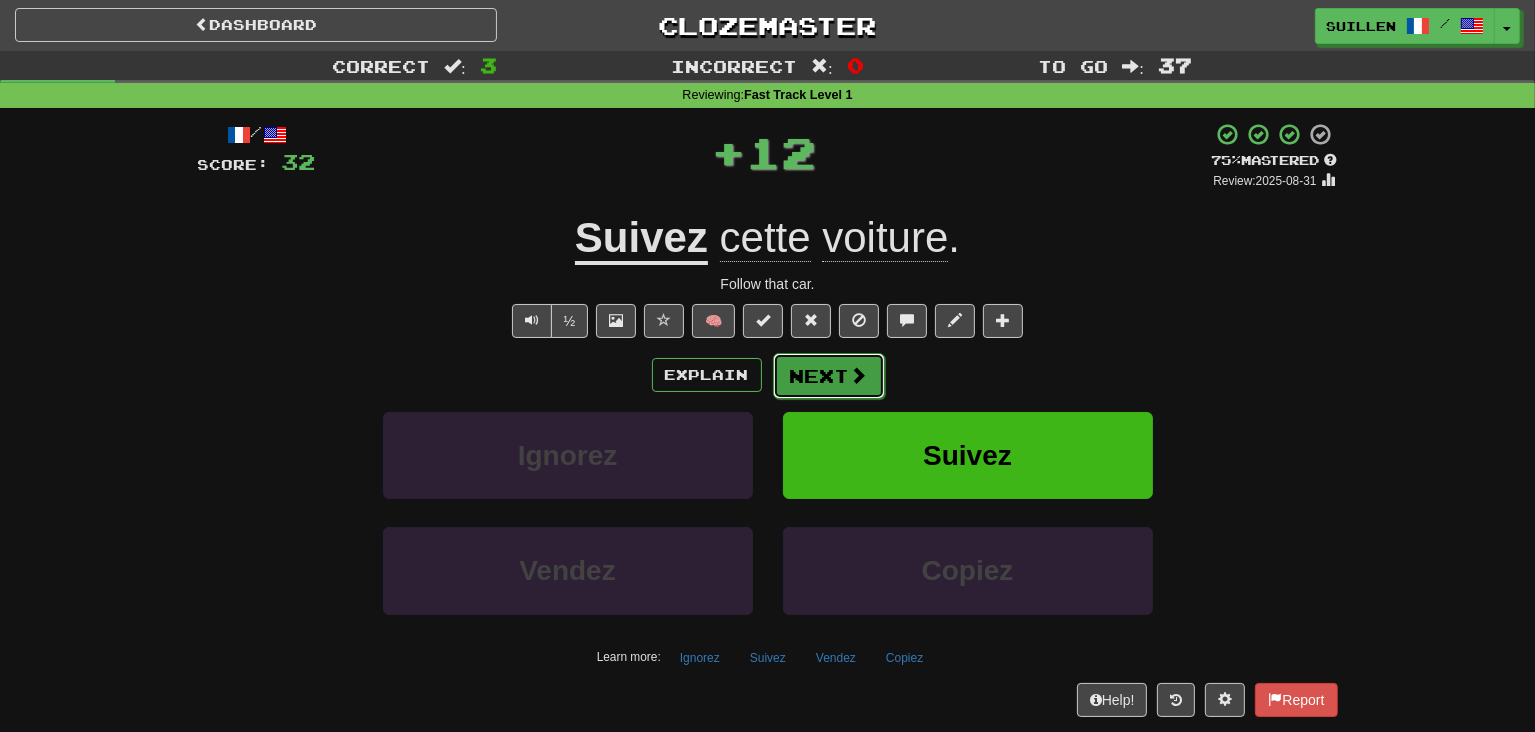 click at bounding box center [859, 375] 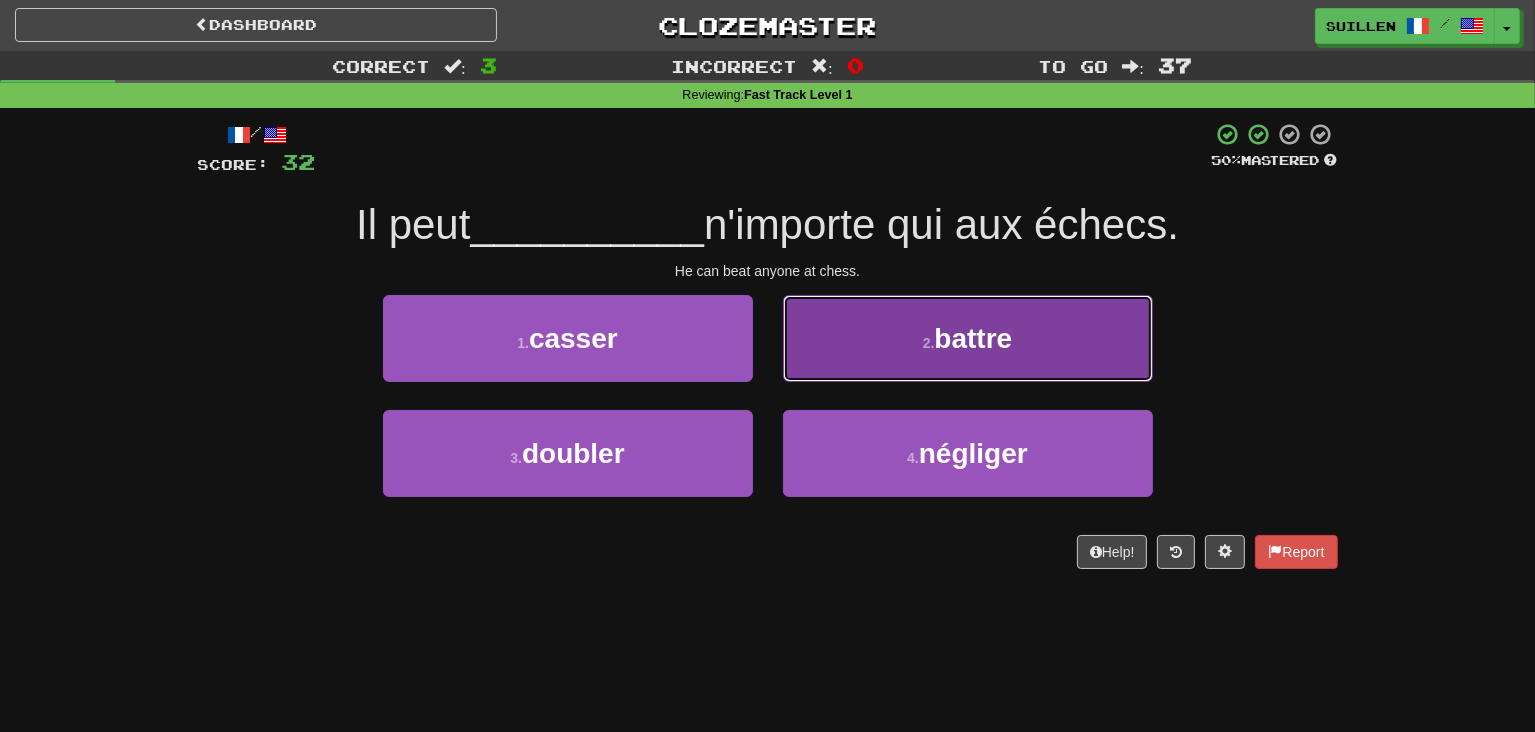 click on "battre" at bounding box center (973, 338) 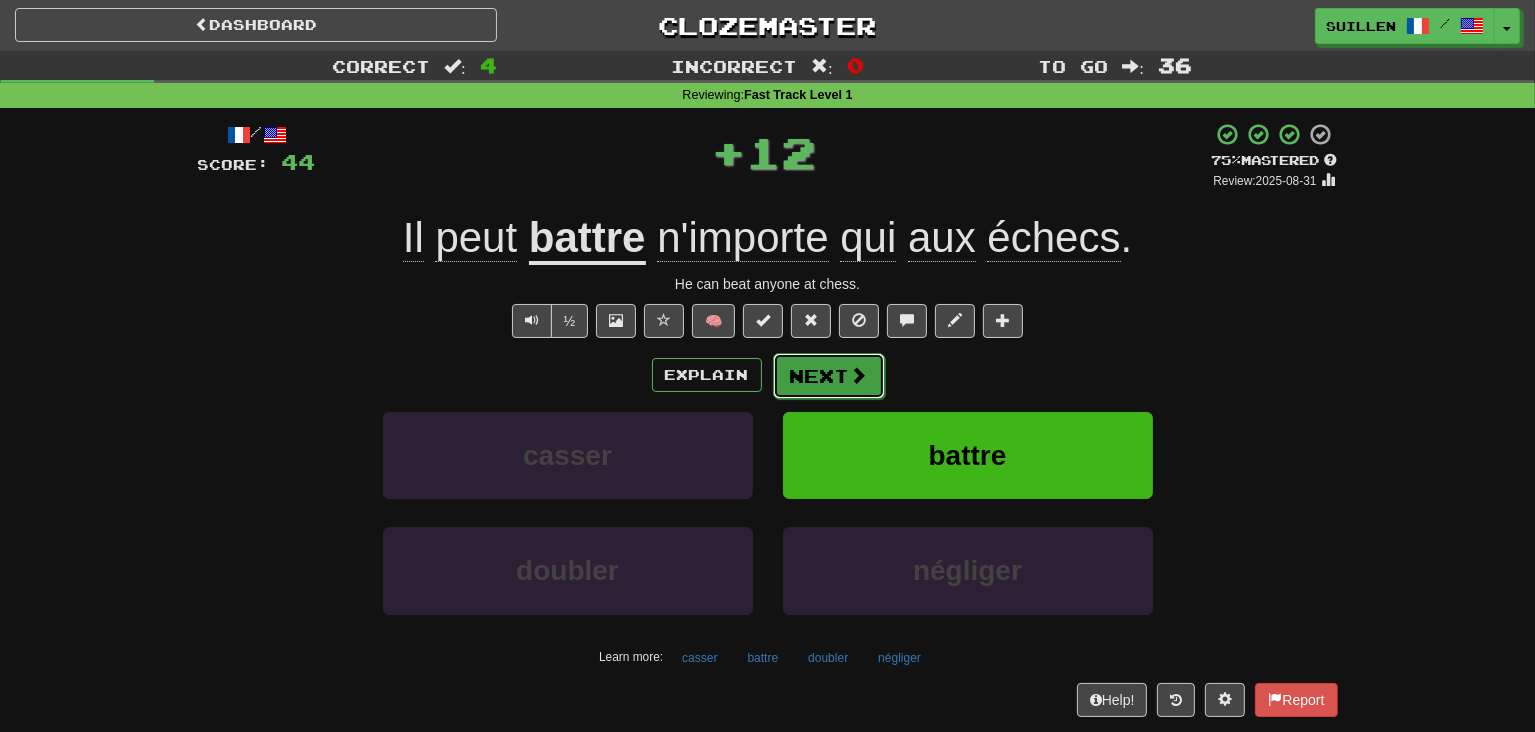click on "Next" at bounding box center (829, 376) 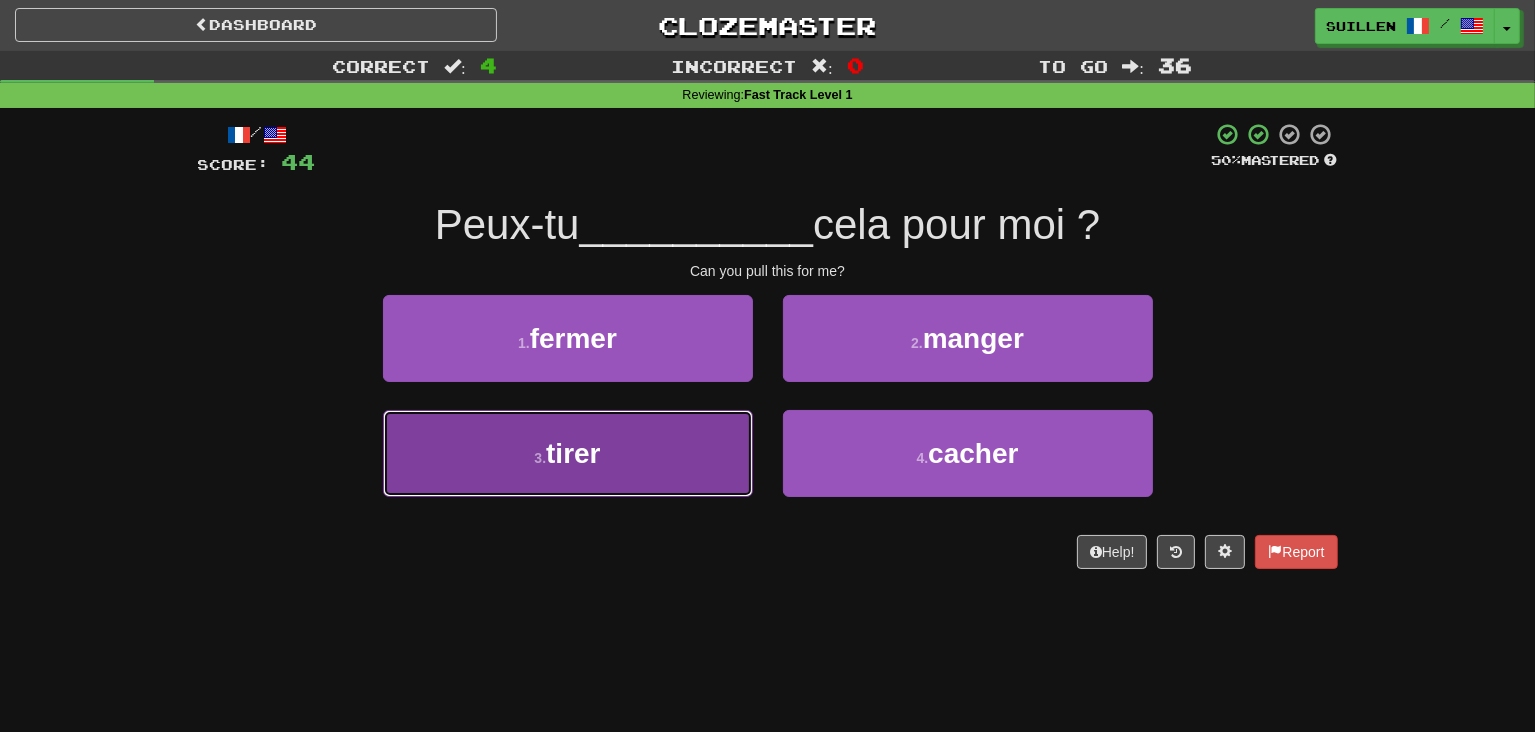 click on "3 .  tirer" at bounding box center [568, 453] 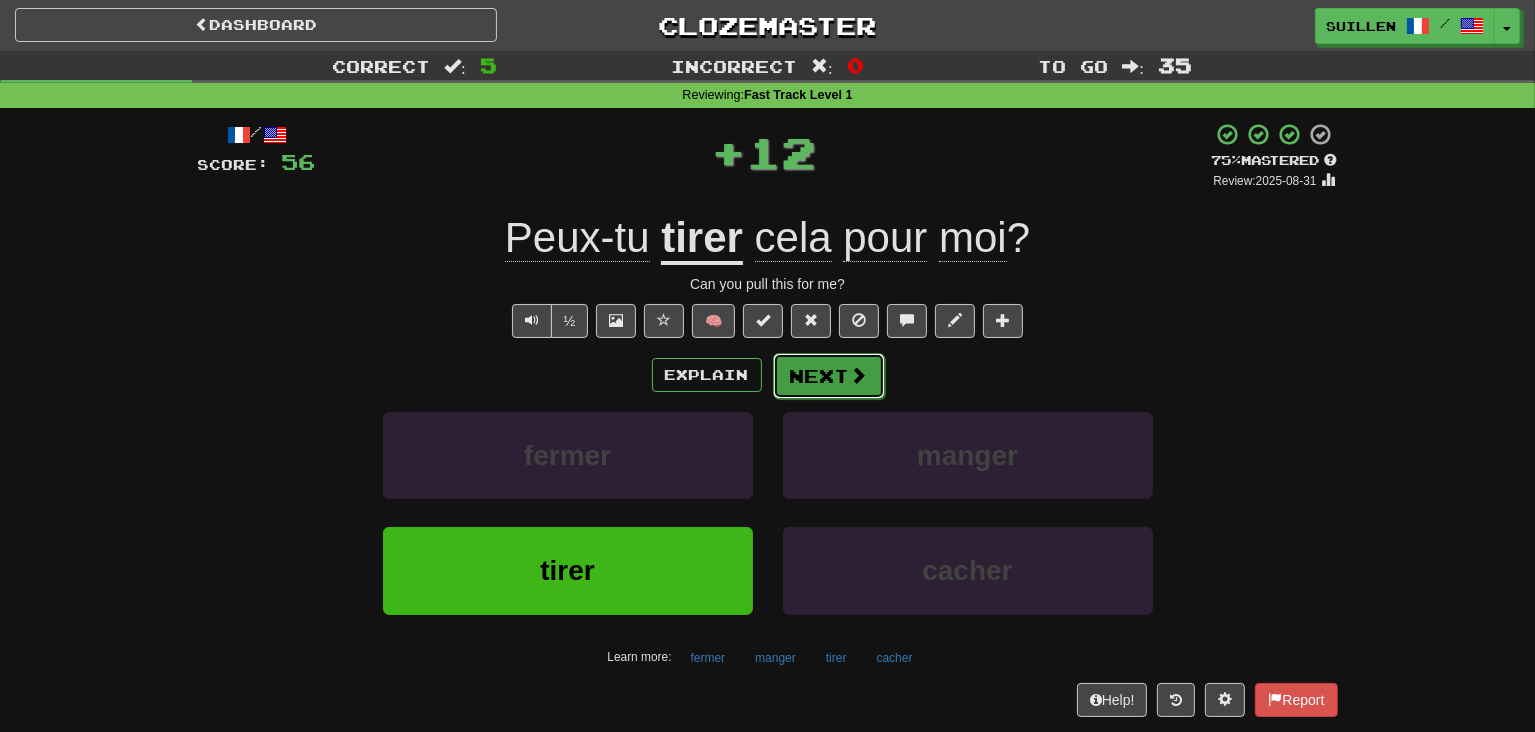 click on "Next" at bounding box center (829, 376) 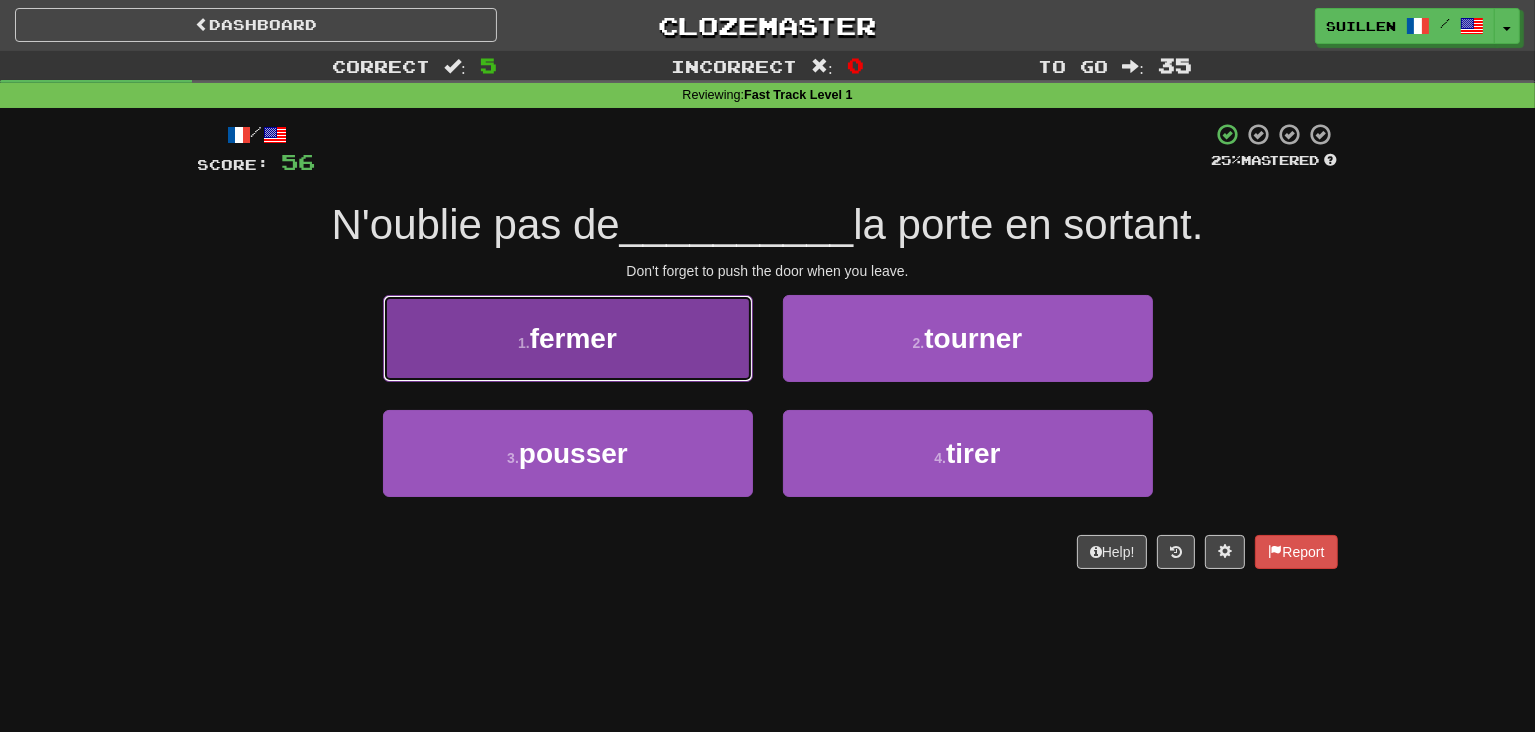 click on "1 .  fermer" at bounding box center [568, 338] 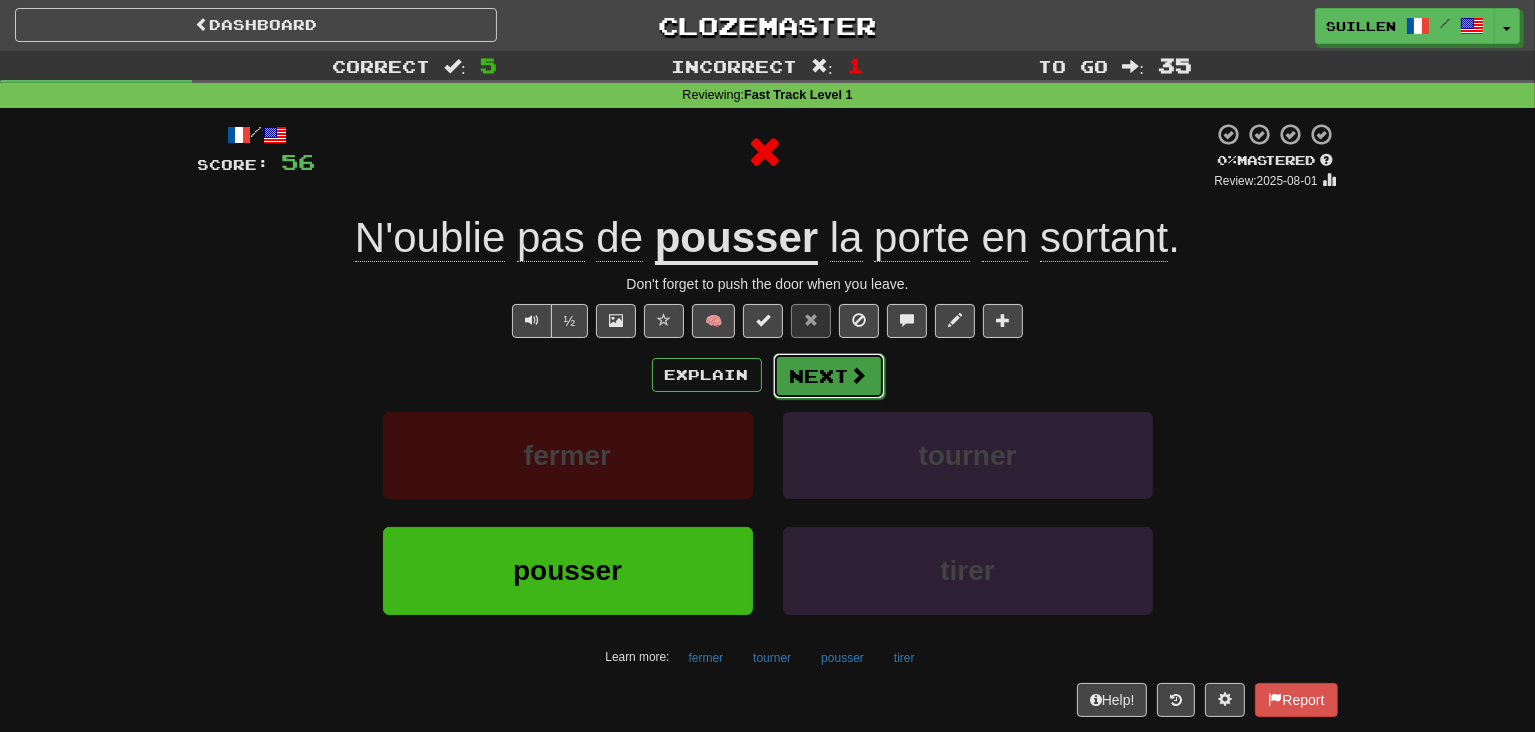 click on "Next" at bounding box center (829, 376) 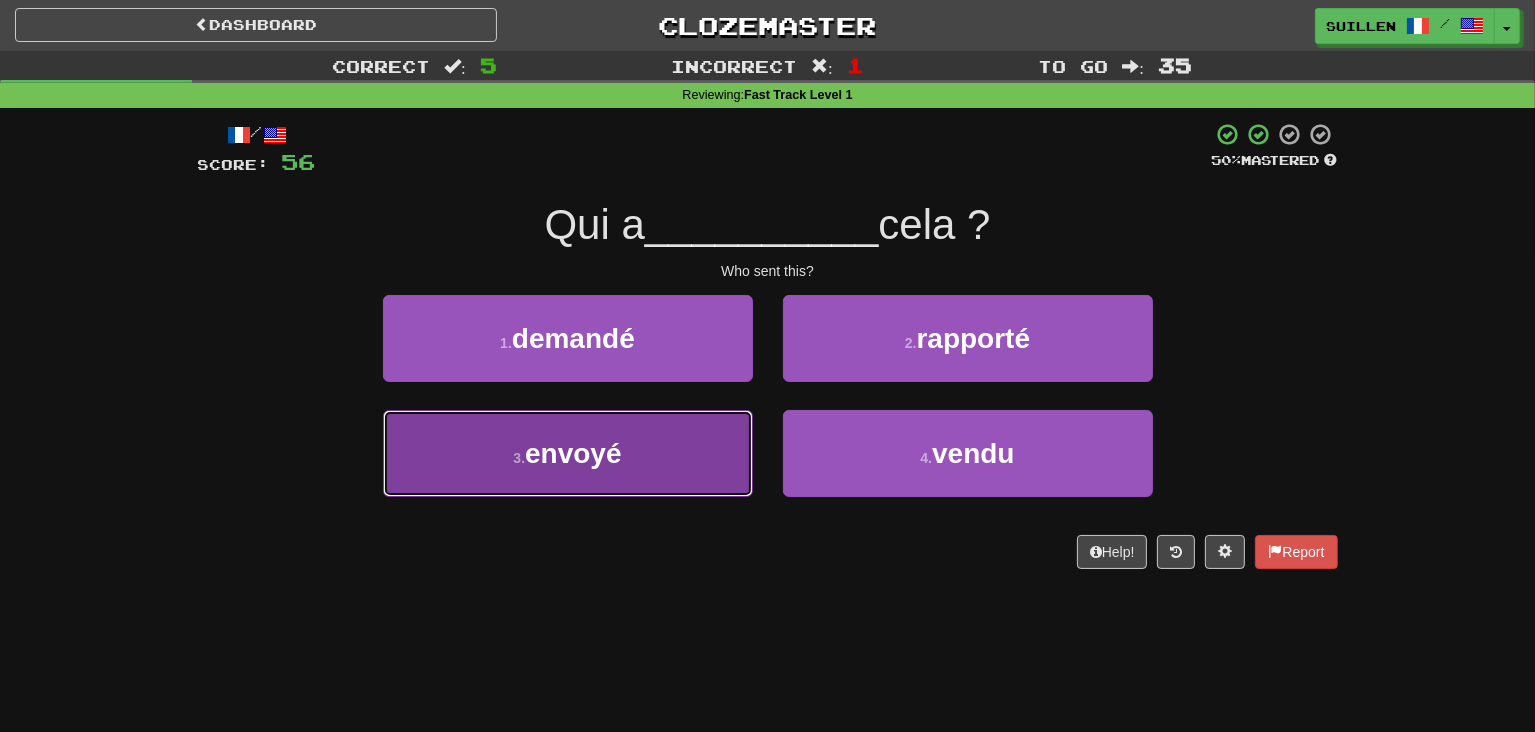 click on "3 .  envoyé" at bounding box center (568, 453) 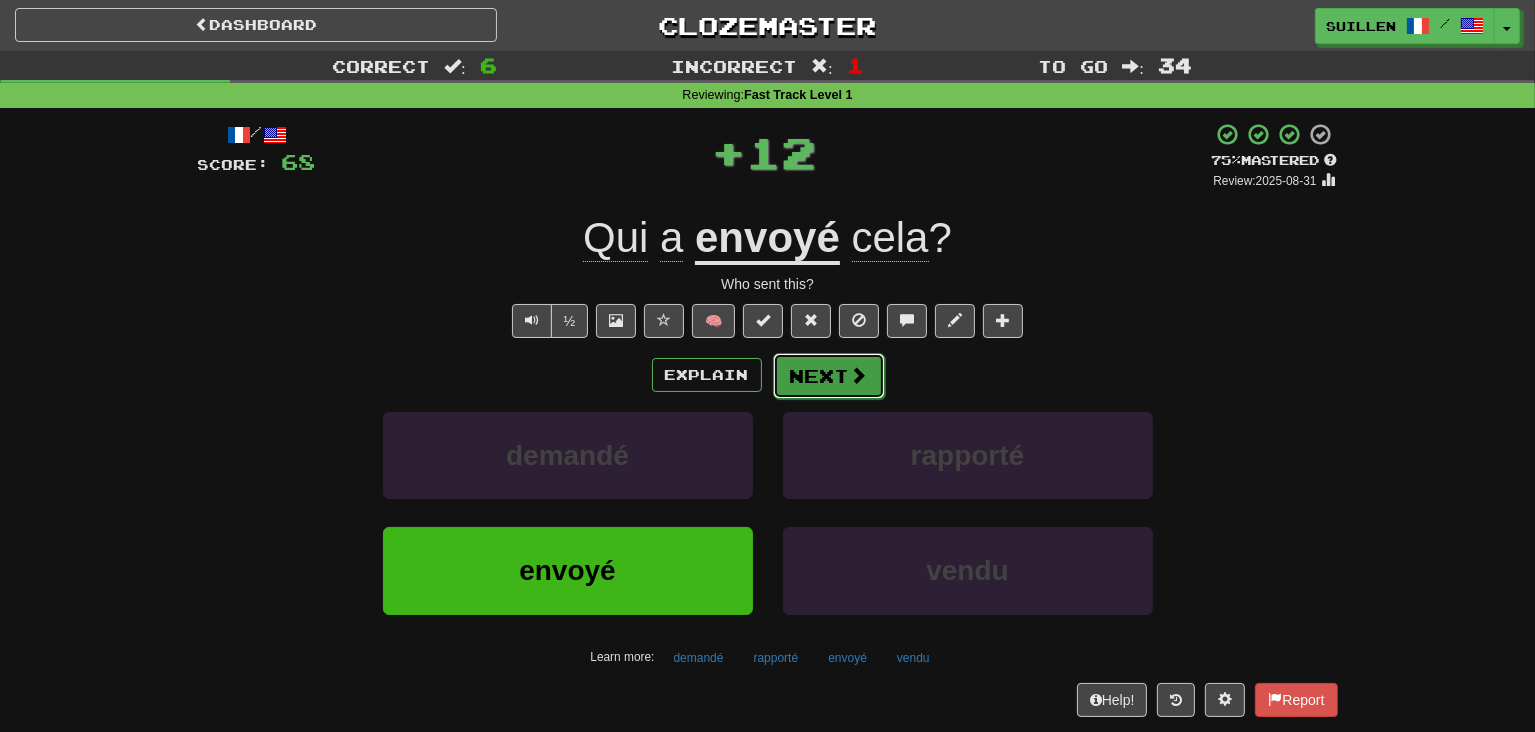click on "Next" at bounding box center (829, 376) 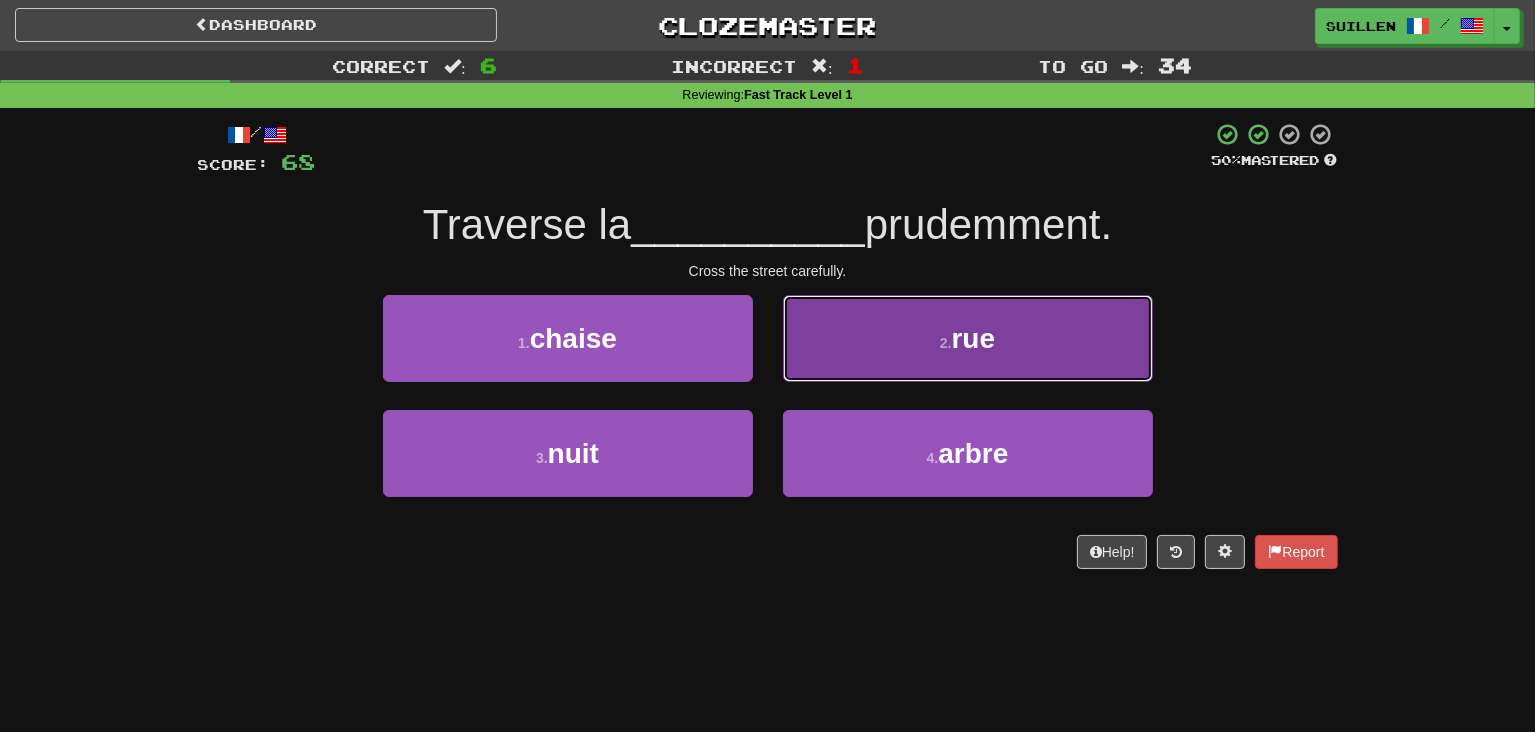 click on "rue" at bounding box center (974, 338) 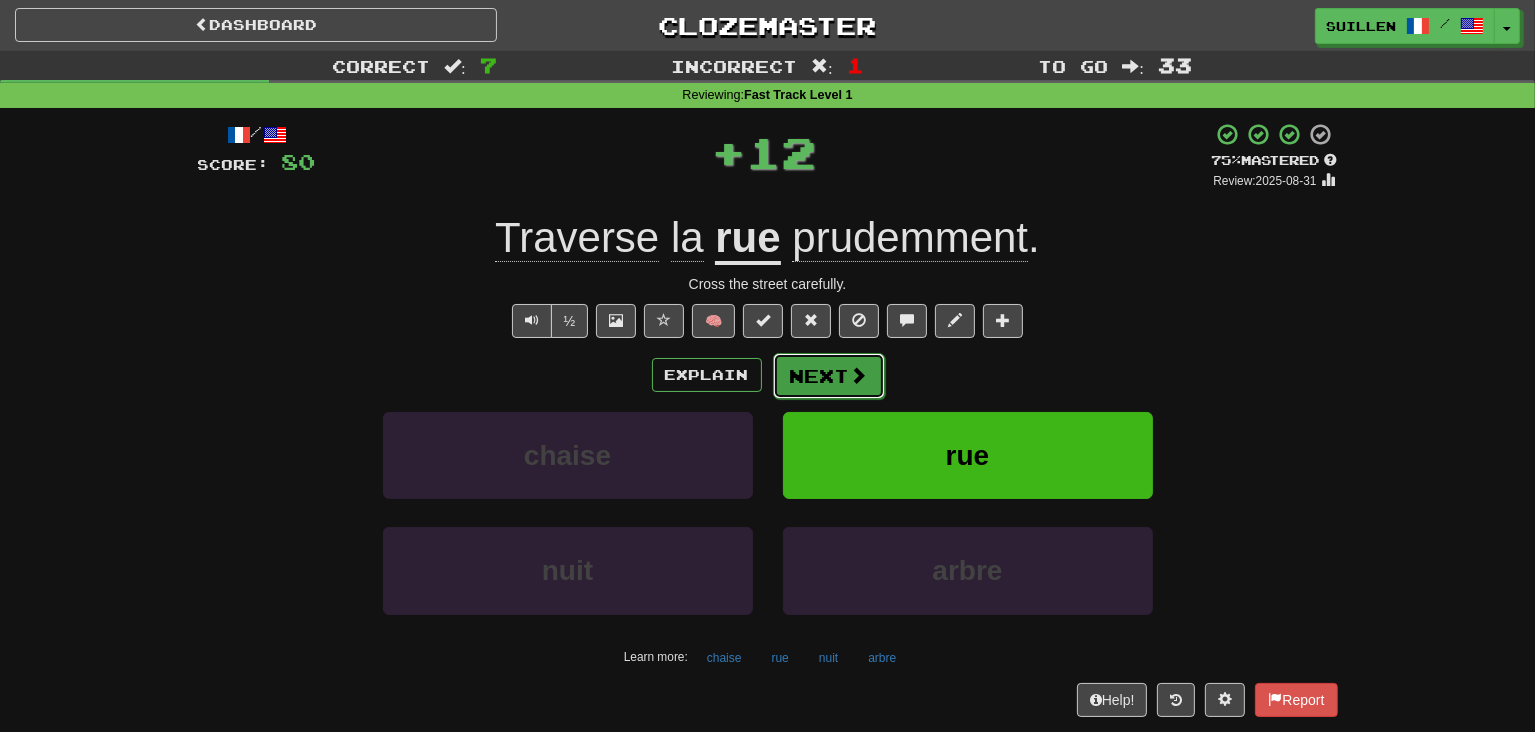 click at bounding box center [859, 375] 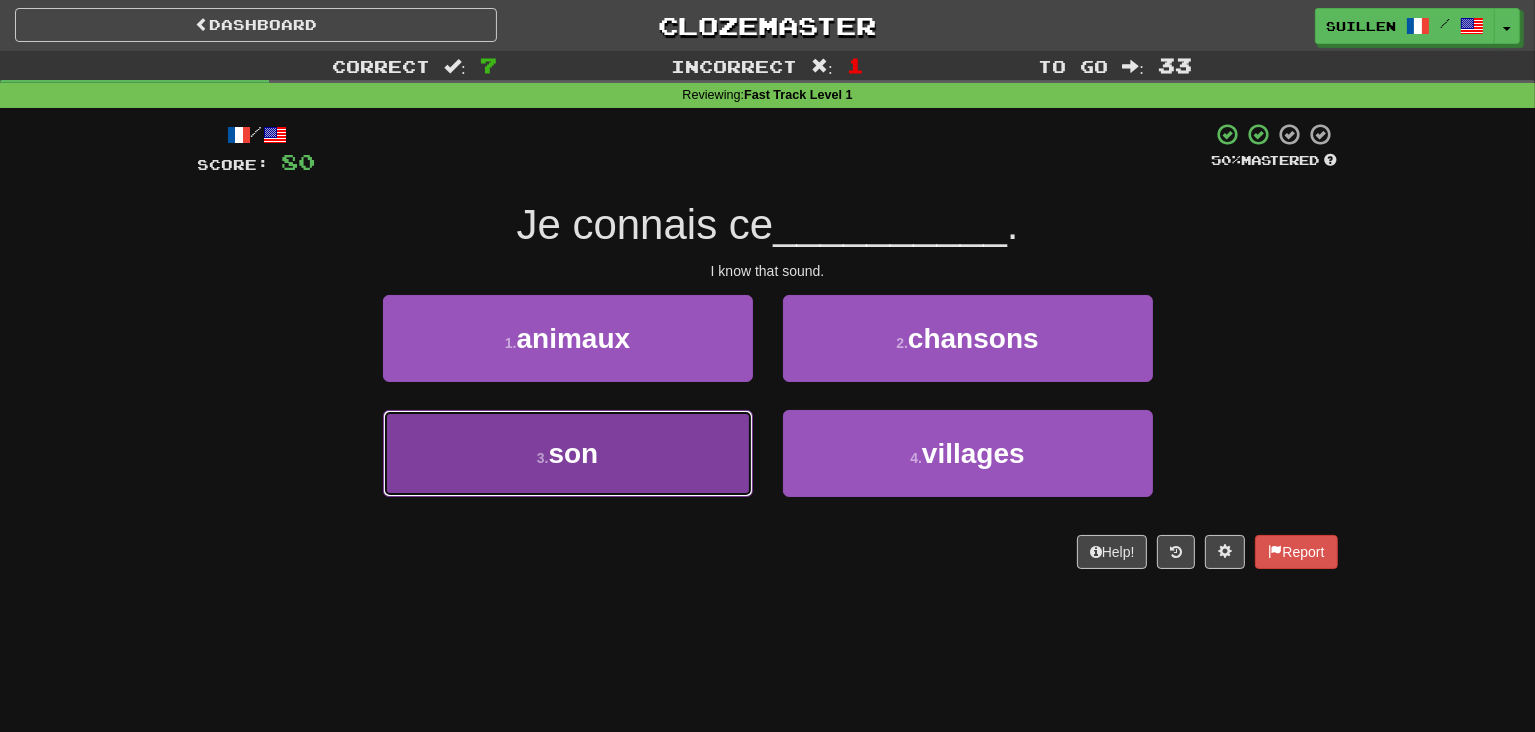 click on "3 .  son" at bounding box center (568, 453) 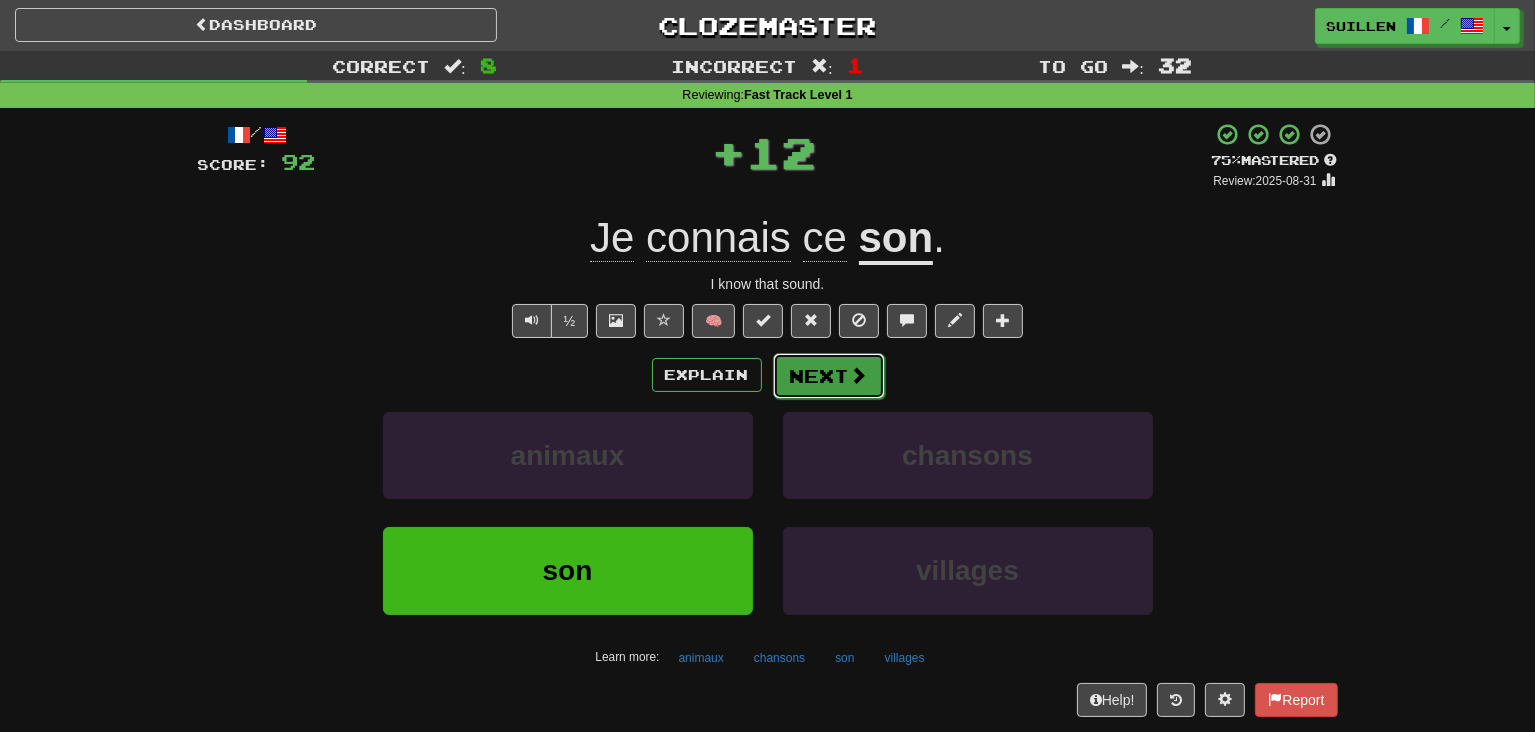 click on "Next" at bounding box center [829, 376] 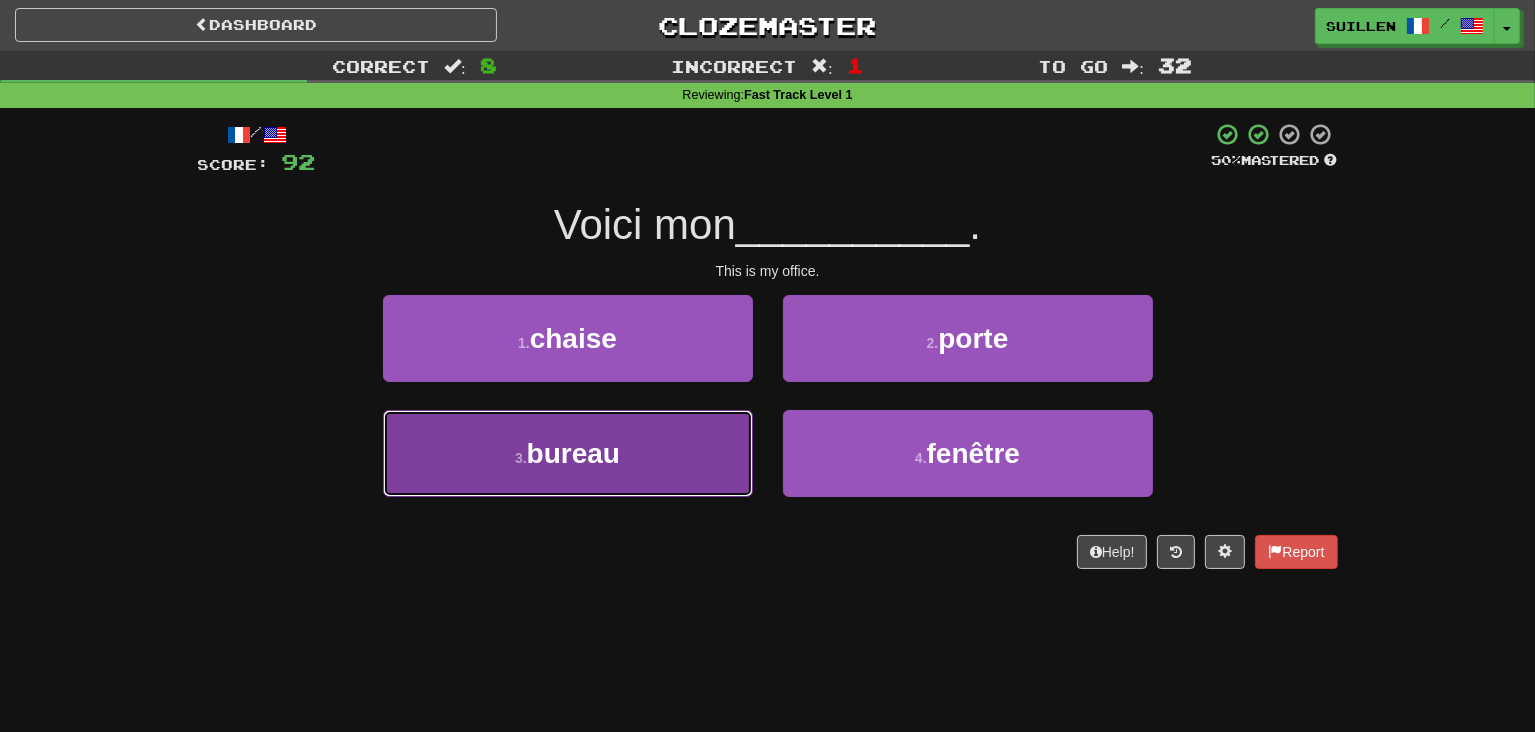 click on "3 .  bureau" at bounding box center [568, 453] 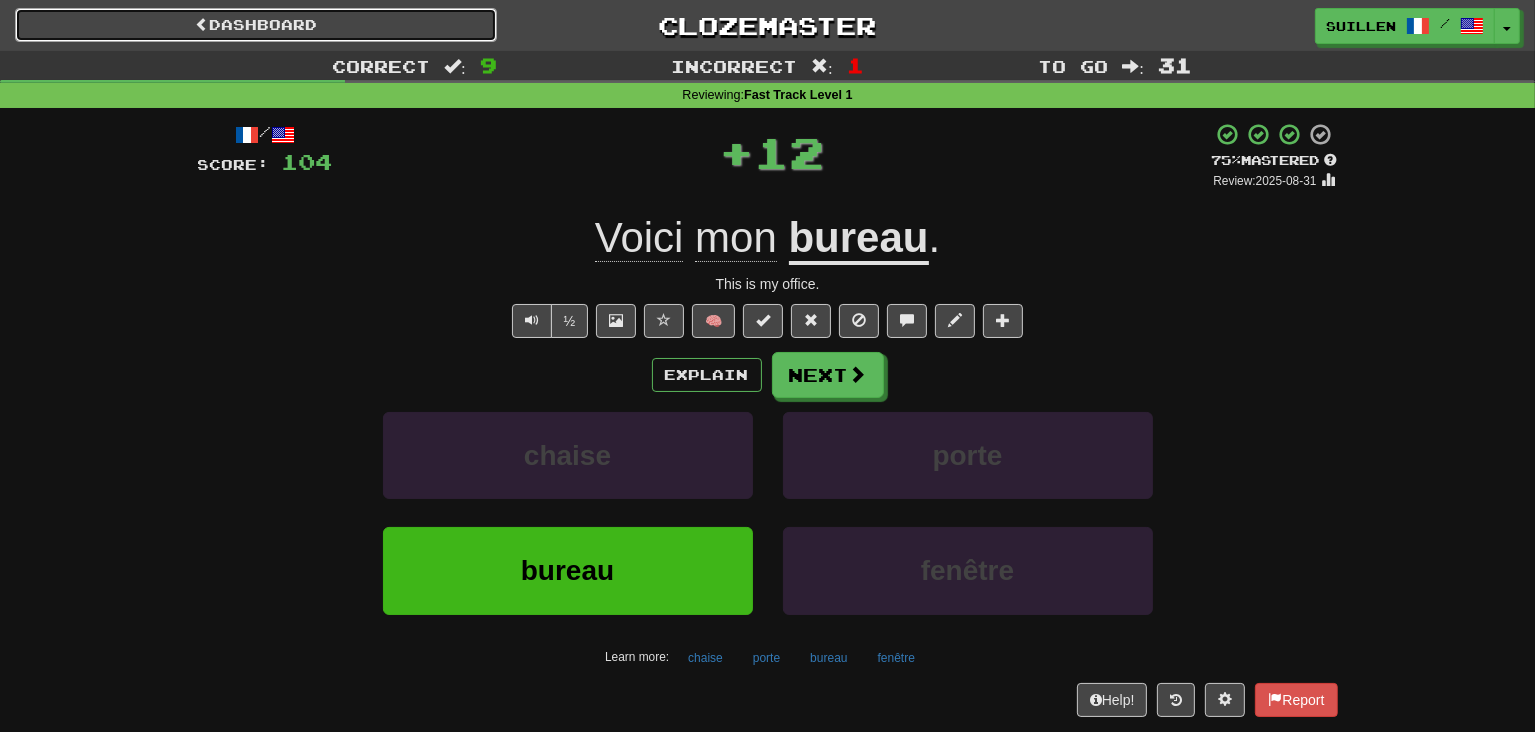 click on "Dashboard" at bounding box center (256, 25) 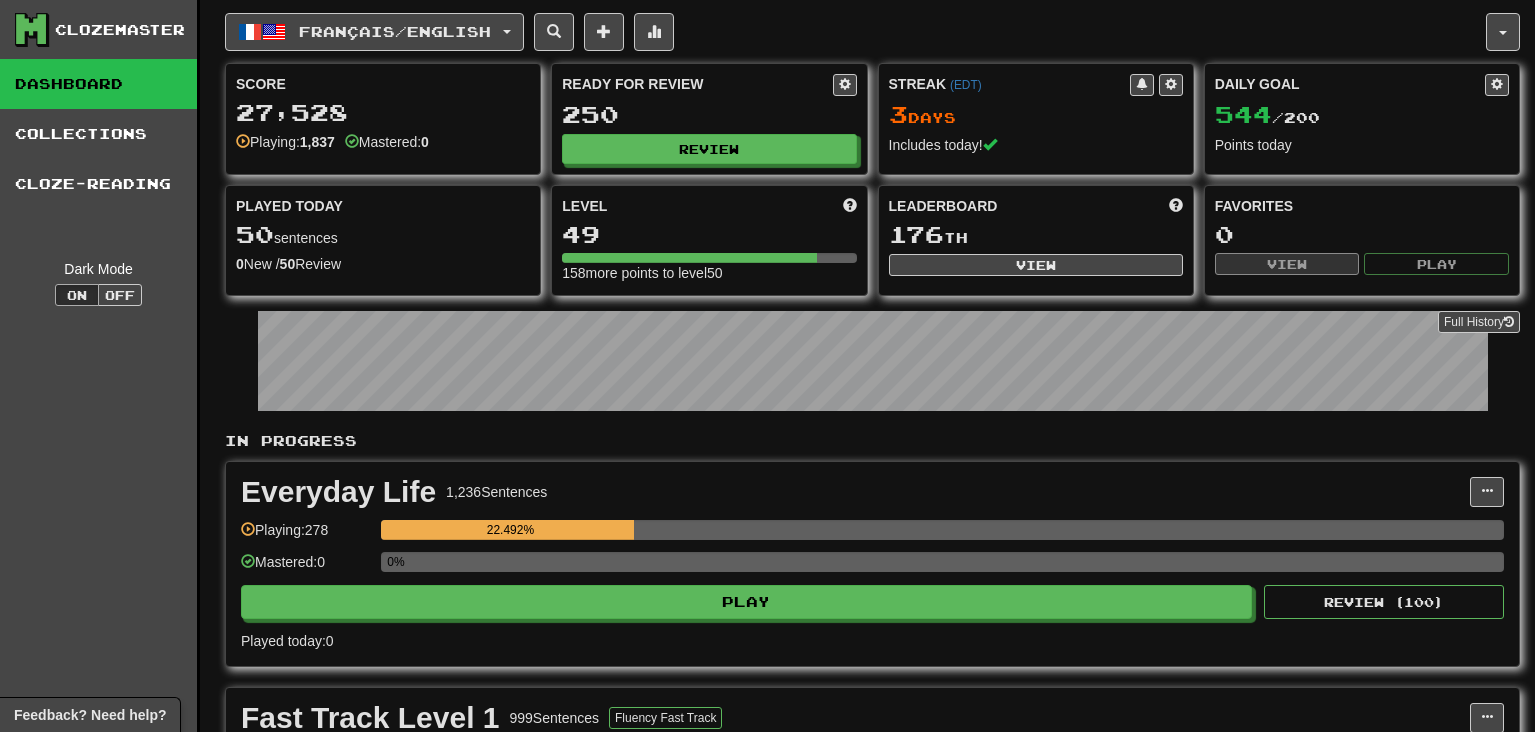 scroll, scrollTop: 0, scrollLeft: 0, axis: both 